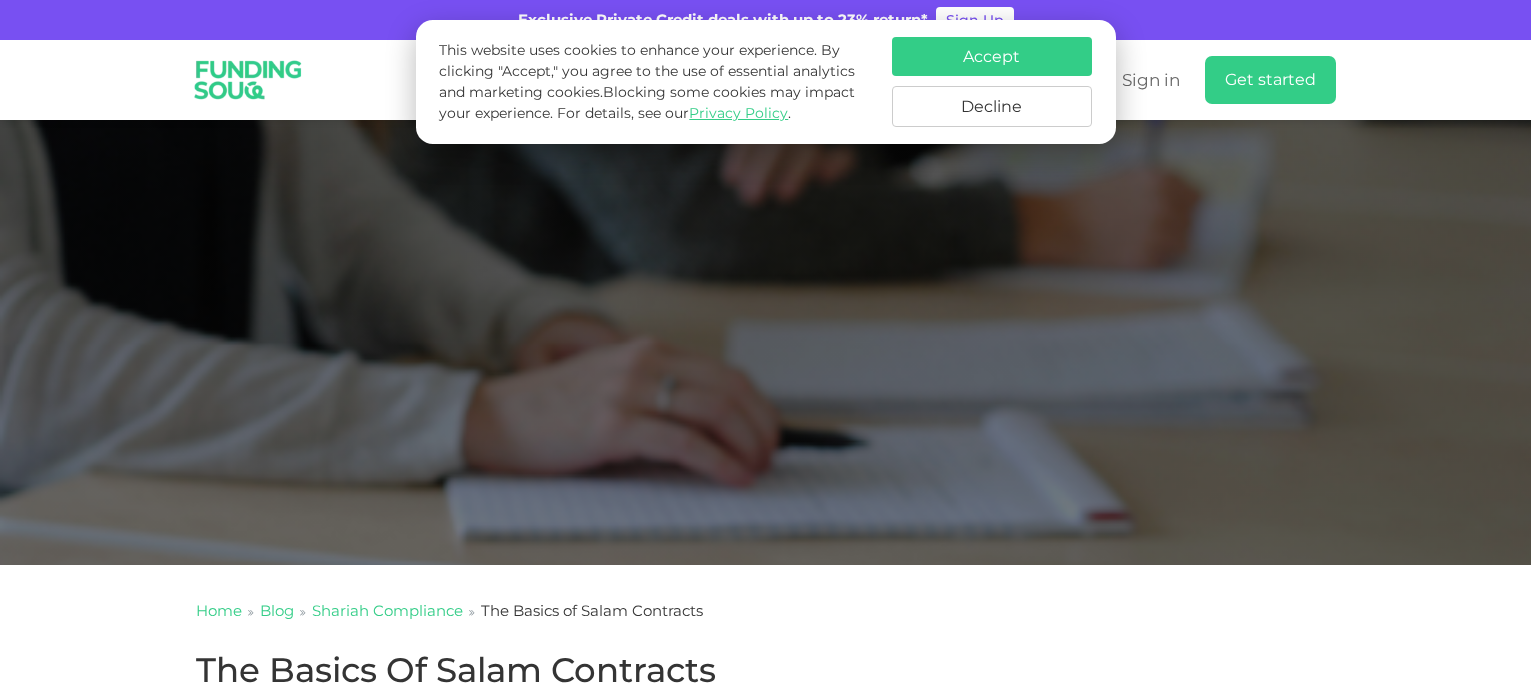 scroll, scrollTop: 0, scrollLeft: 0, axis: both 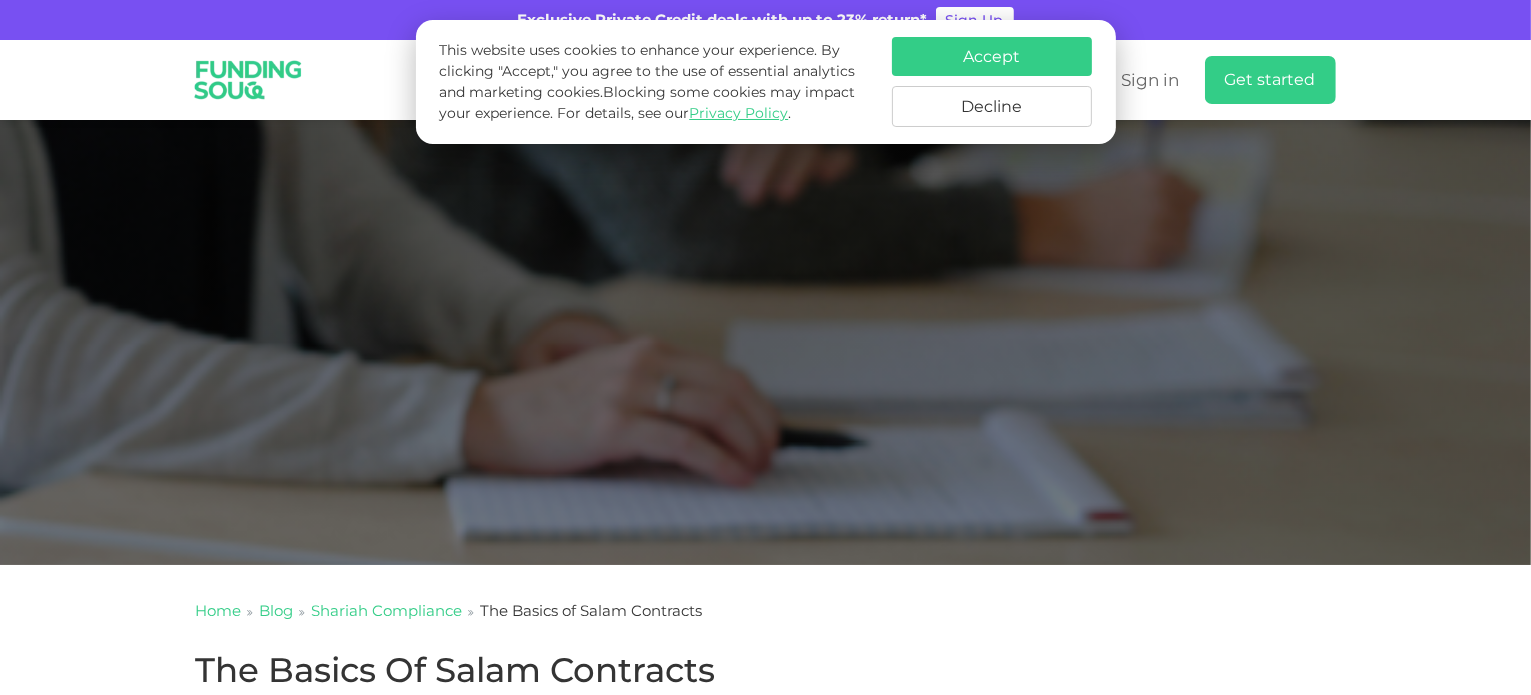 click on "This website uses cookies to enhance your experience. By clicking "Accept," you agree to the use of essential analytics and marketing cookies.  Blocking some cookies may impact your experience.
For details, see our
Privacy Policy
.
Accept
Decline" at bounding box center (766, 82) 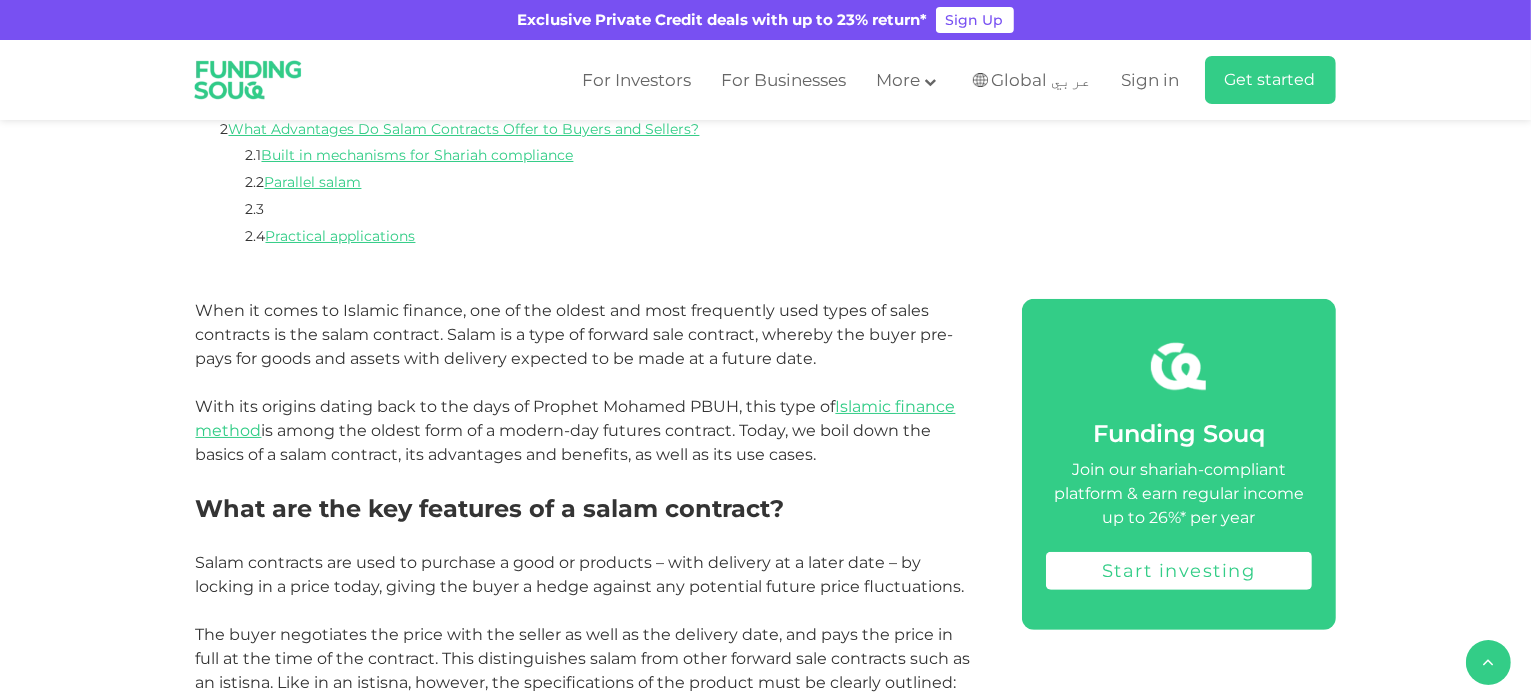 scroll, scrollTop: 800, scrollLeft: 0, axis: vertical 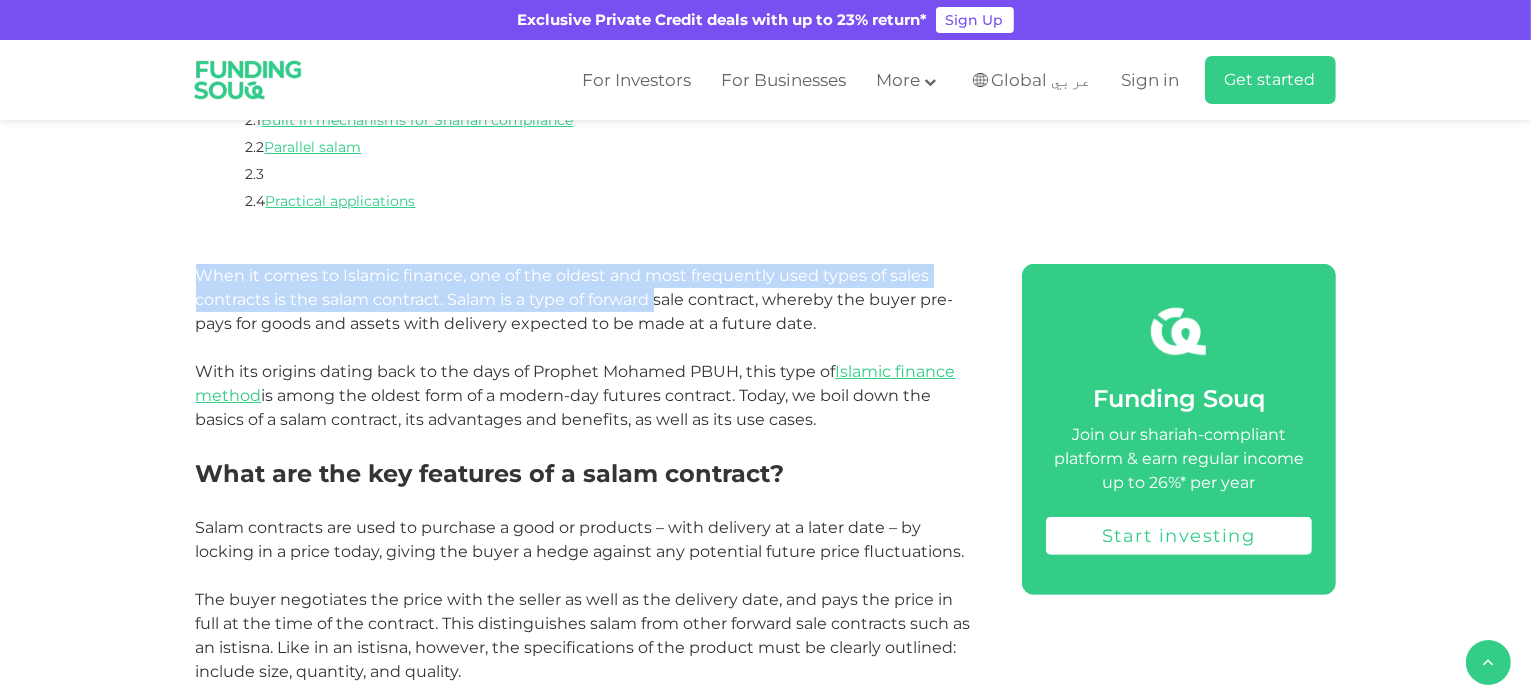 drag, startPoint x: 199, startPoint y: 279, endPoint x: 700, endPoint y: 289, distance: 501.0998 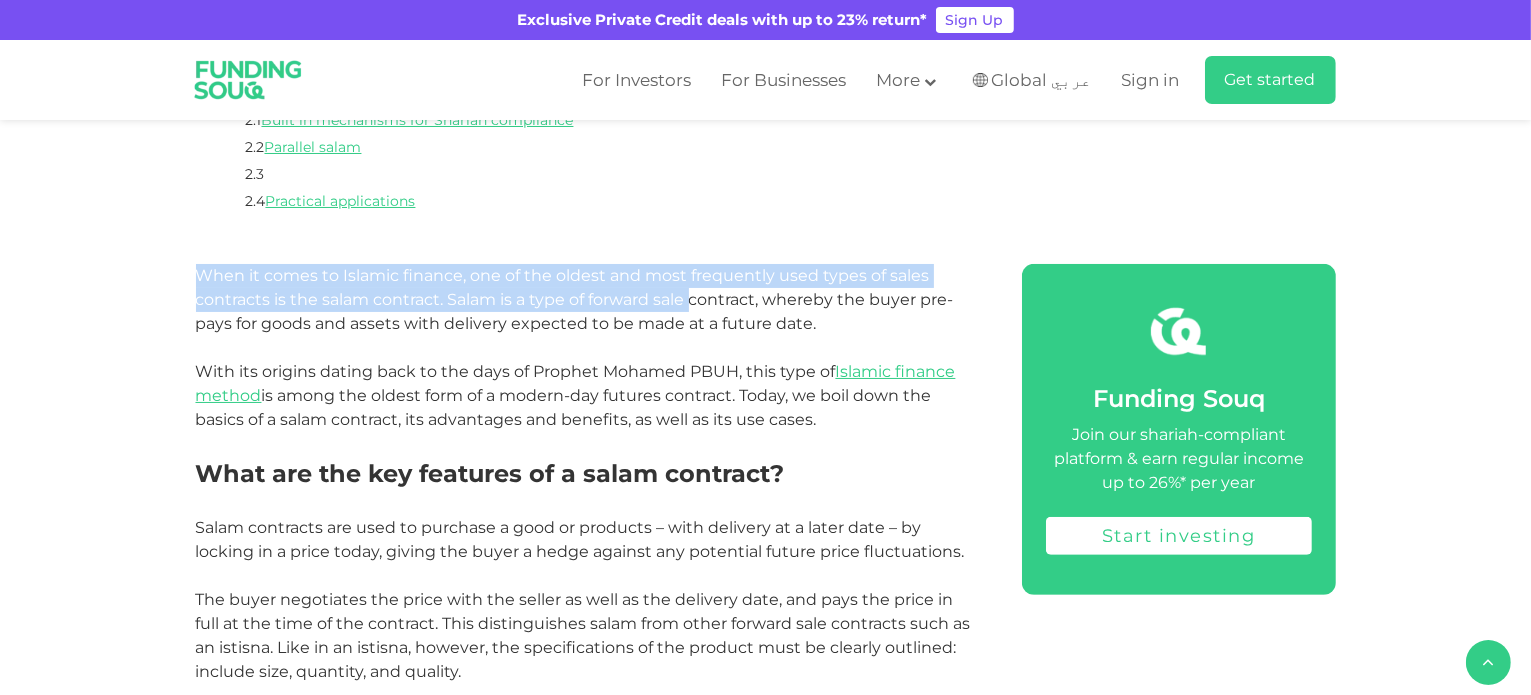 drag, startPoint x: 502, startPoint y: 302, endPoint x: 410, endPoint y: 303, distance: 92.00543 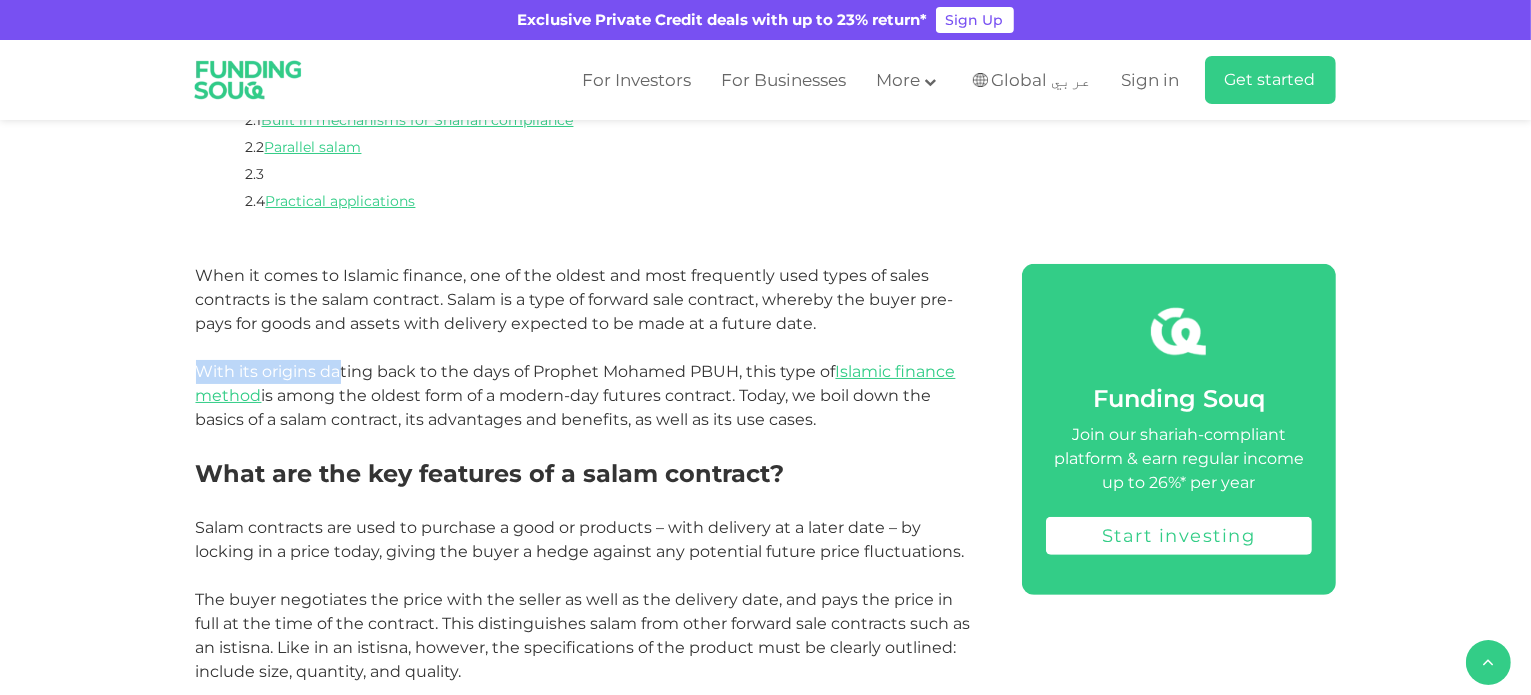 drag, startPoint x: 343, startPoint y: 361, endPoint x: 364, endPoint y: 351, distance: 23.259407 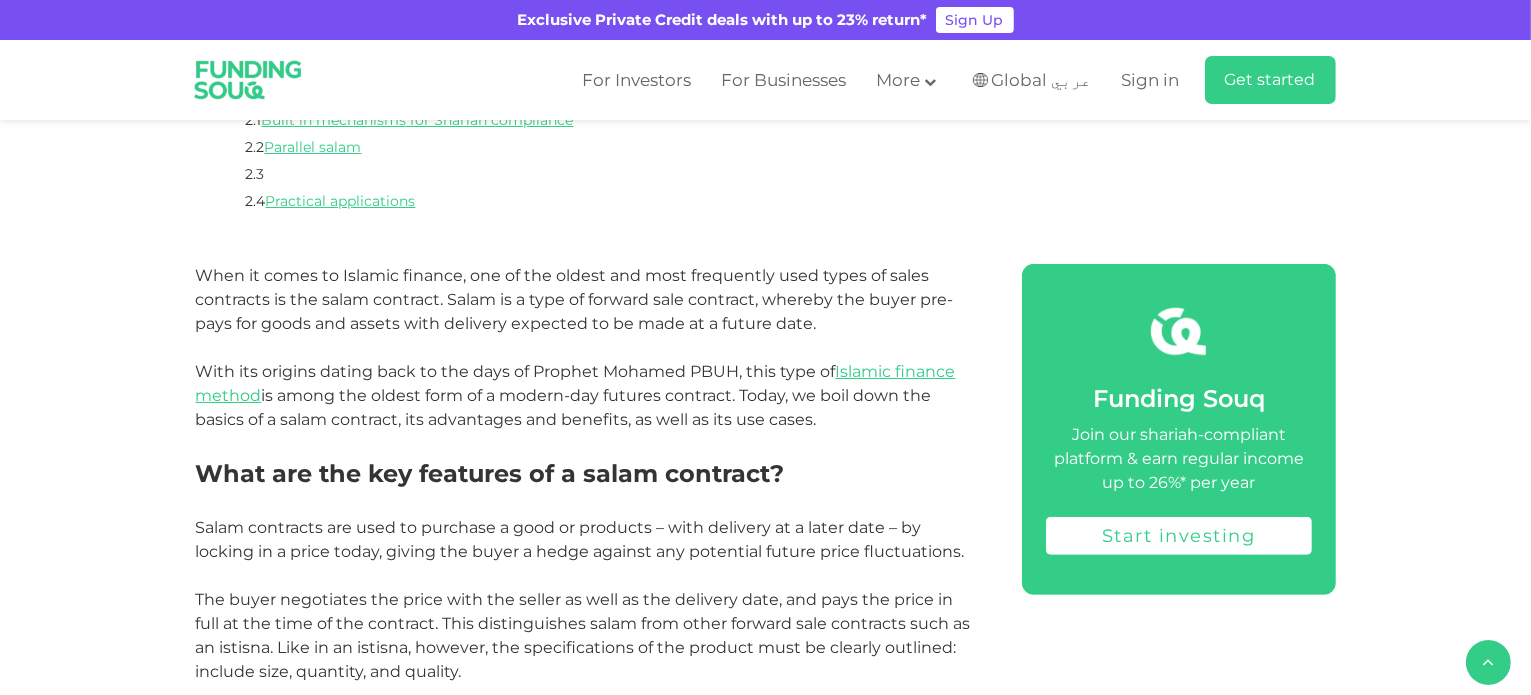 drag, startPoint x: 432, startPoint y: 302, endPoint x: 432, endPoint y: 314, distance: 12 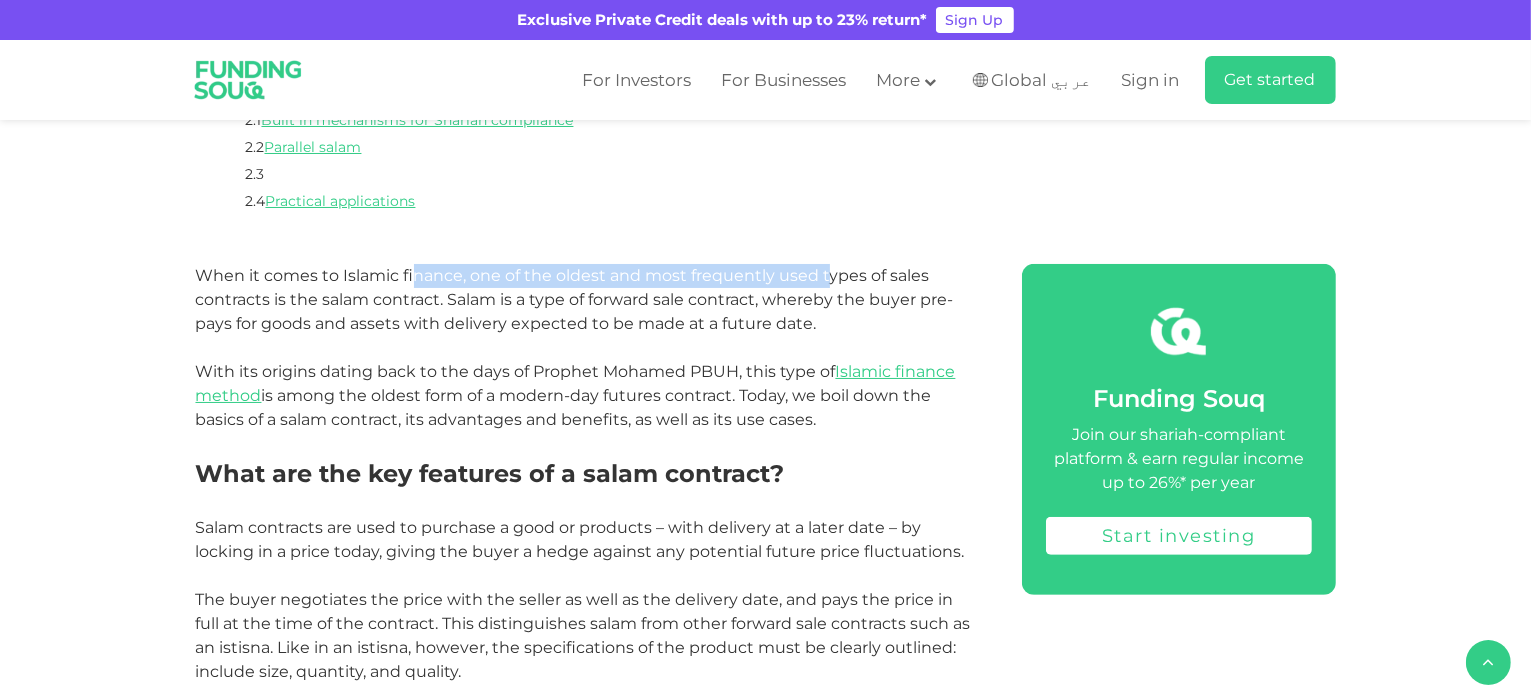 drag, startPoint x: 545, startPoint y: 290, endPoint x: 836, endPoint y: 270, distance: 291.68646 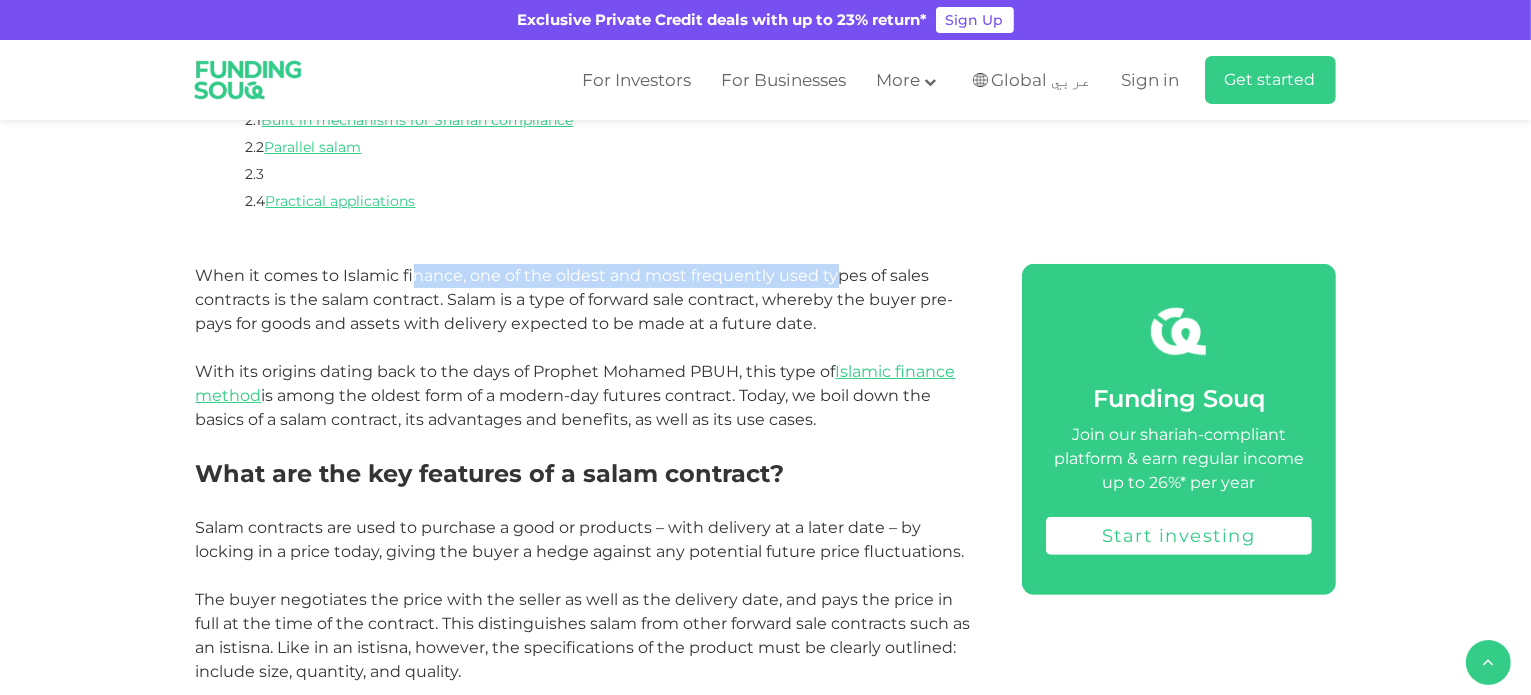 click on "When it comes to Islamic finance, one of the oldest and most frequently used types of sales contracts is the salam contract. Salam is a type of forward sale contract, whereby the buyer pre-pays for goods and assets with delivery expected to be made at a future date." at bounding box center (575, 299) 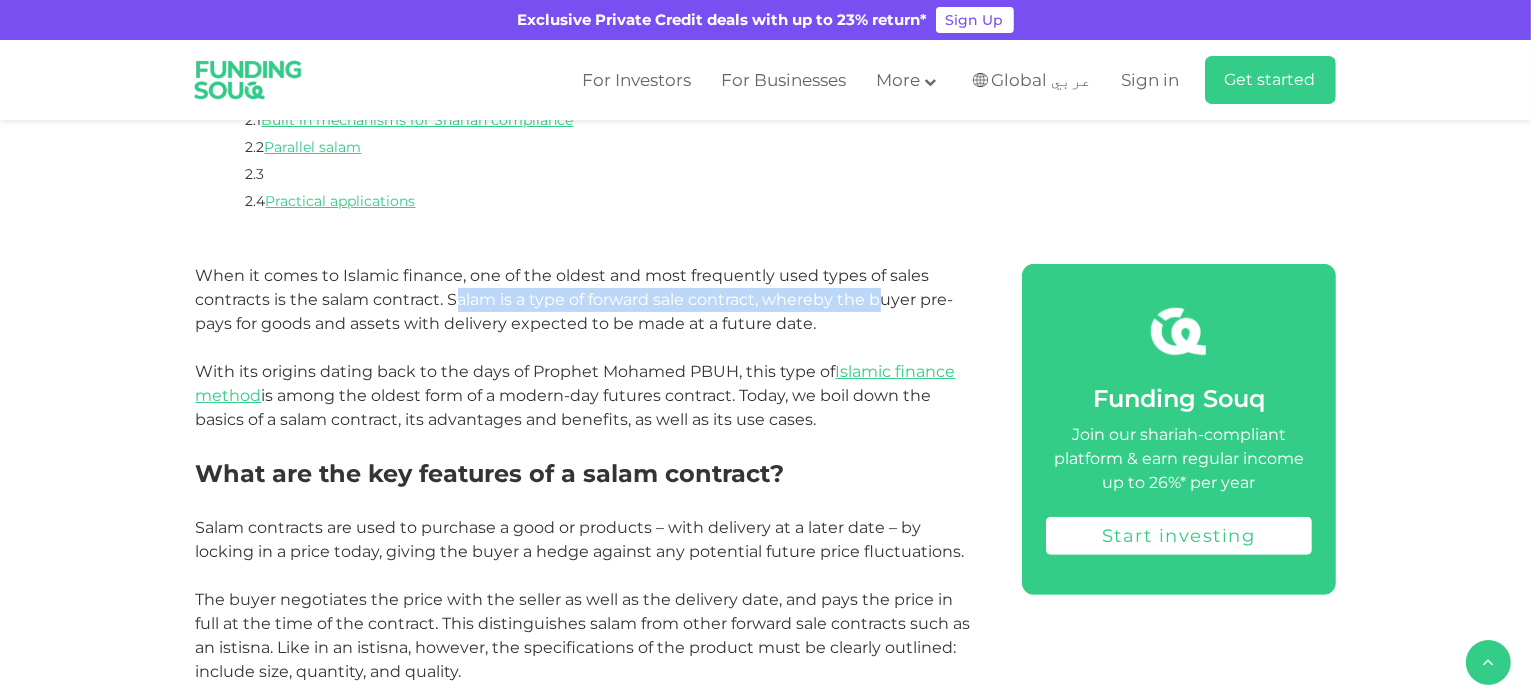 drag, startPoint x: 455, startPoint y: 297, endPoint x: 896, endPoint y: 308, distance: 441.13718 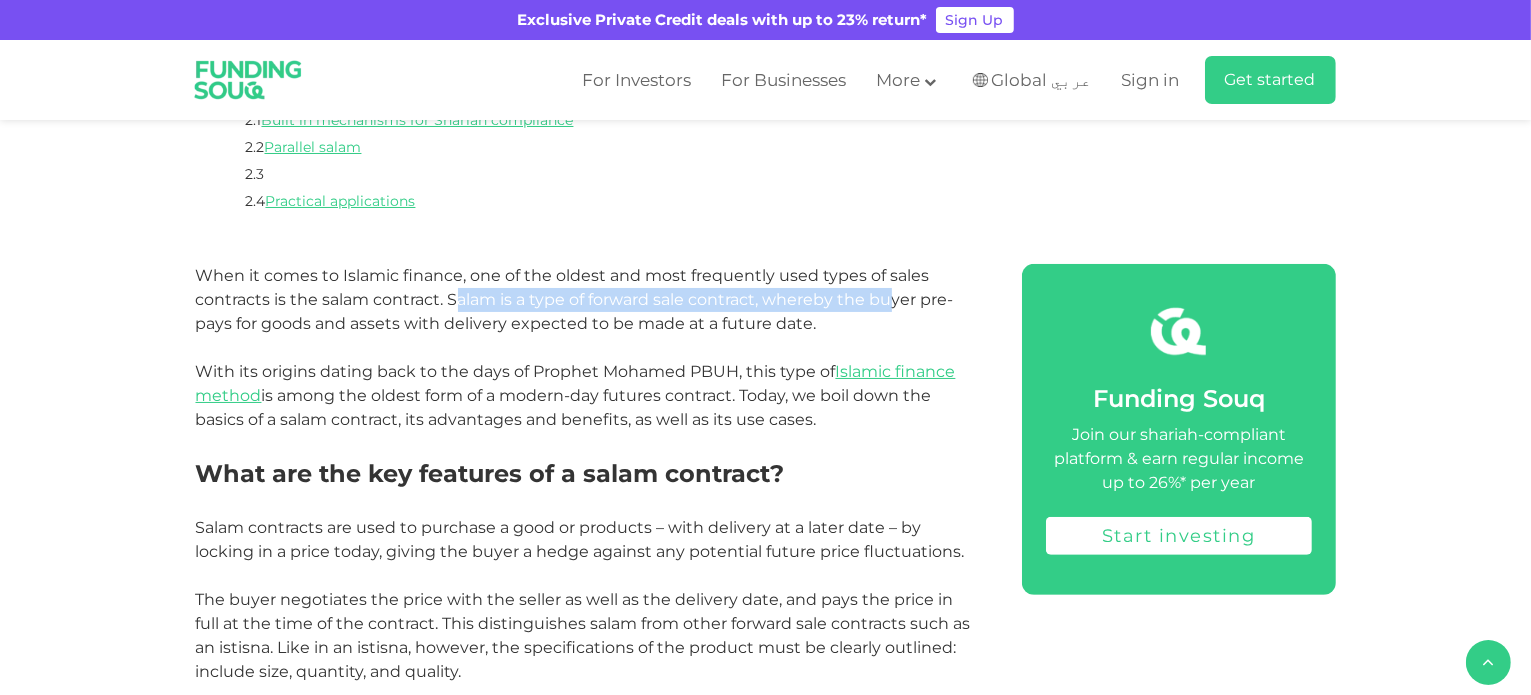 click on "When it comes to Islamic finance, one of the oldest and most frequently used types of sales contracts is the salam contract. Salam is a type of forward sale contract, whereby the buyer pre-pays for goods and assets with delivery expected to be made at a future date." at bounding box center [575, 299] 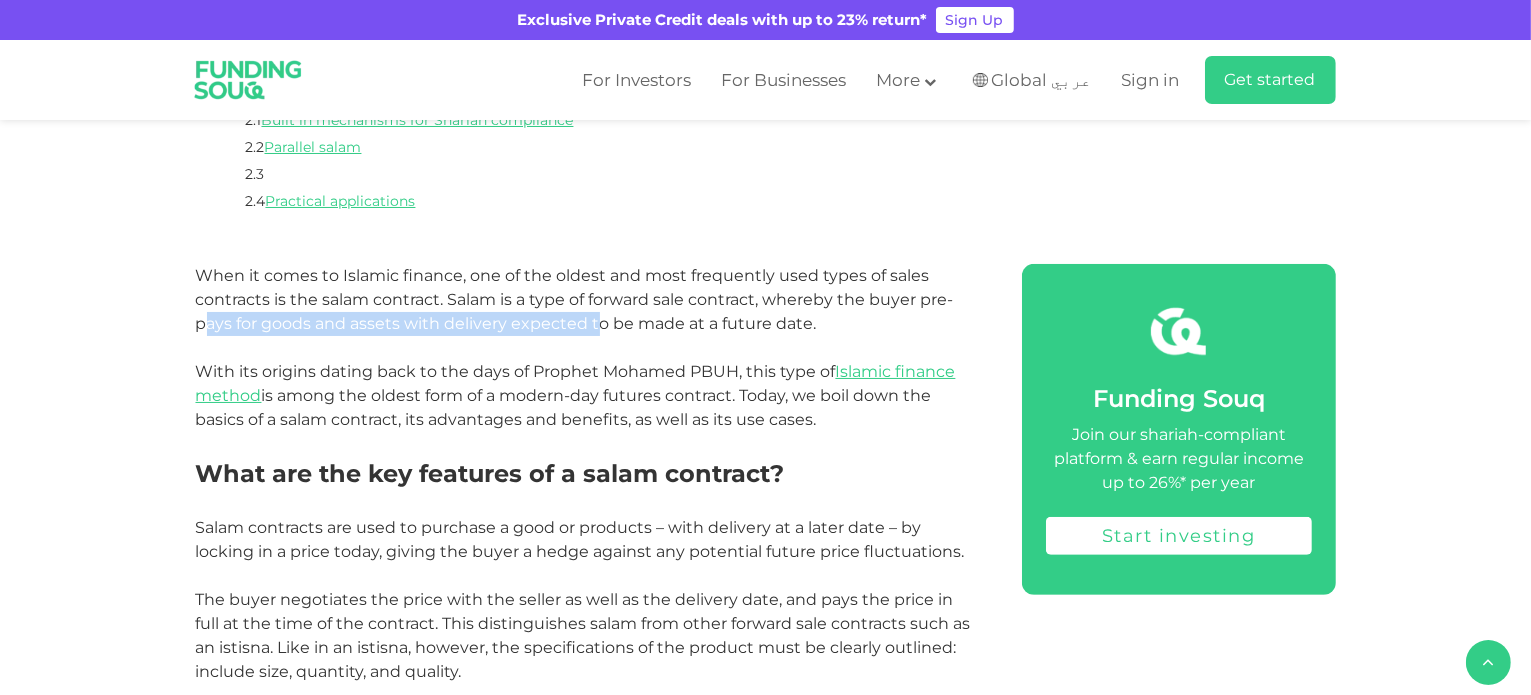 drag, startPoint x: 206, startPoint y: 328, endPoint x: 620, endPoint y: 326, distance: 414.00482 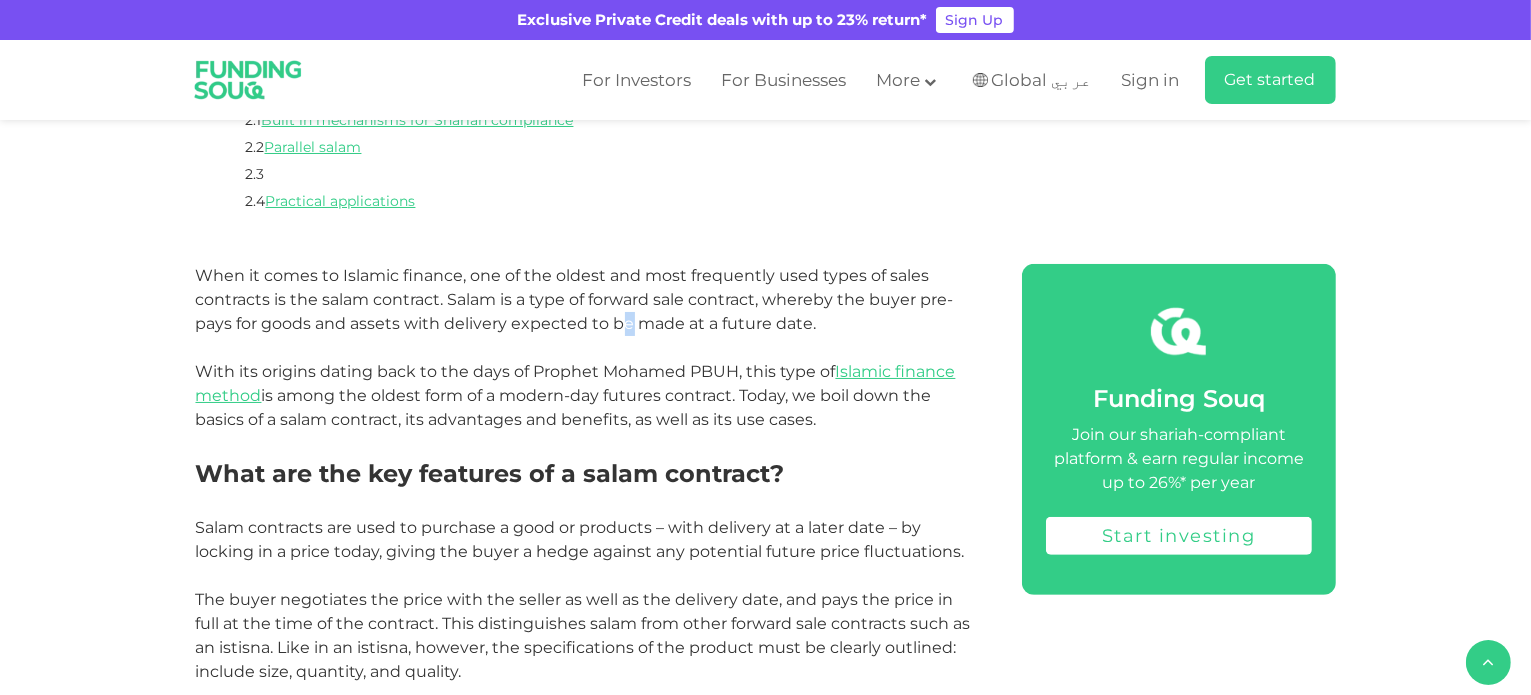 click on "When it comes to Islamic finance, one of the oldest and most frequently used types of sales contracts is the salam contract. Salam is a type of forward sale contract, whereby the buyer pre-pays for goods and assets with delivery expected to be made at a future date." at bounding box center [575, 299] 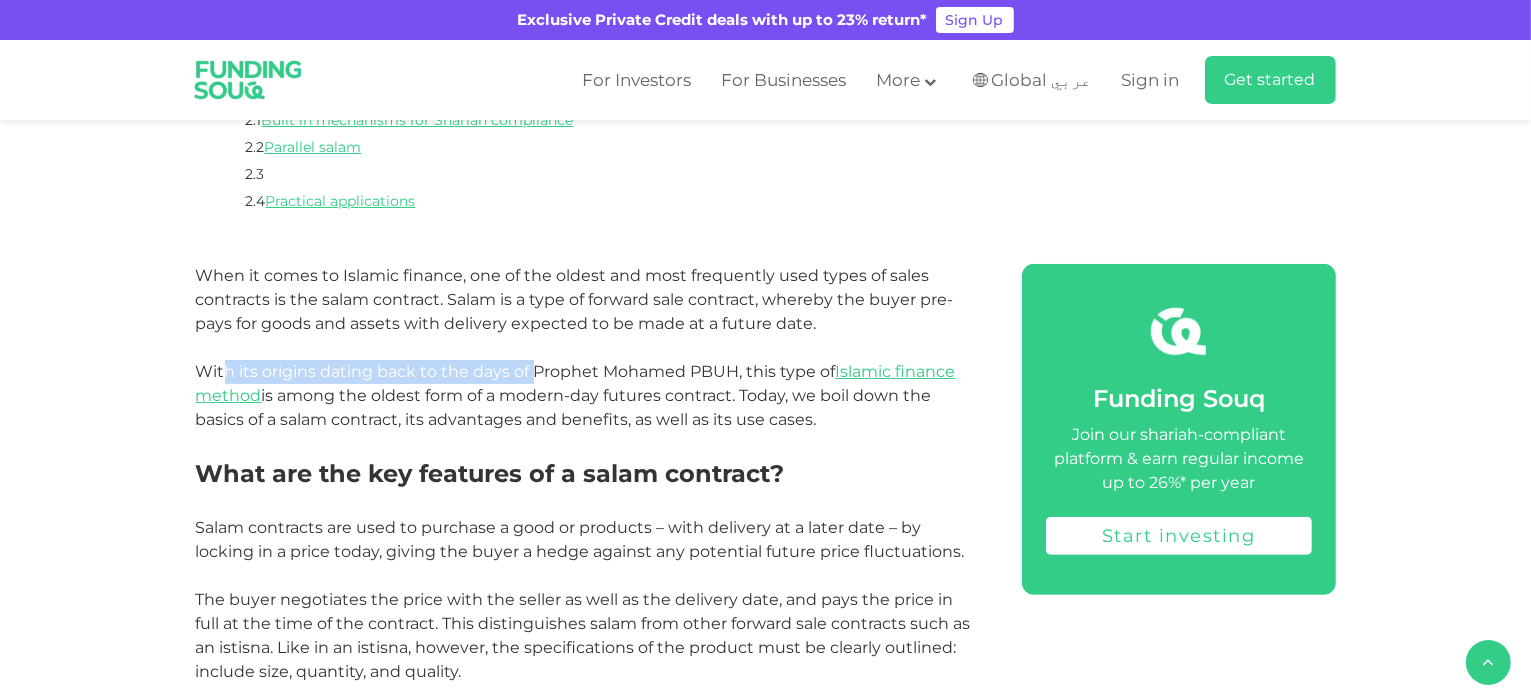 drag, startPoint x: 223, startPoint y: 365, endPoint x: 540, endPoint y: 371, distance: 317.05676 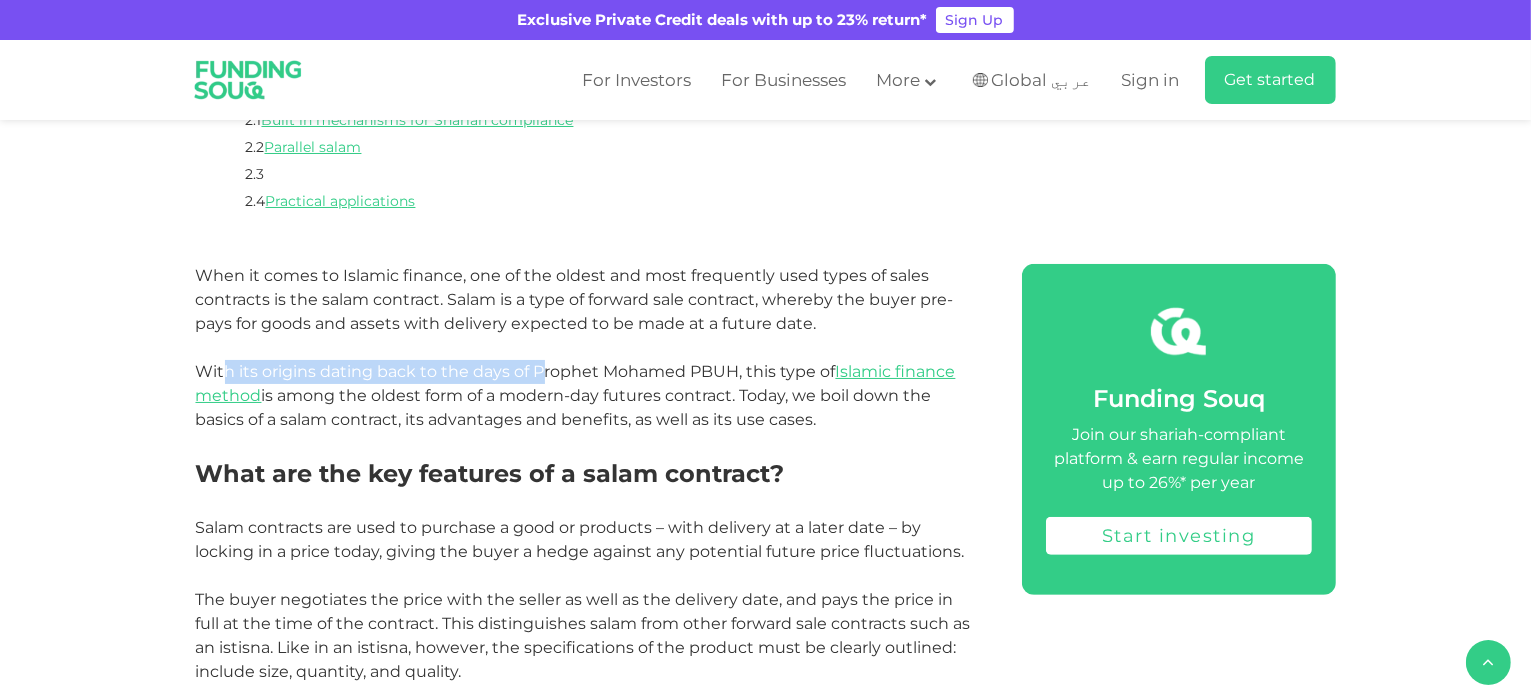 click on "With its origins dating back to the days of Prophet Mohamed PBUH, this type of  Islamic finance method  is among the oldest form of a modern-day futures contract. Today, we boil down the basics of a salam contract, its advantages and benefits, as well as its use cases." at bounding box center [576, 395] 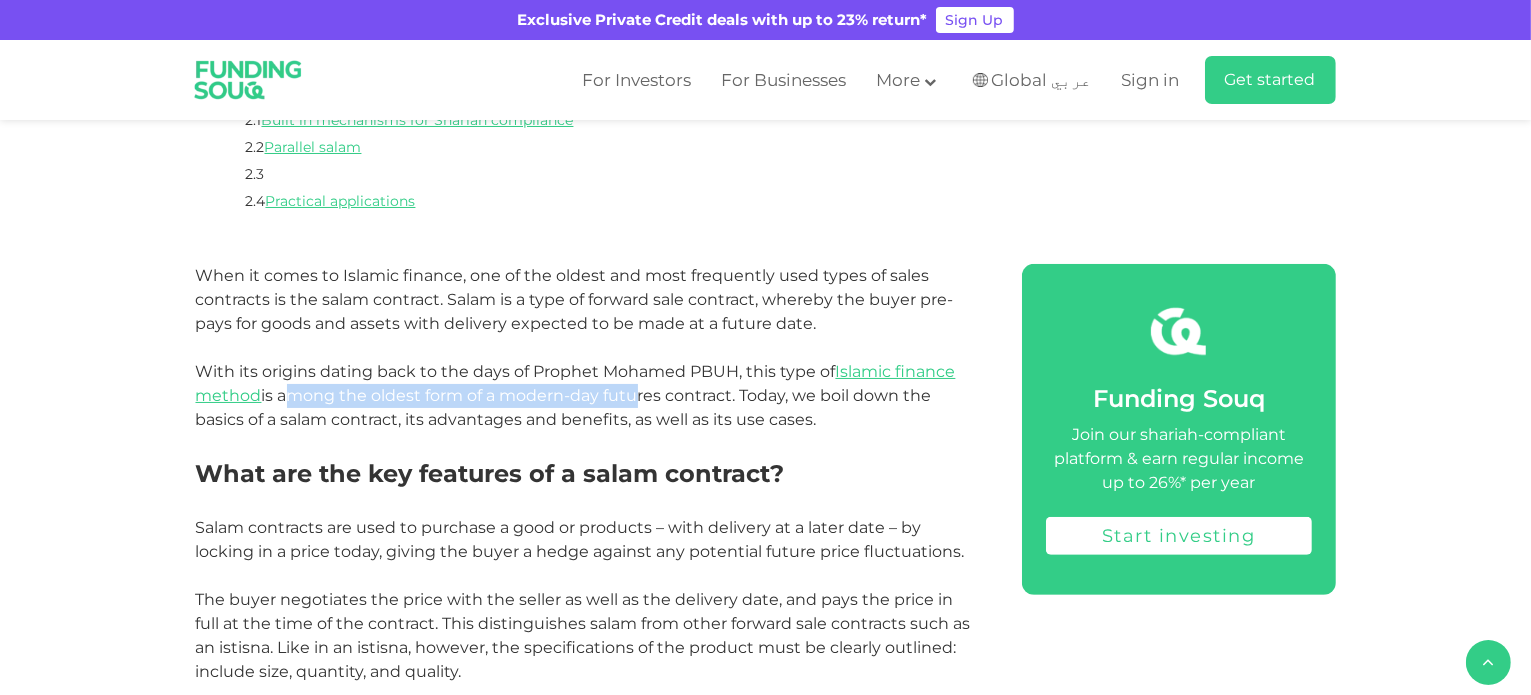 drag, startPoint x: 280, startPoint y: 407, endPoint x: 693, endPoint y: 406, distance: 413.00122 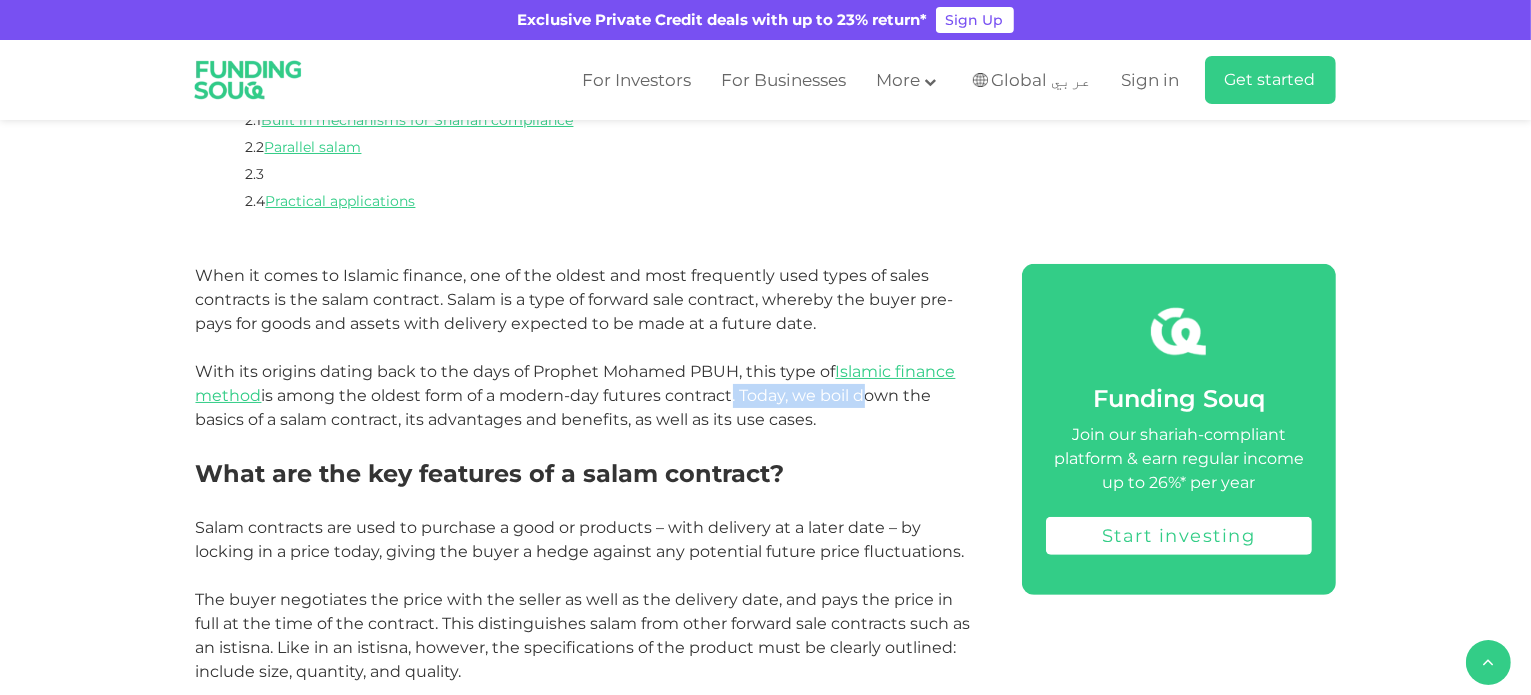 drag, startPoint x: 744, startPoint y: 395, endPoint x: 884, endPoint y: 398, distance: 140.03214 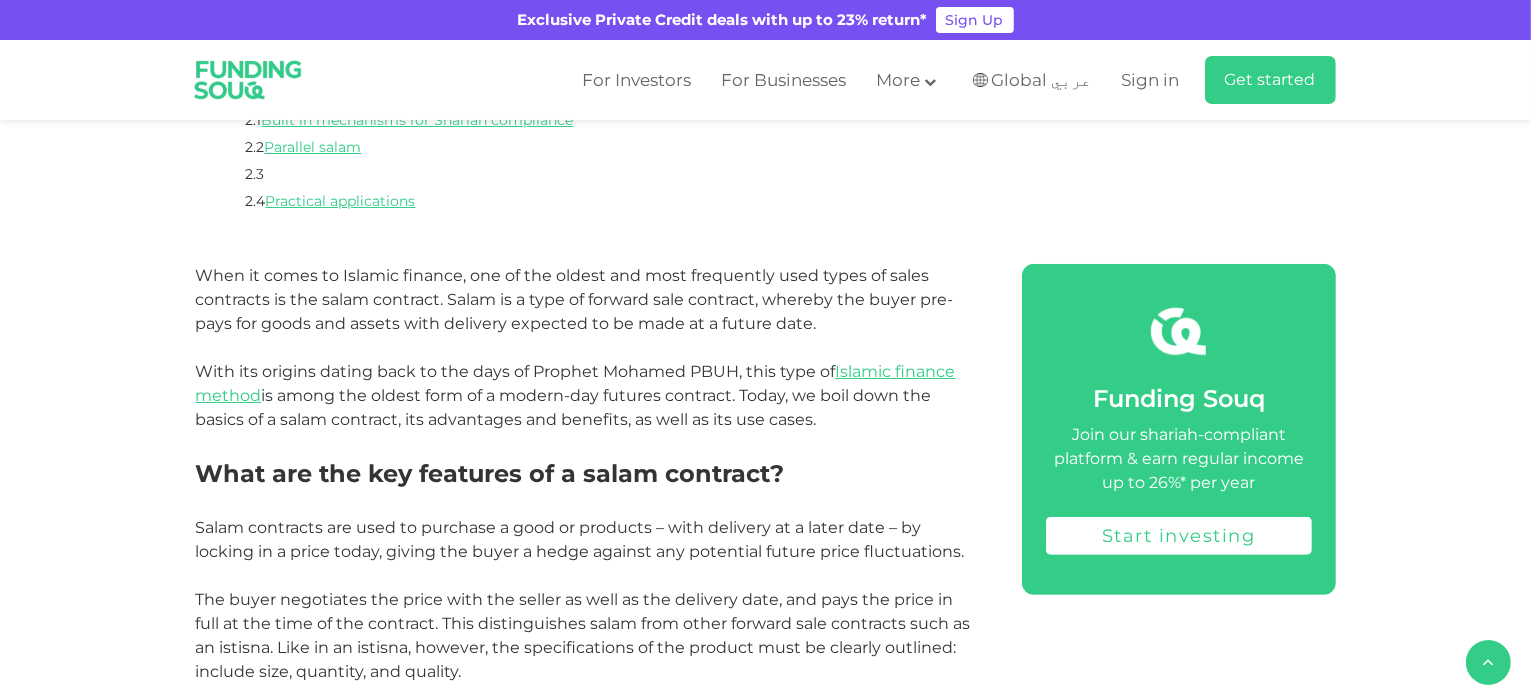 click on "With its origins dating back to the days of Prophet Mohamed PBUH, this type of  Islamic finance method  is among the oldest form of a modern-day futures contract. Today, we boil down the basics of a salam contract, its advantages and benefits, as well as its use cases." at bounding box center (576, 395) 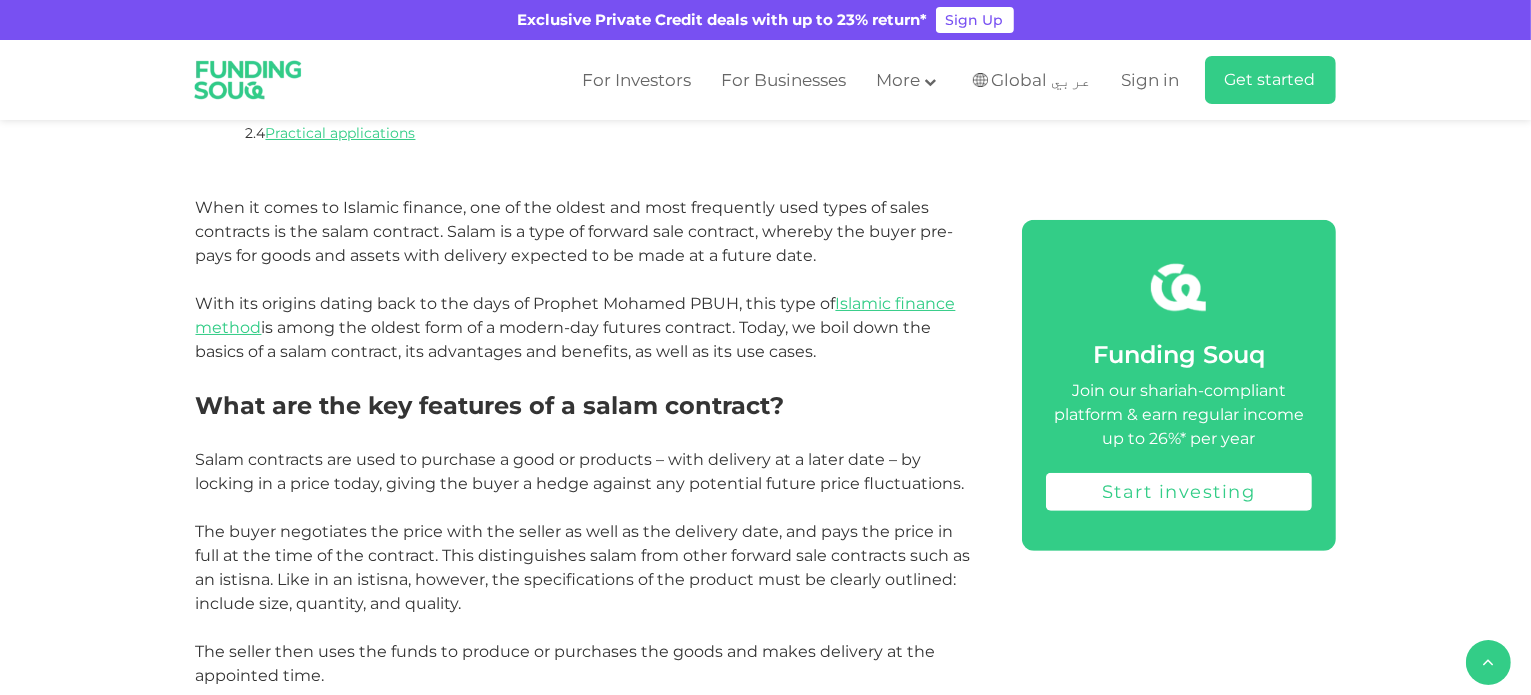 scroll, scrollTop: 900, scrollLeft: 0, axis: vertical 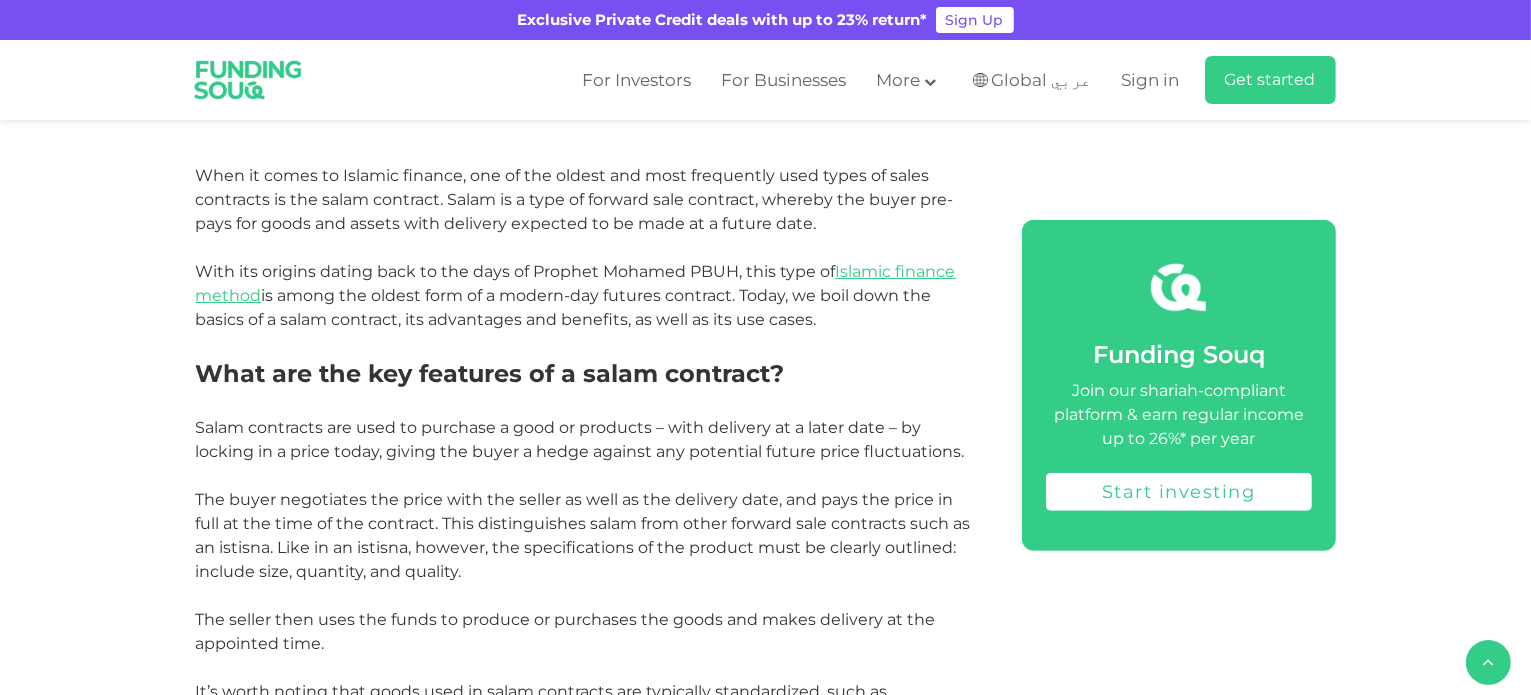 drag, startPoint x: 190, startPoint y: 422, endPoint x: 597, endPoint y: 418, distance: 407.01965 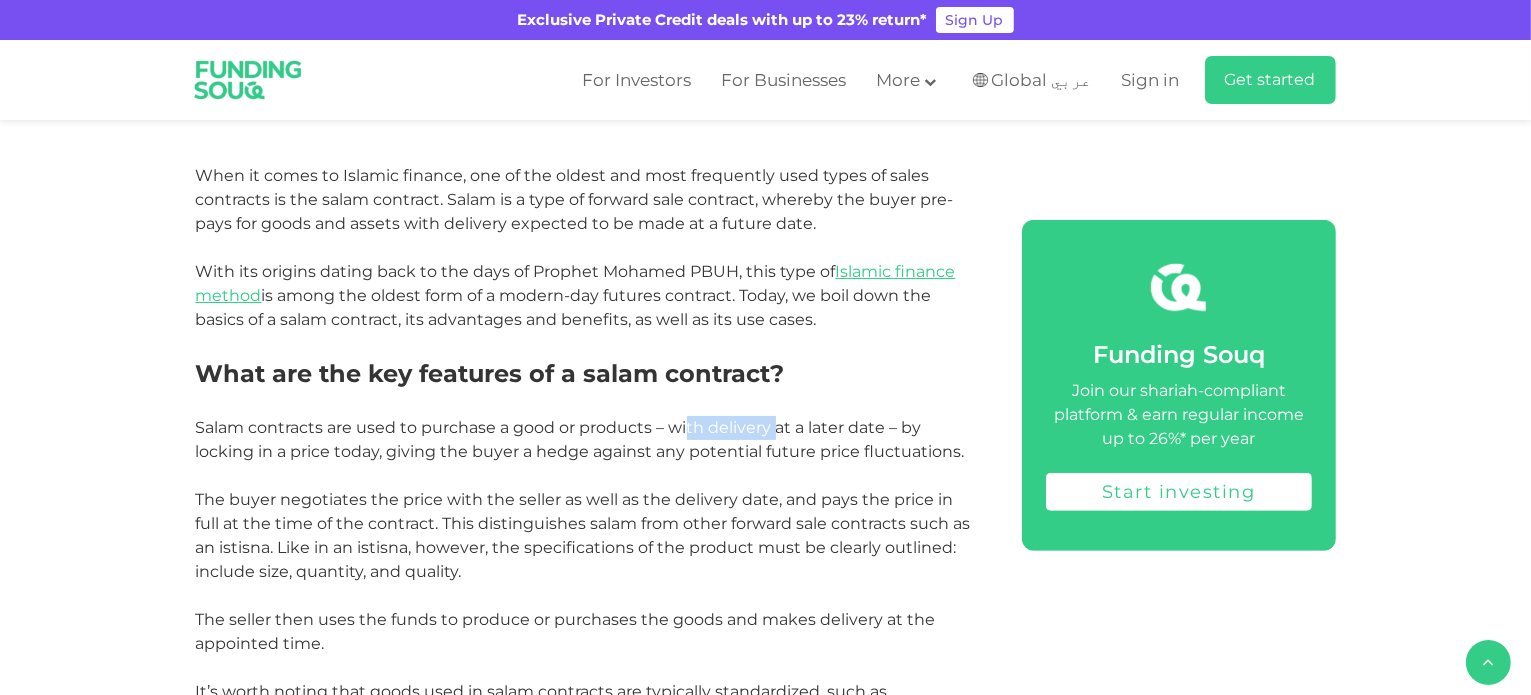 drag, startPoint x: 745, startPoint y: 423, endPoint x: 814, endPoint y: 417, distance: 69.260376 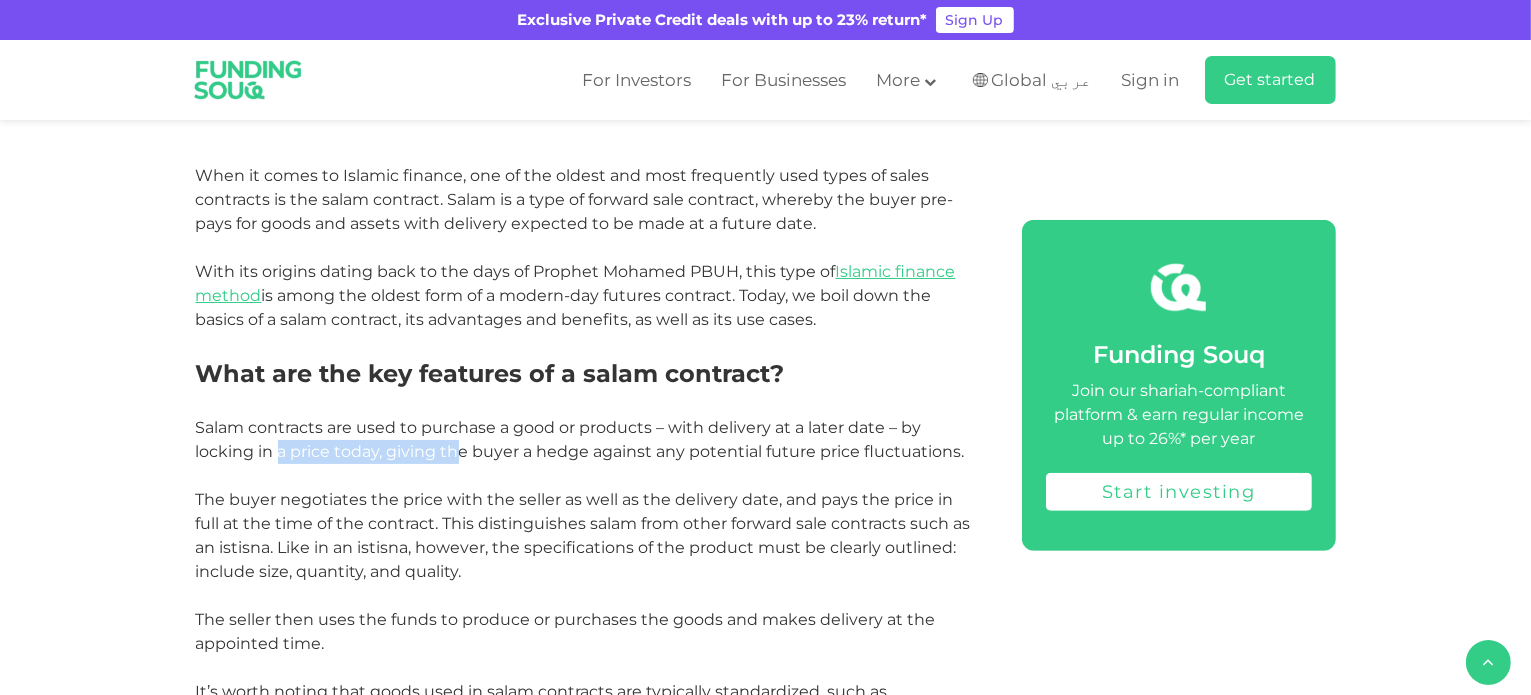 drag, startPoint x: 282, startPoint y: 451, endPoint x: 508, endPoint y: 460, distance: 226.17914 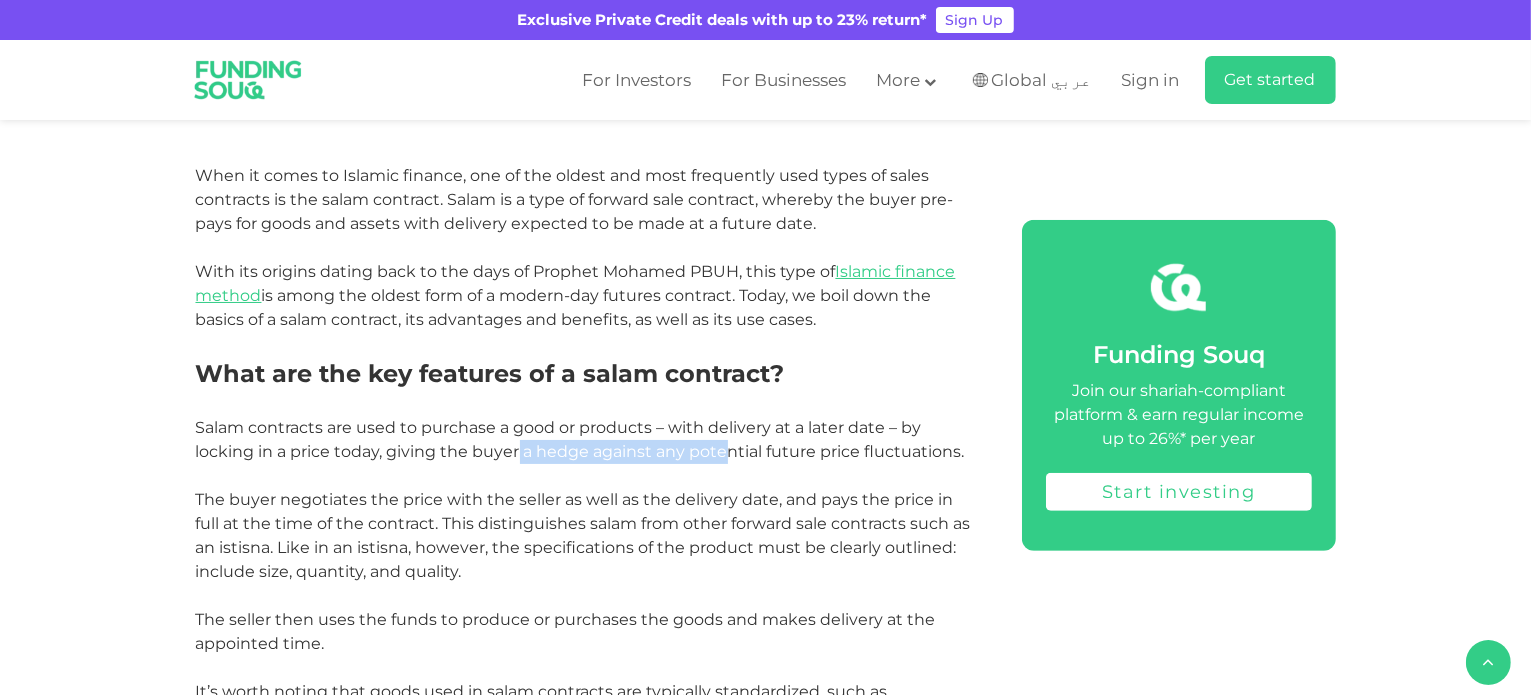 drag, startPoint x: 520, startPoint y: 457, endPoint x: 748, endPoint y: 455, distance: 228.00877 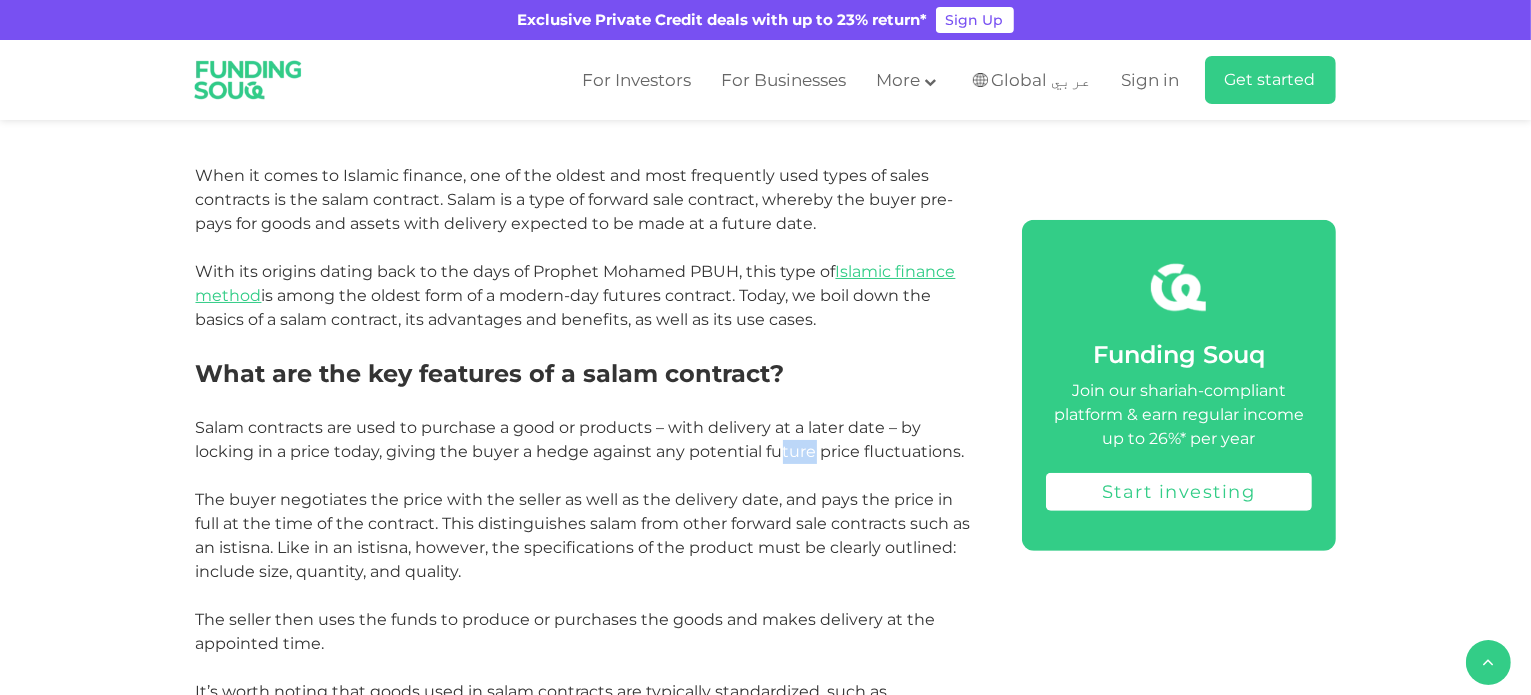 drag, startPoint x: 827, startPoint y: 455, endPoint x: 868, endPoint y: 455, distance: 41 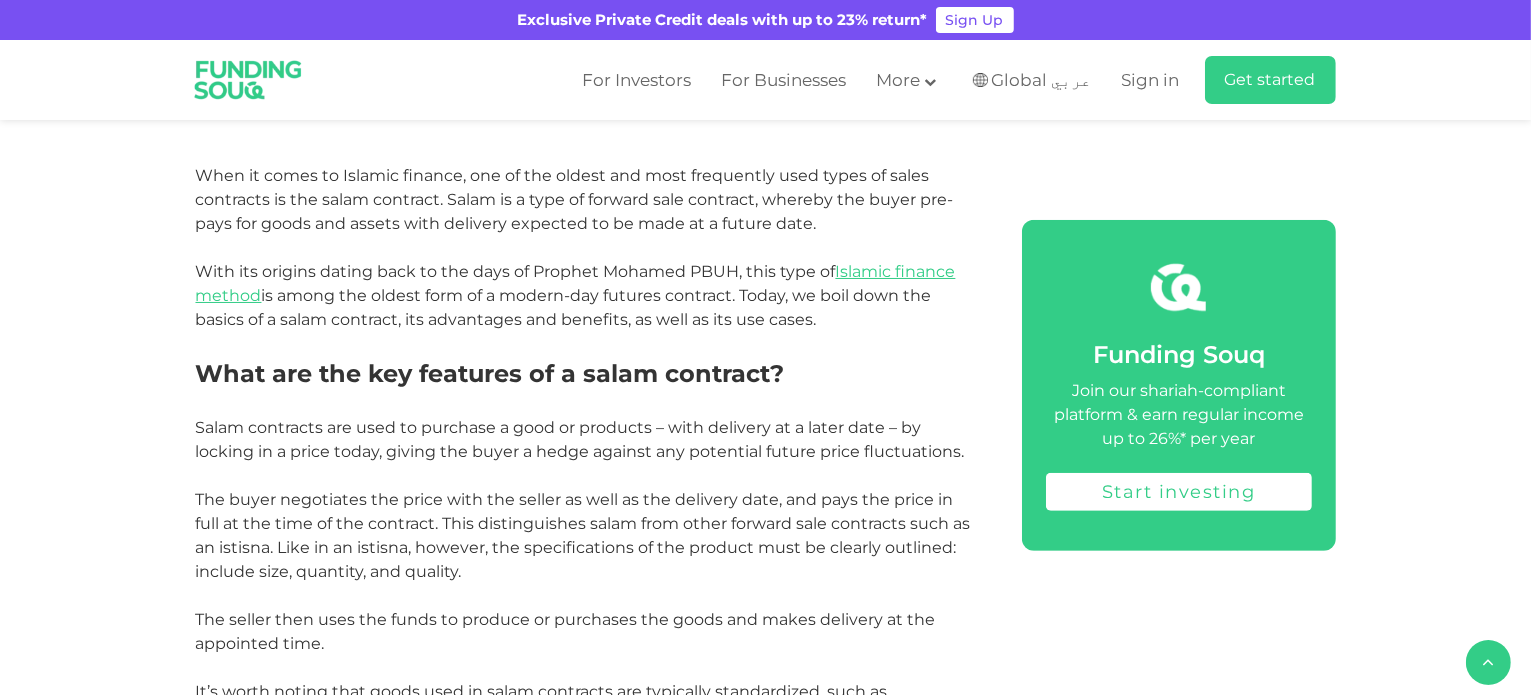 click on "Salam contracts are used to purchase a good or products – with delivery at a later date – by locking in a price today, giving the buyer a hedge against any potential future price fluctuations." at bounding box center (580, 439) 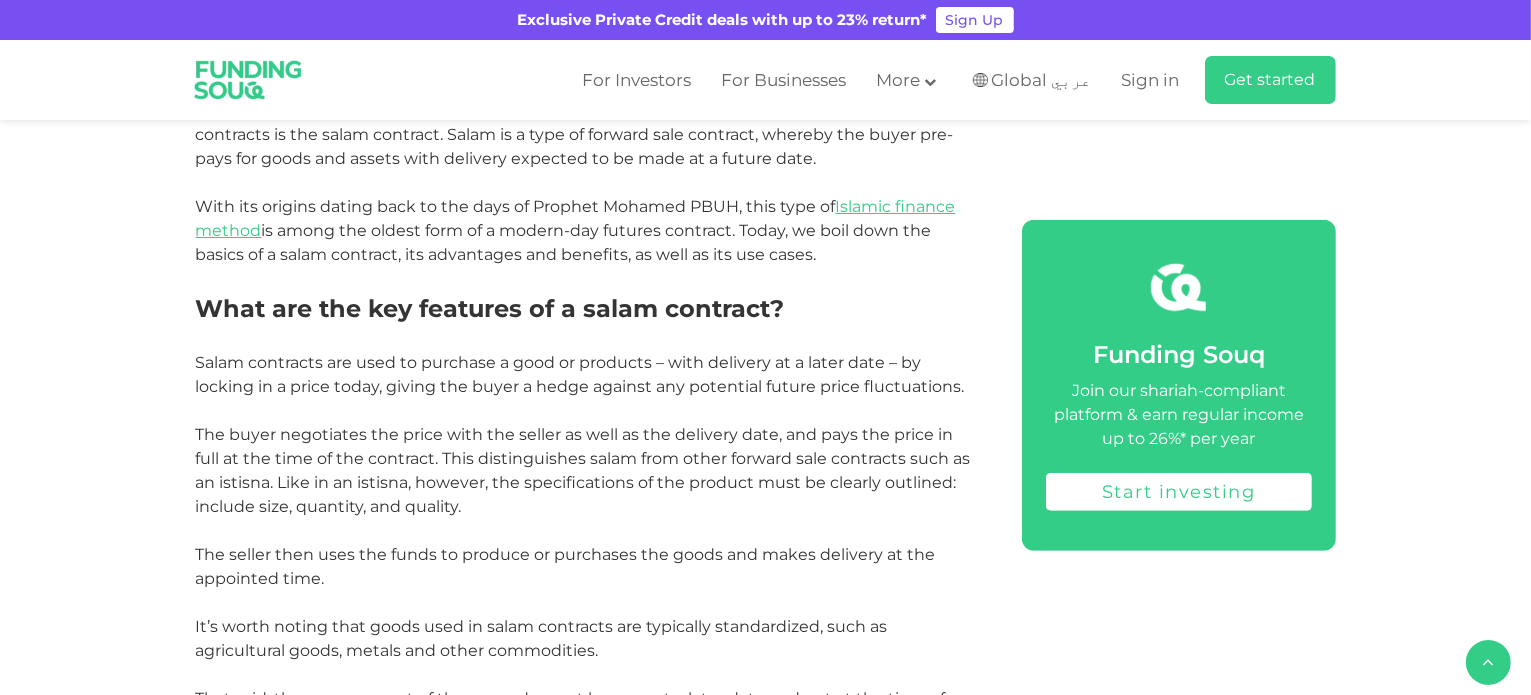 scroll, scrollTop: 1000, scrollLeft: 0, axis: vertical 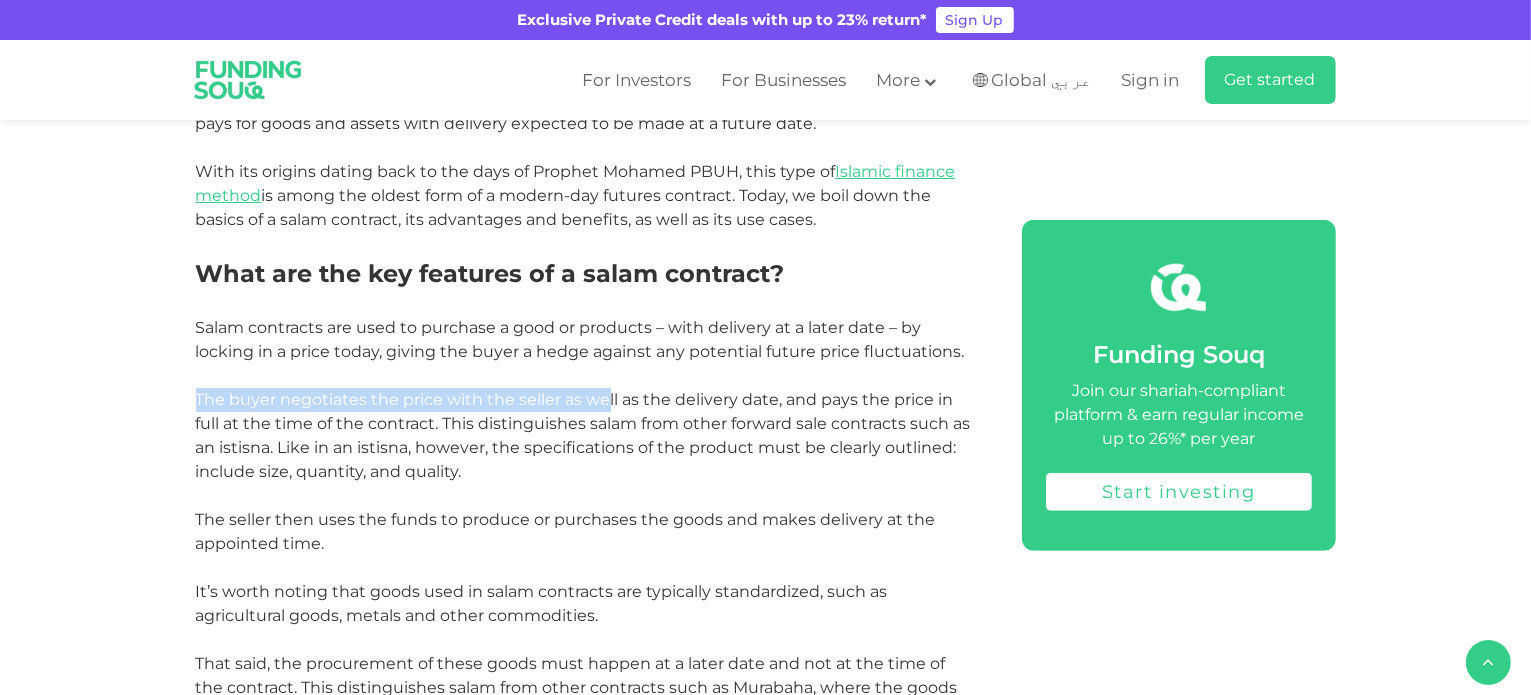 drag, startPoint x: 199, startPoint y: 388, endPoint x: 641, endPoint y: 395, distance: 442.05542 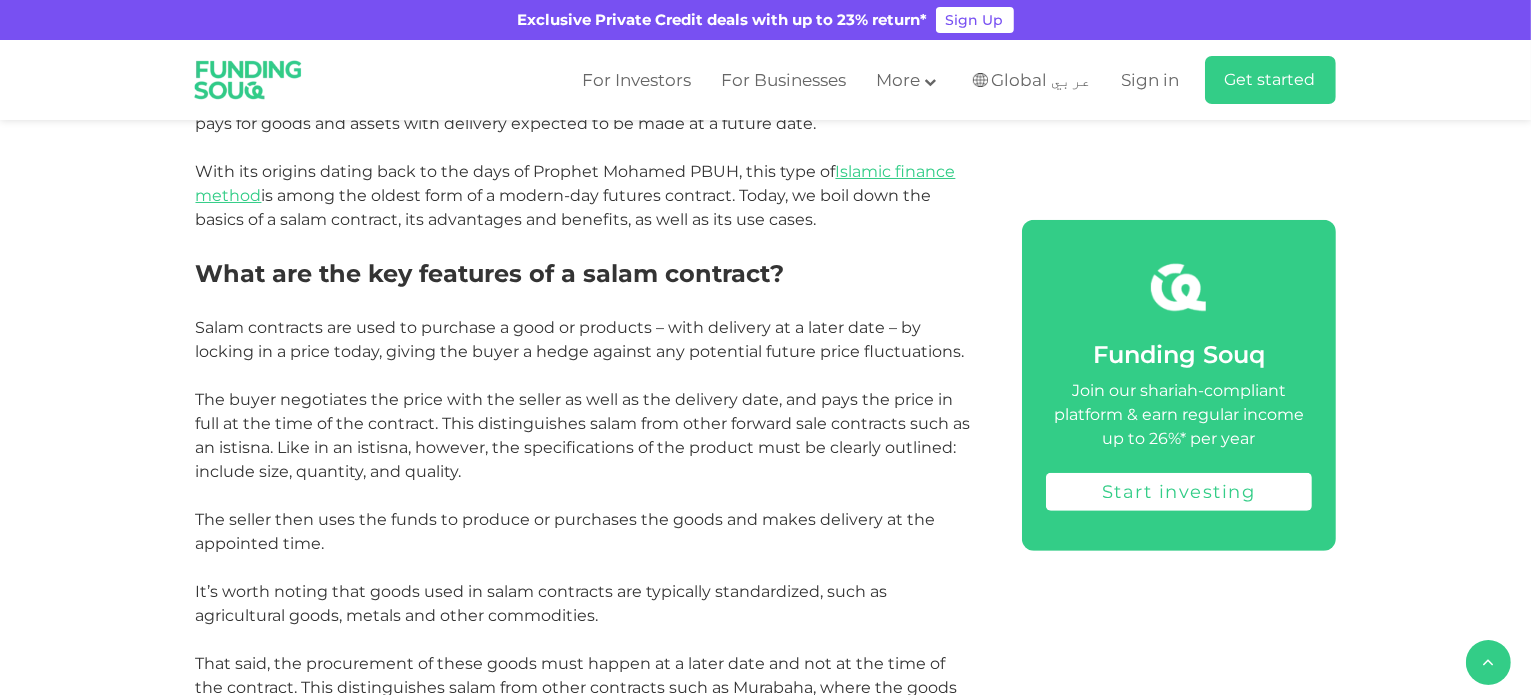 click on "The buyer negotiates the price with the seller as well as the delivery date, and pays the price in full at the time of the contract. This distinguishes salam from other forward sale contracts such as an istisna. Like in an istisna, however, the specifications of the product must be clearly outlined: include size, quantity, and quality." at bounding box center (583, 435) 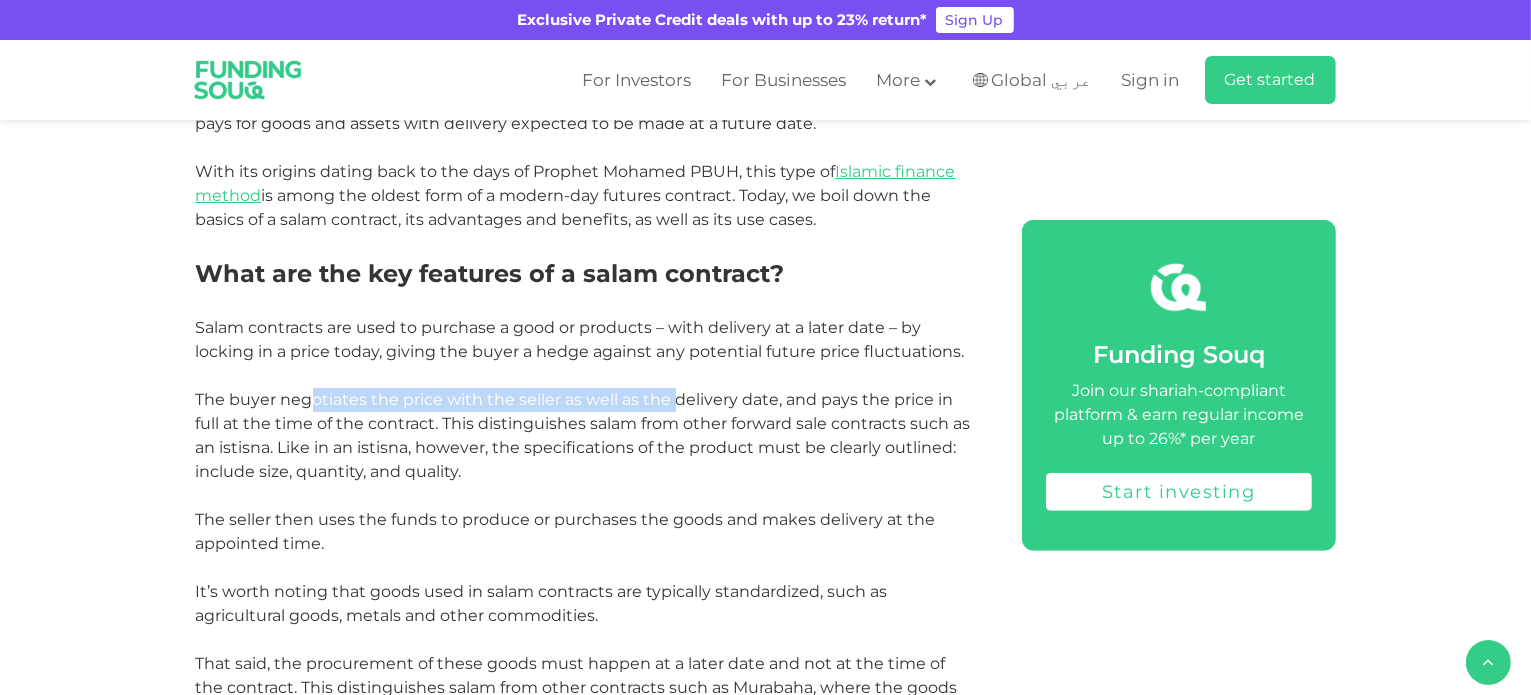 drag, startPoint x: 315, startPoint y: 399, endPoint x: 704, endPoint y: 388, distance: 389.1555 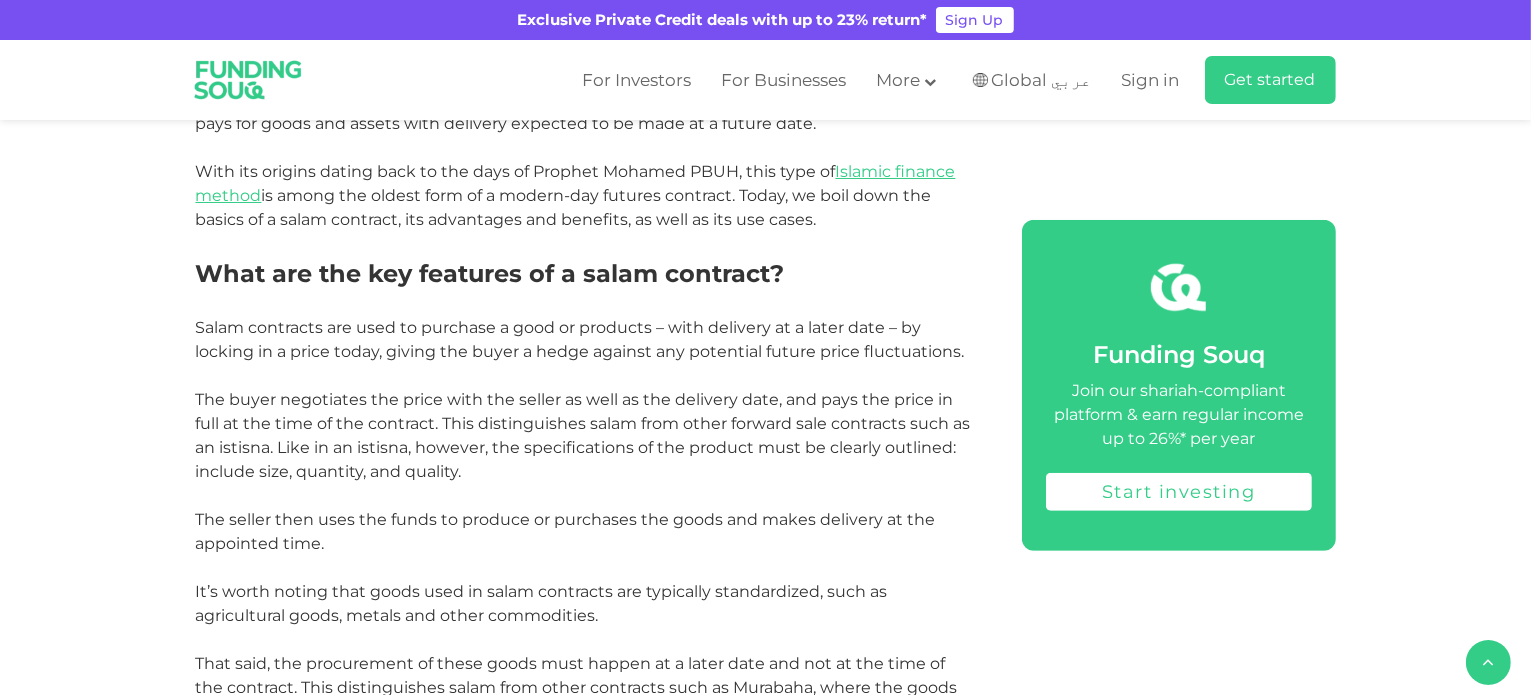 click at bounding box center (586, 376) 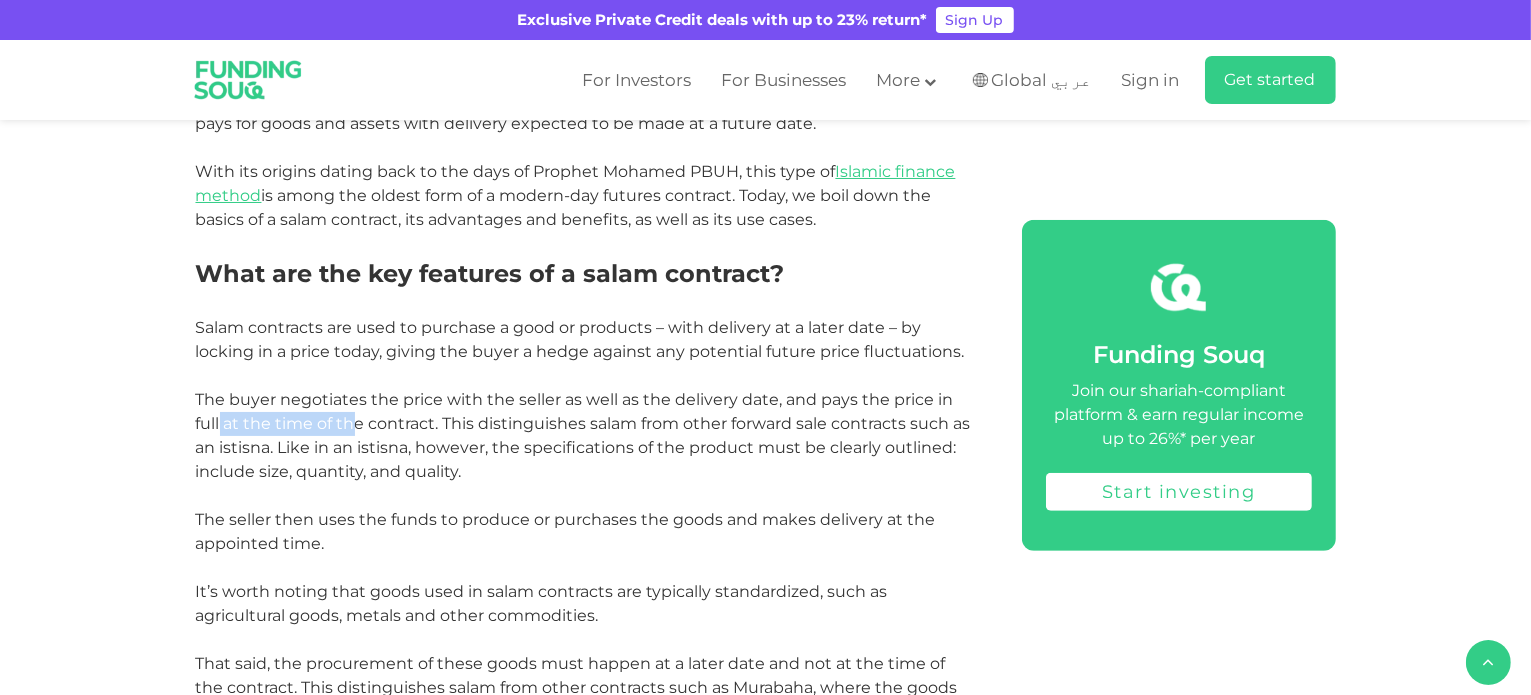 drag, startPoint x: 218, startPoint y: 427, endPoint x: 386, endPoint y: 427, distance: 168 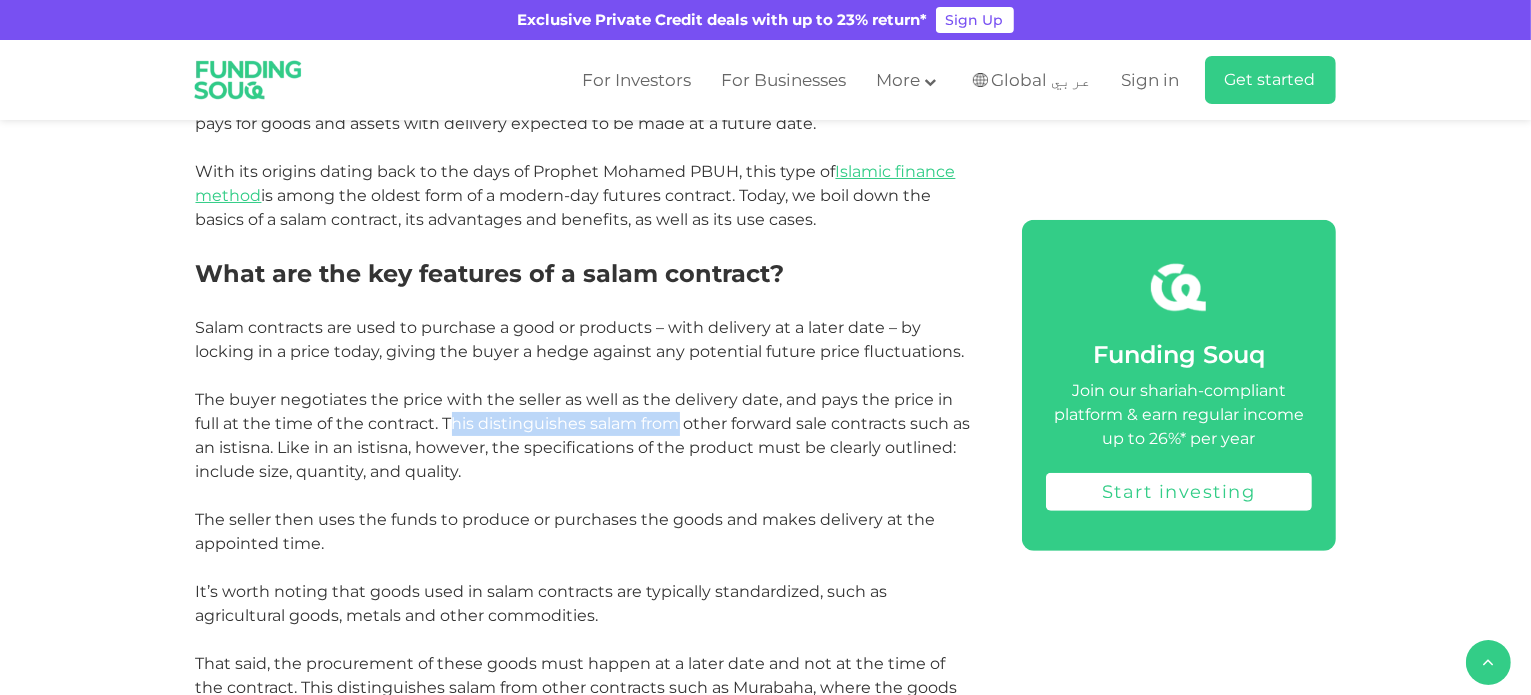 drag, startPoint x: 453, startPoint y: 424, endPoint x: 707, endPoint y: 422, distance: 254.00787 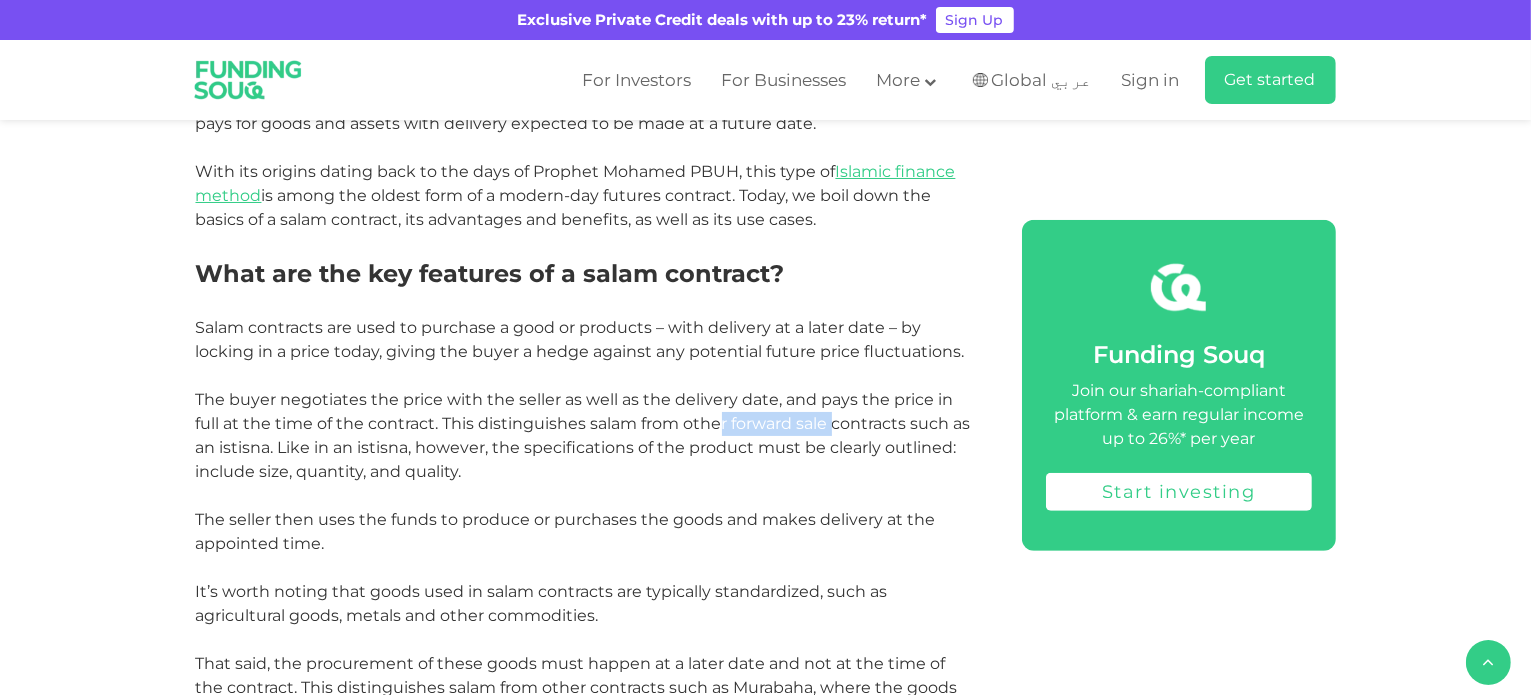 drag, startPoint x: 721, startPoint y: 423, endPoint x: 870, endPoint y: 425, distance: 149.01343 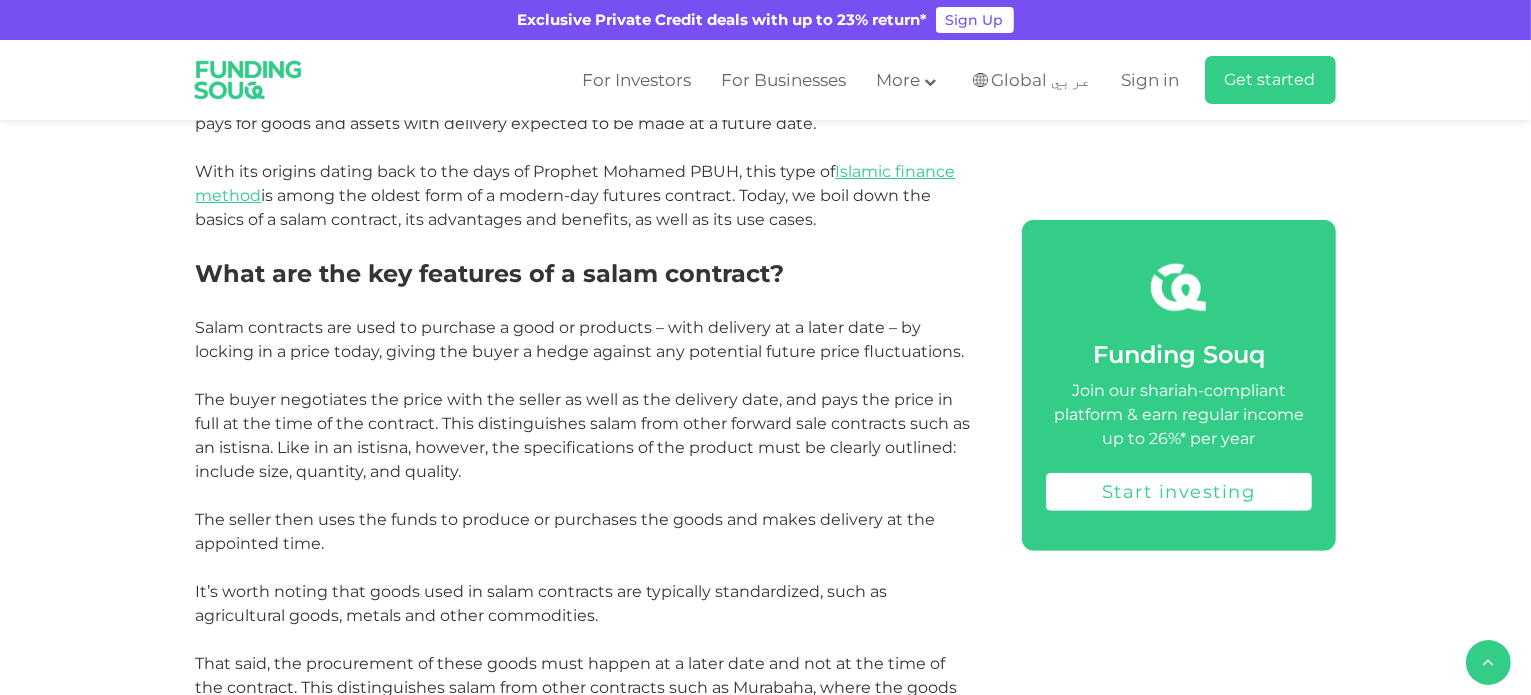 click on "The buyer negotiates the price with the seller as well as the delivery date, and pays the price in full at the time of the contract. This distinguishes salam from other forward sale contracts such as an istisna. Like in an istisna, however, the specifications of the product must be clearly outlined: include size, quantity, and quality." at bounding box center [583, 435] 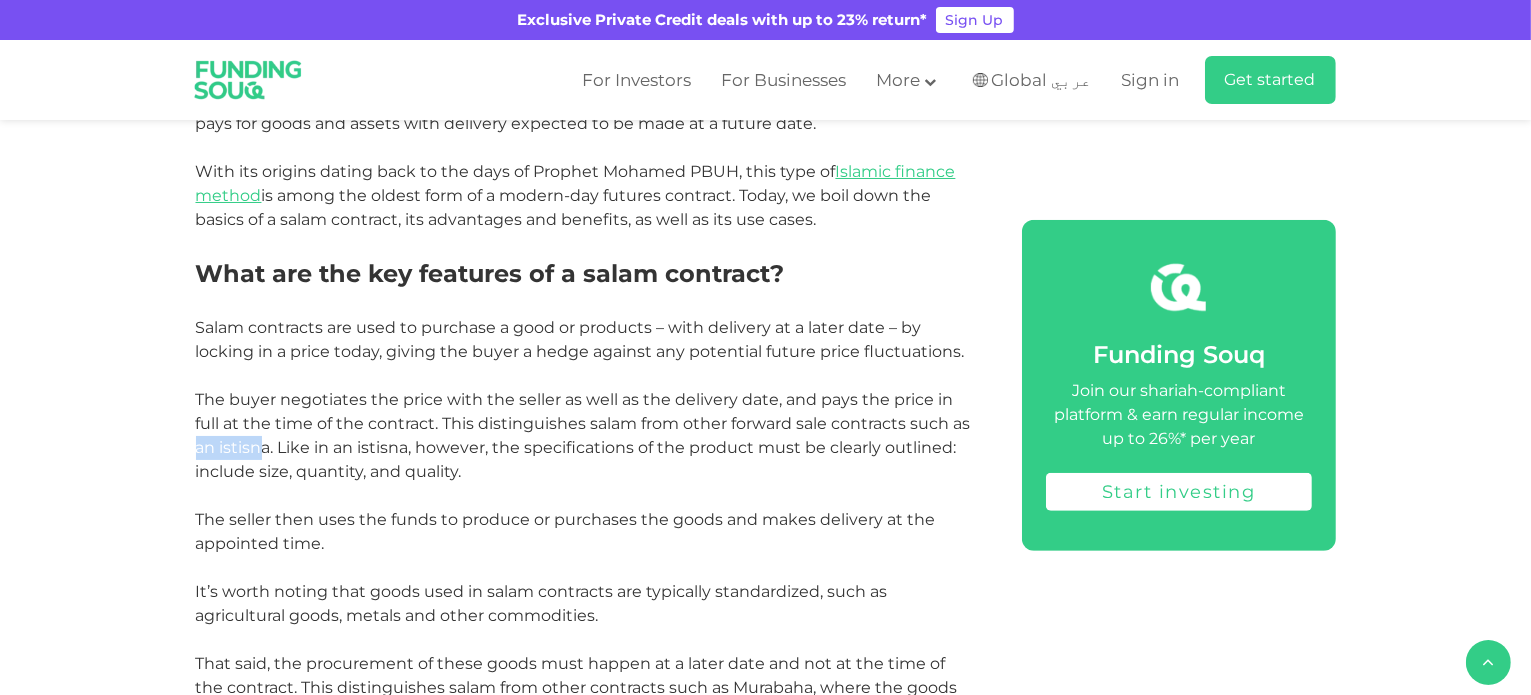 drag, startPoint x: 199, startPoint y: 441, endPoint x: 283, endPoint y: 443, distance: 84.0238 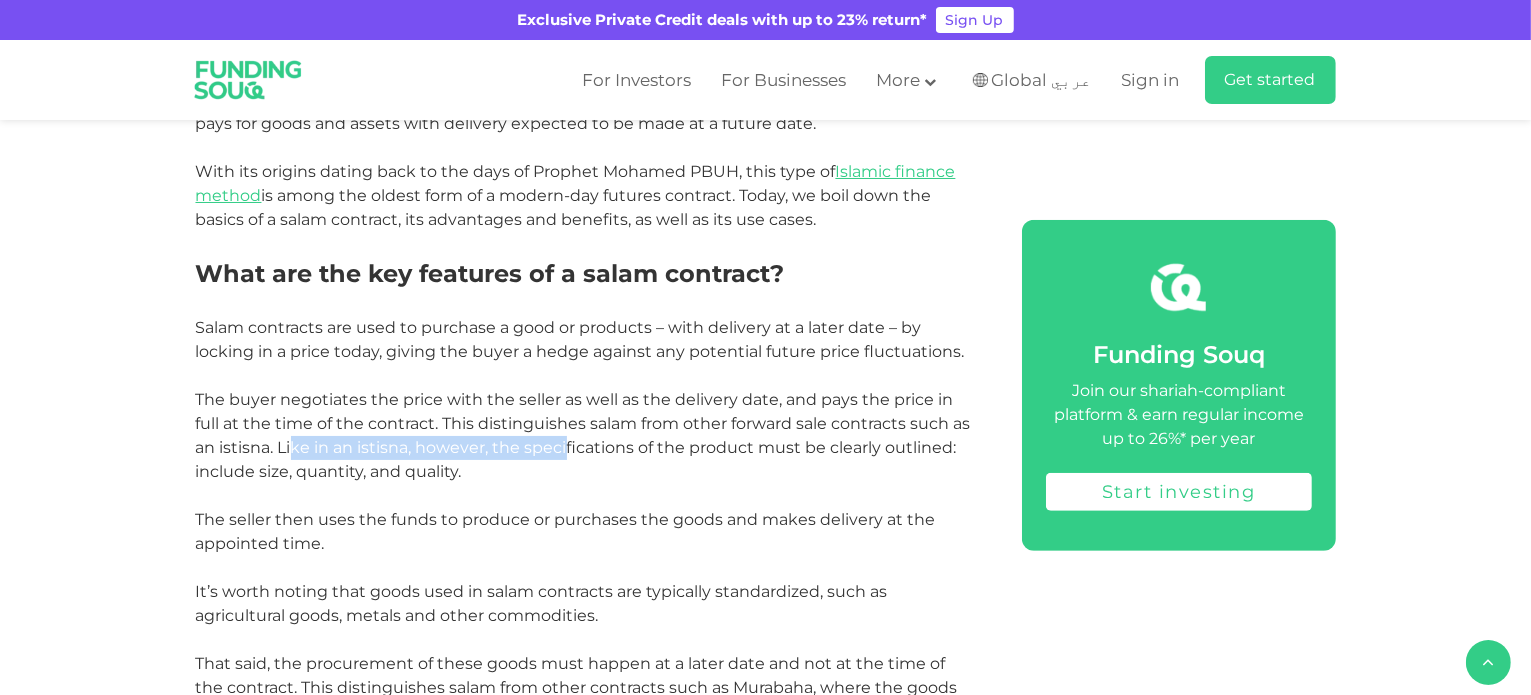 drag, startPoint x: 294, startPoint y: 446, endPoint x: 568, endPoint y: 456, distance: 274.18243 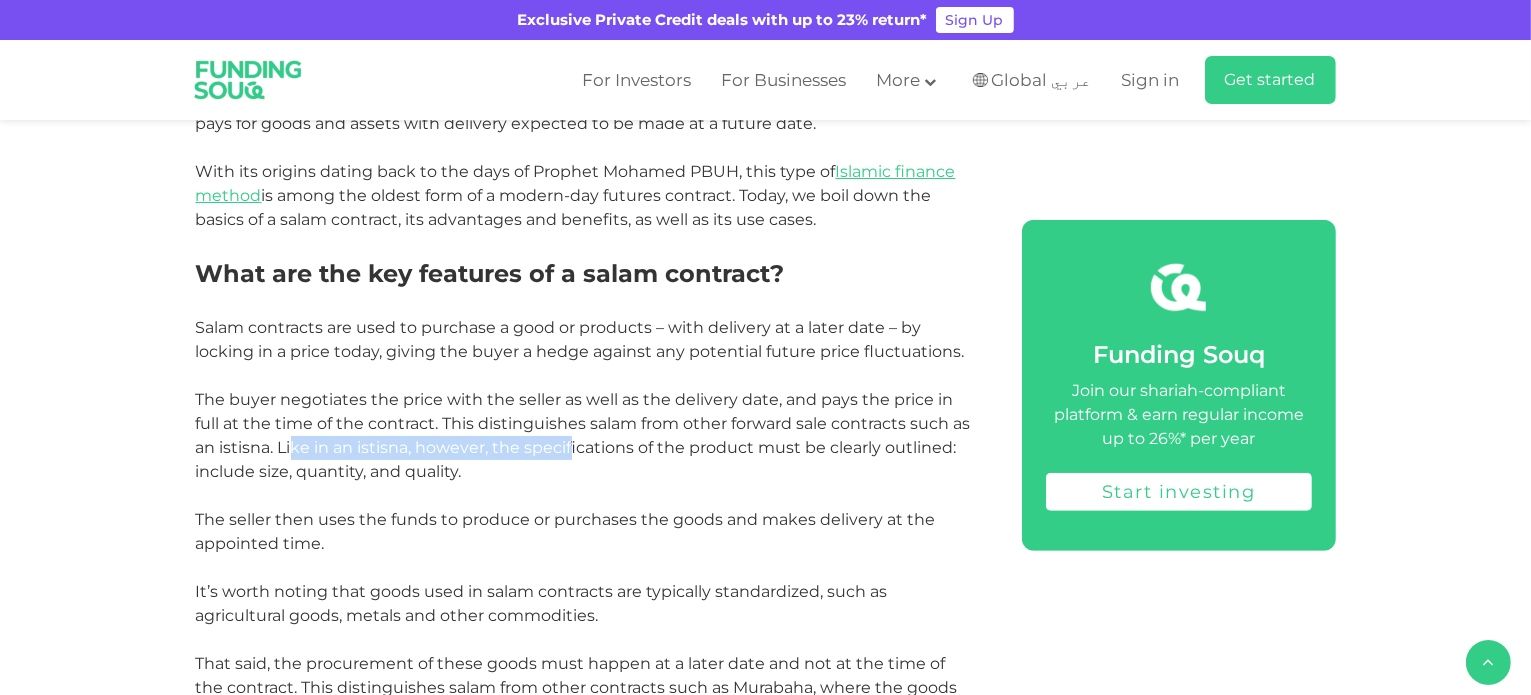 click on "The buyer negotiates the price with the seller as well as the delivery date, and pays the price in full at the time of the contract. This distinguishes salam from other forward sale contracts such as an istisna. Like in an istisna, however, the specifications of the product must be clearly outlined: include size, quantity, and quality." at bounding box center (583, 435) 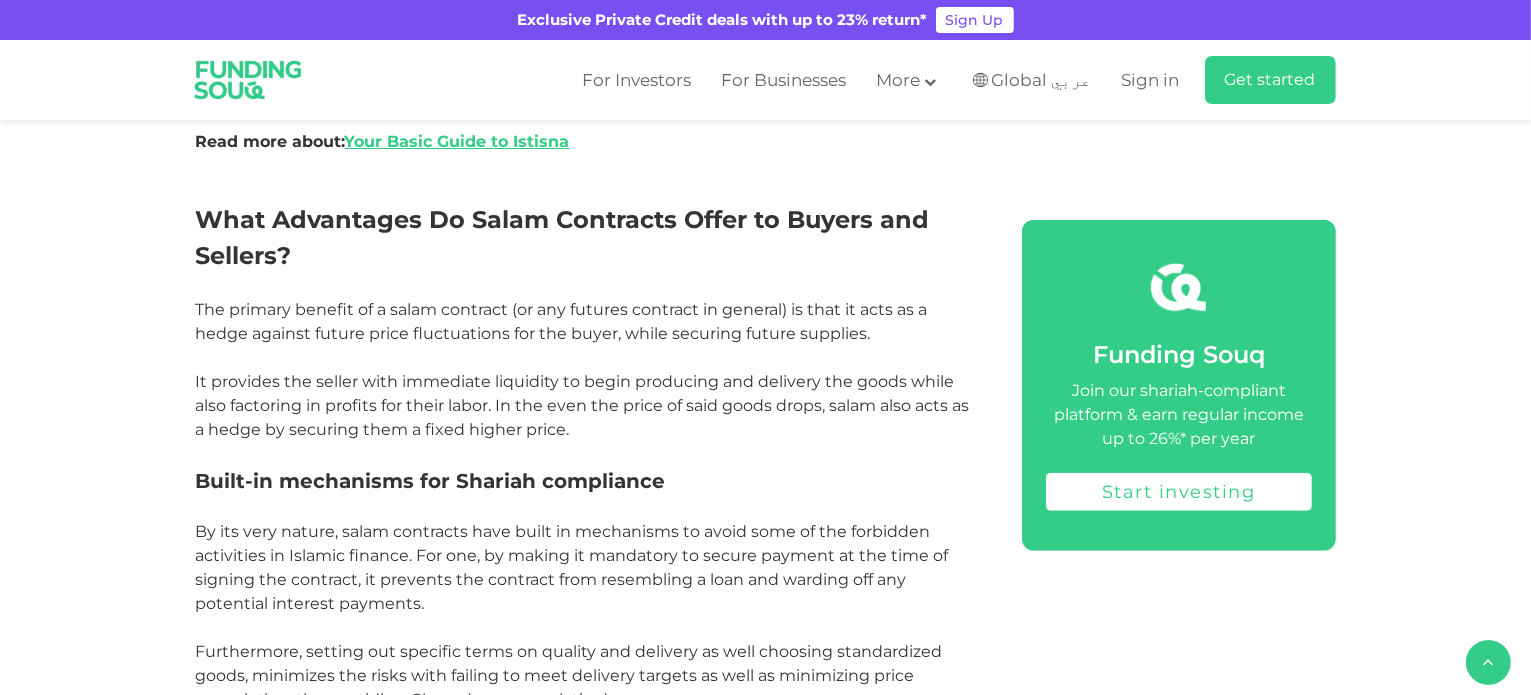 scroll, scrollTop: 1664, scrollLeft: 0, axis: vertical 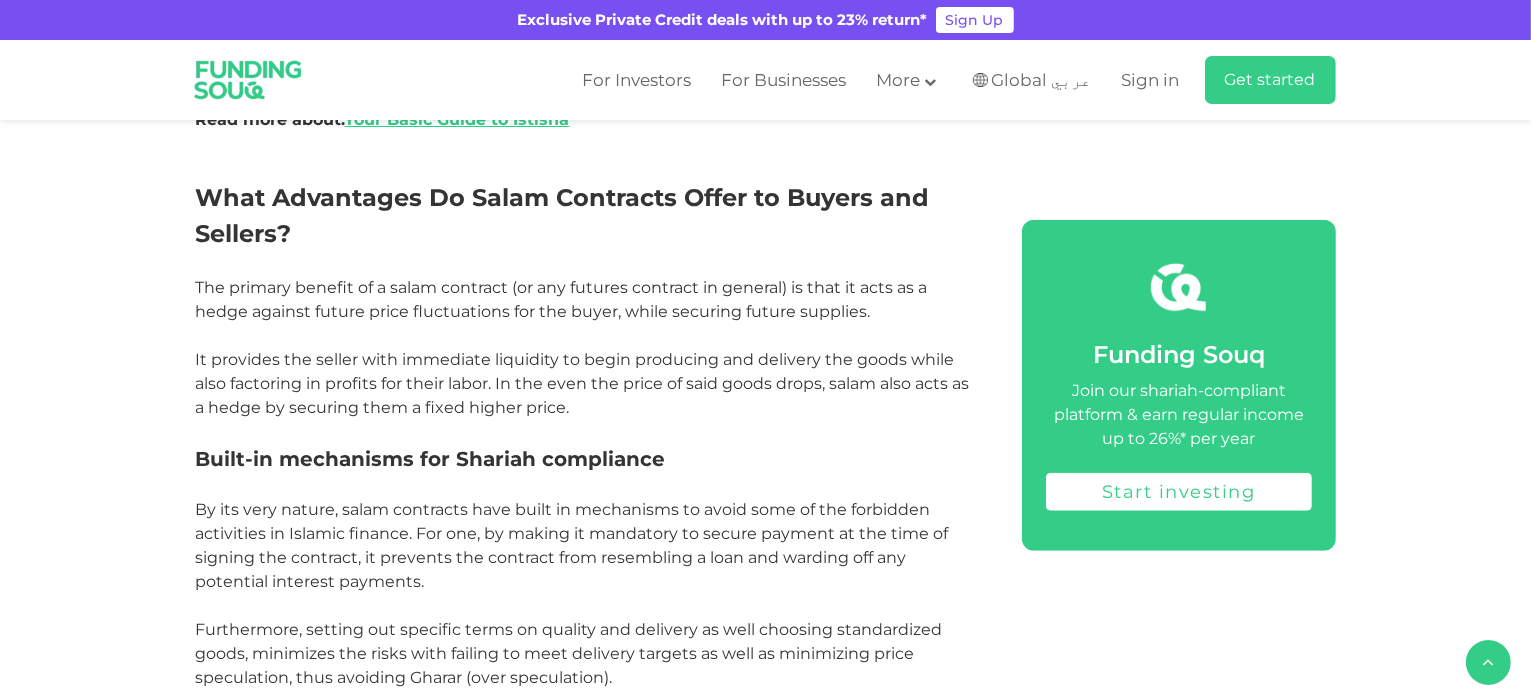 drag, startPoint x: 194, startPoint y: 452, endPoint x: 629, endPoint y: 441, distance: 435.13907 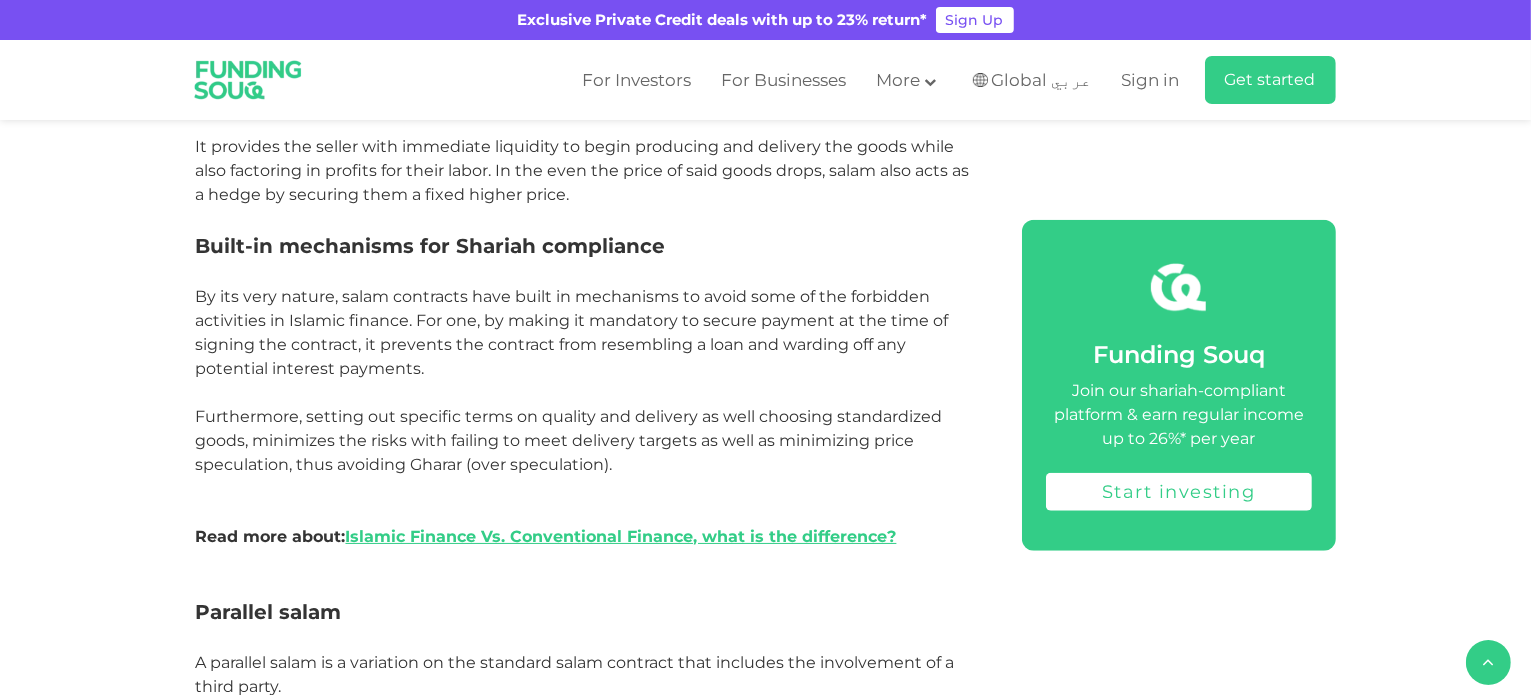 scroll, scrollTop: 1951, scrollLeft: 0, axis: vertical 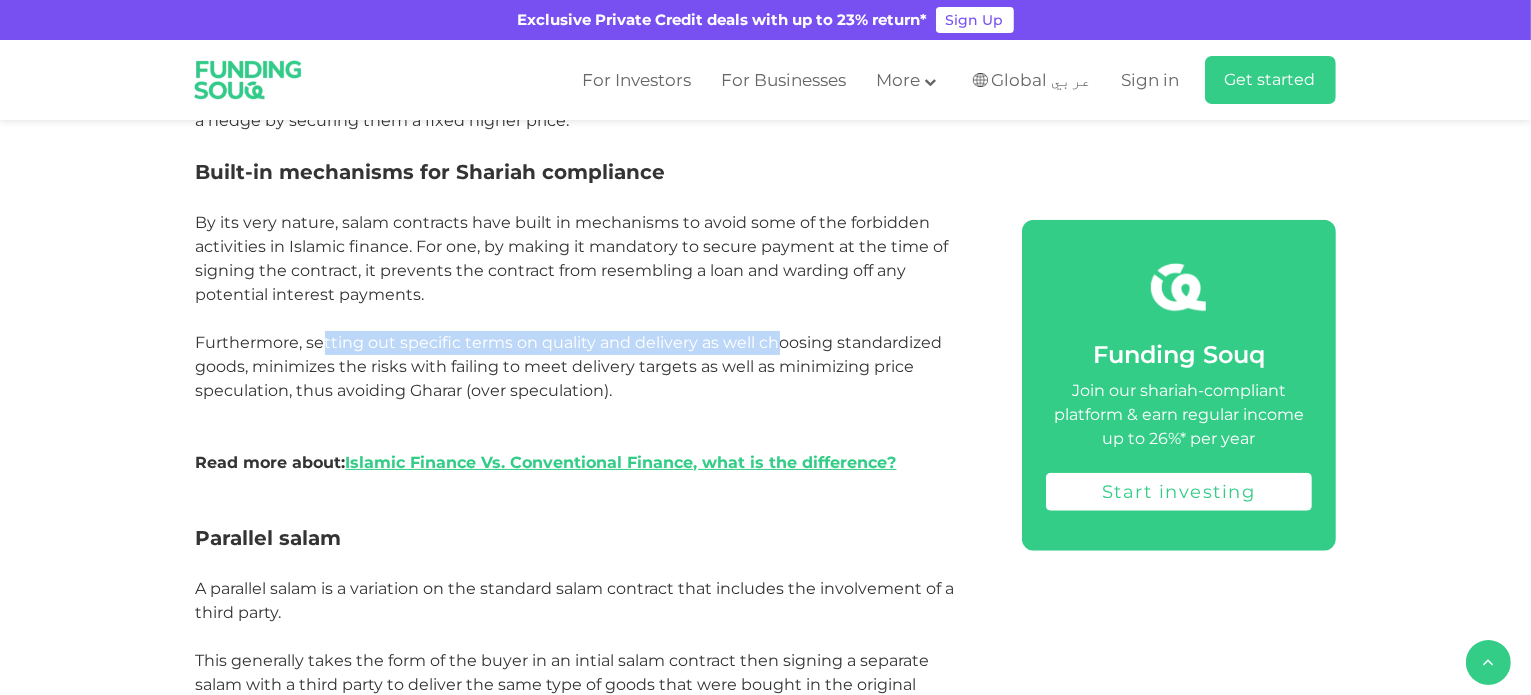 drag, startPoint x: 316, startPoint y: 335, endPoint x: 766, endPoint y: 341, distance: 450.04 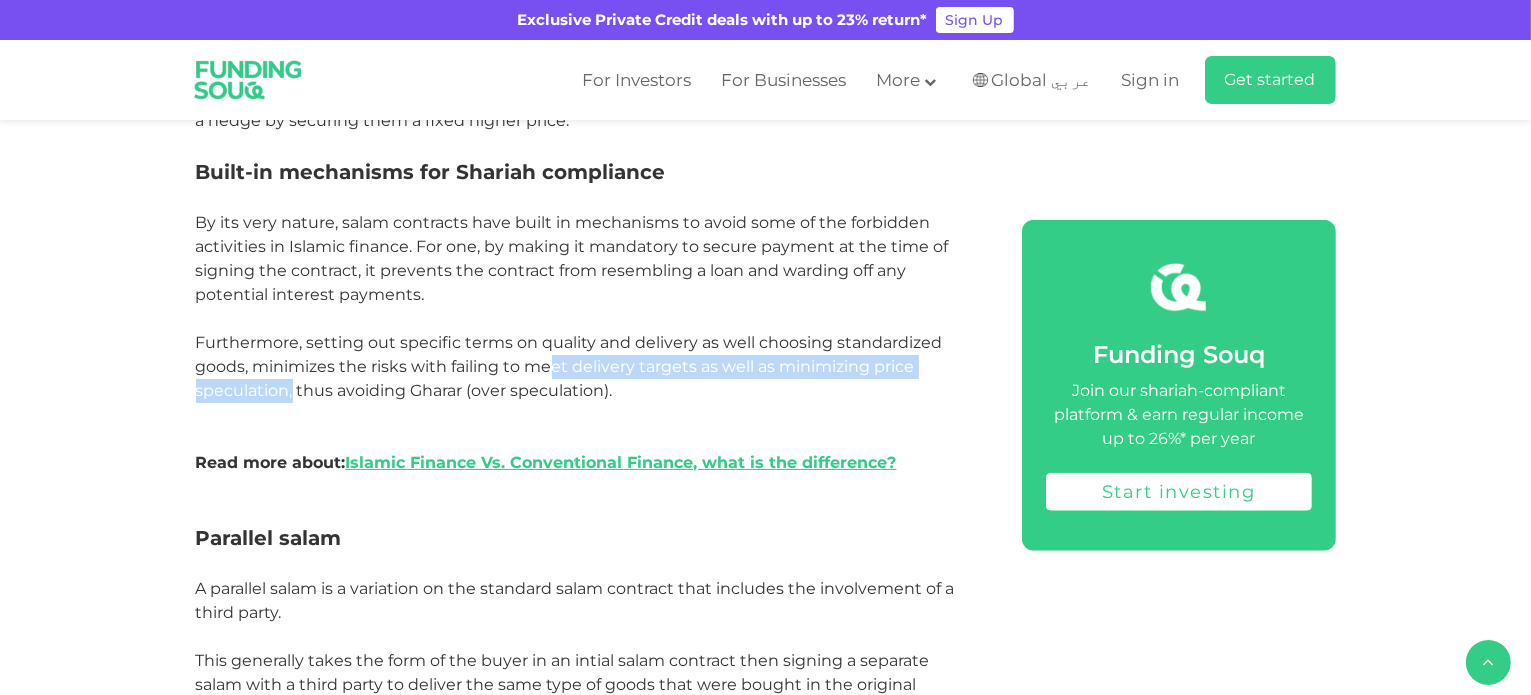 drag, startPoint x: 288, startPoint y: 392, endPoint x: 574, endPoint y: 379, distance: 286.2953 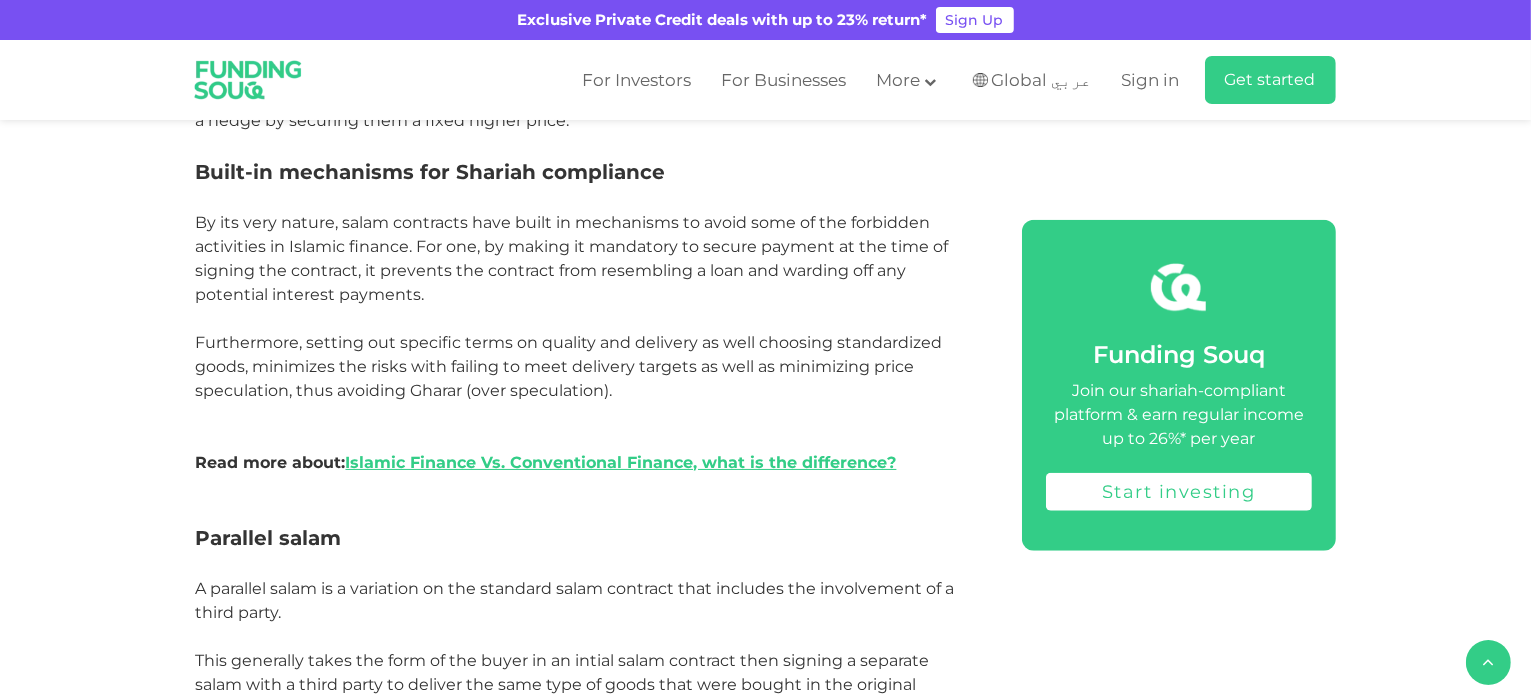 click on "Furthermore, setting out specific terms on quality and delivery as well choosing standardized goods, minimizes the risks with failing to meet delivery targets as well as minimizing price speculation, thus avoiding Gharar (over speculation)." at bounding box center [586, 367] 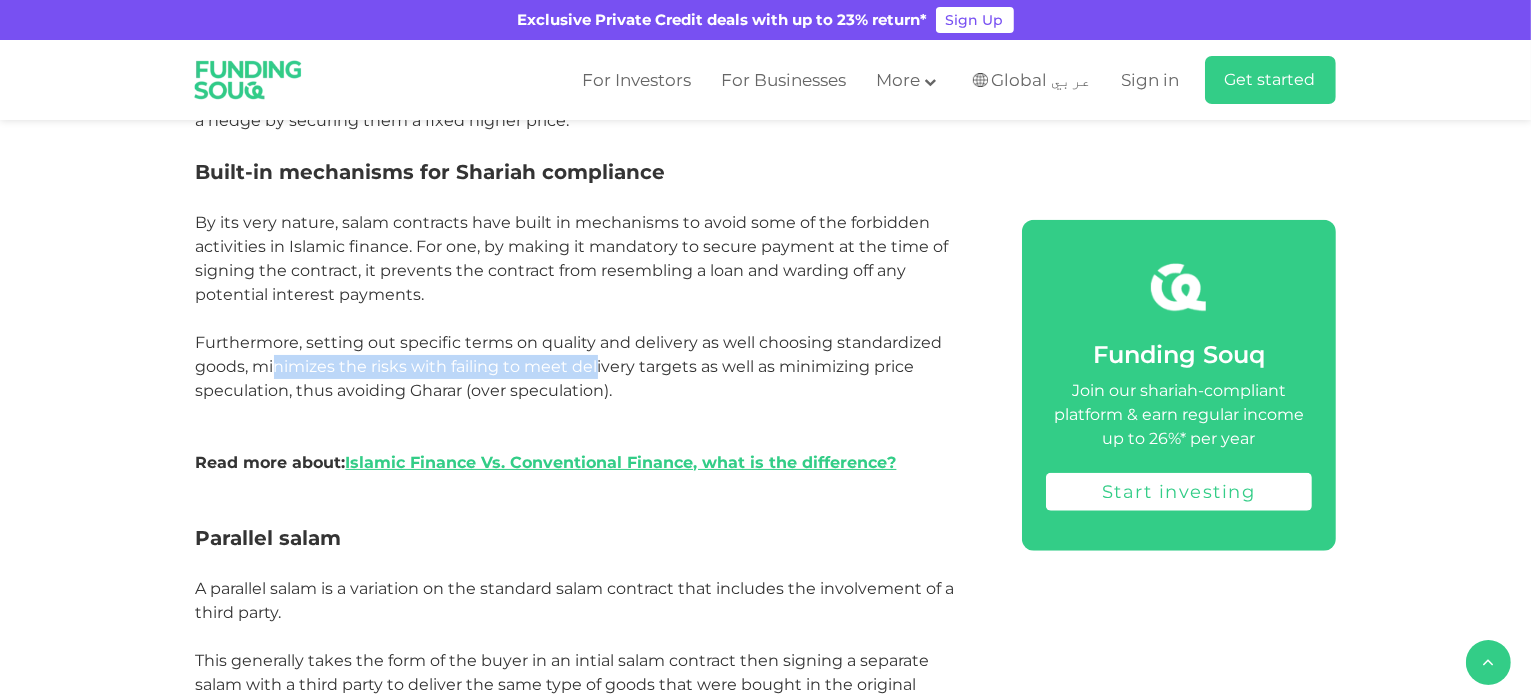 drag, startPoint x: 264, startPoint y: 367, endPoint x: 635, endPoint y: 363, distance: 371.02158 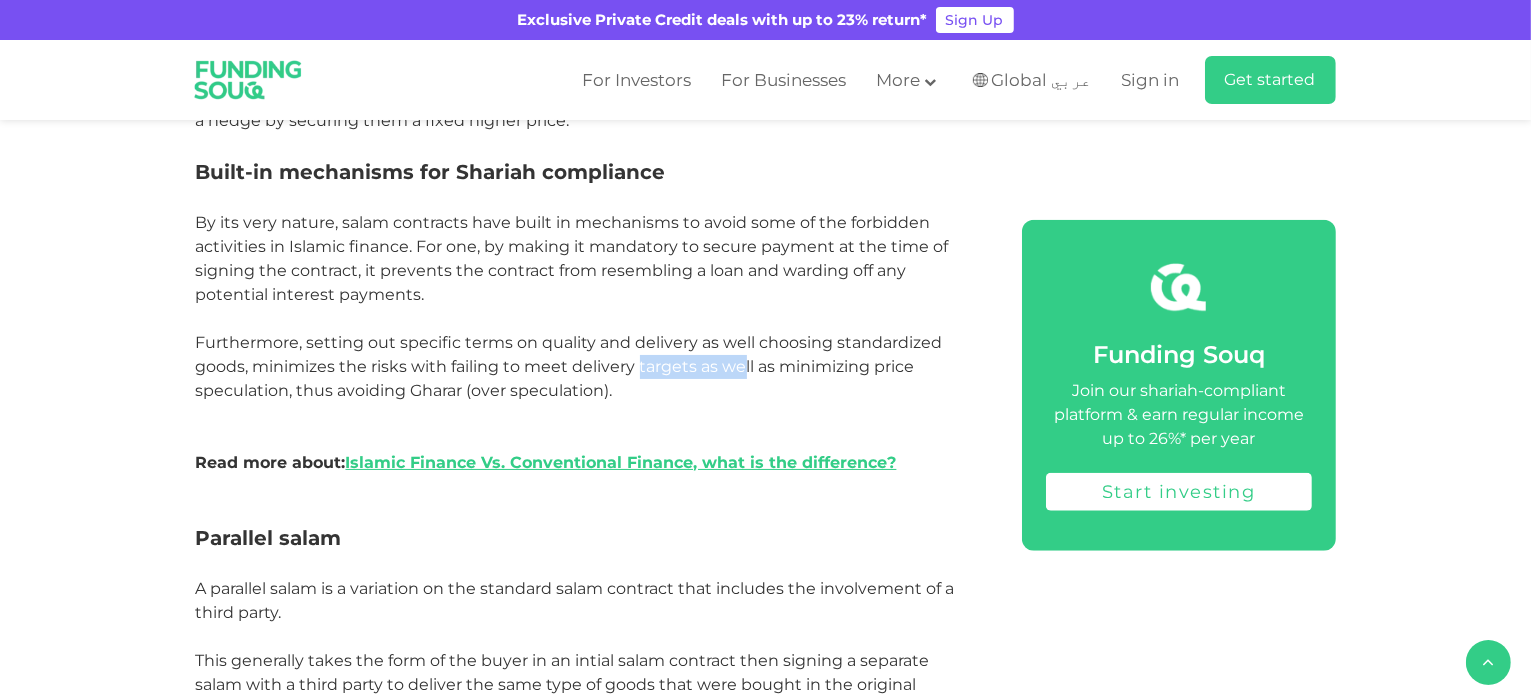 drag, startPoint x: 635, startPoint y: 363, endPoint x: 772, endPoint y: 364, distance: 137.00365 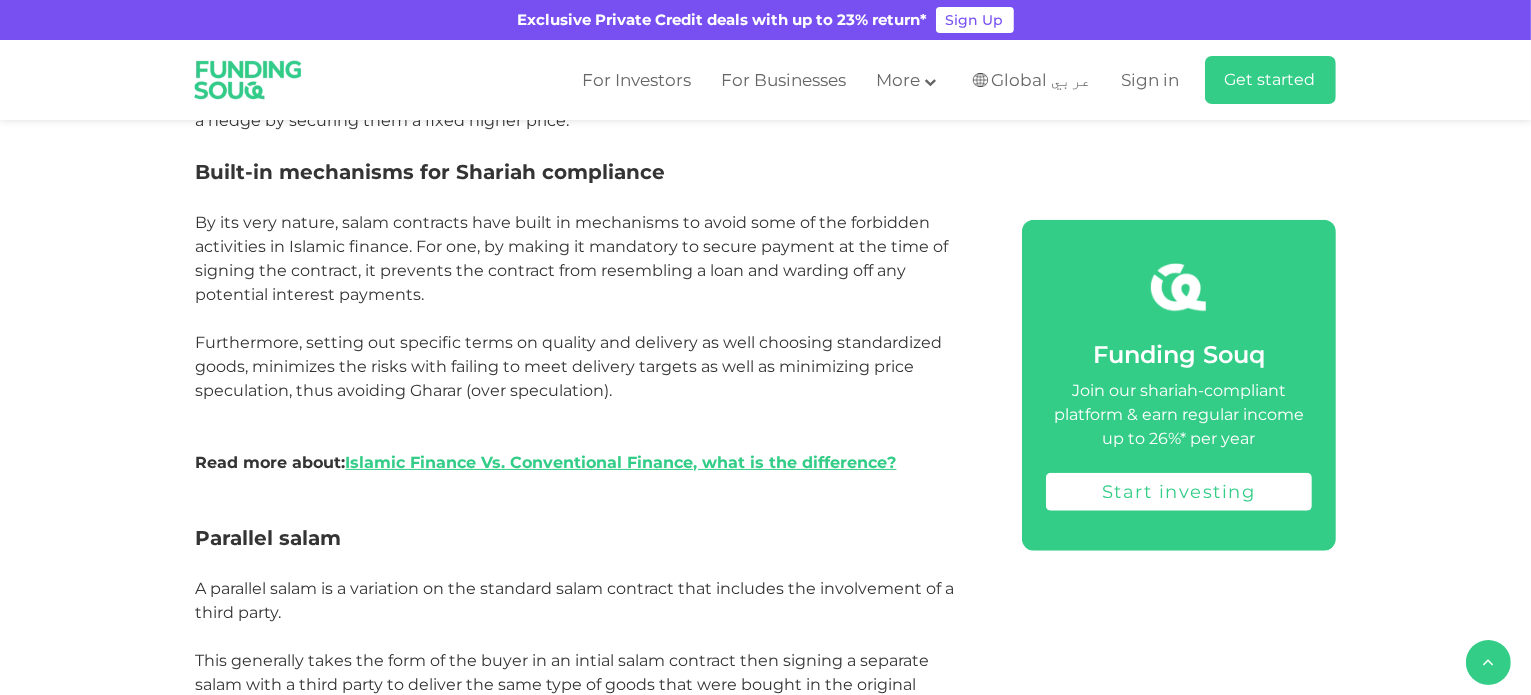 click on "Furthermore, setting out specific terms on quality and delivery as well choosing standardized goods, minimizes the risks with failing to meet delivery targets as well as minimizing price speculation, thus avoiding Gharar (over speculation)." at bounding box center [569, 366] 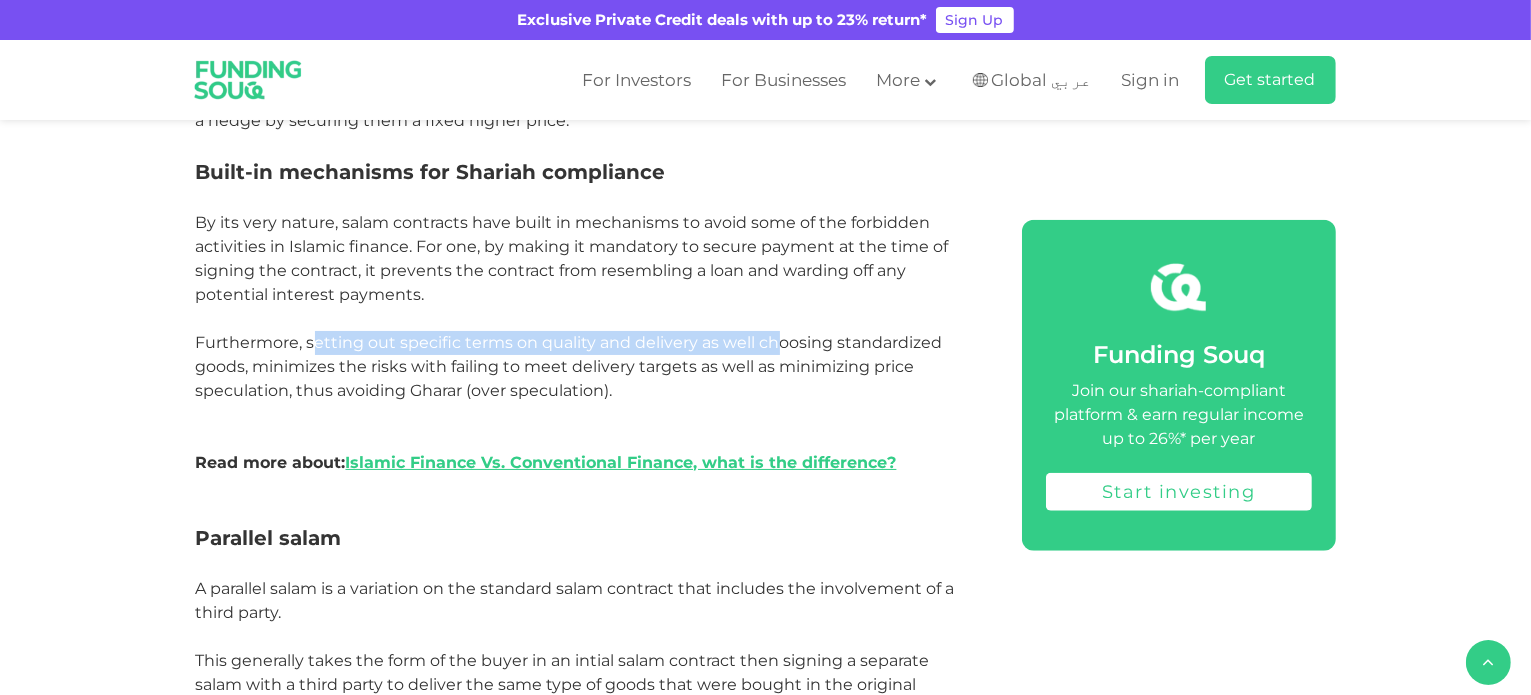 drag, startPoint x: 353, startPoint y: 336, endPoint x: 810, endPoint y: 347, distance: 457.13235 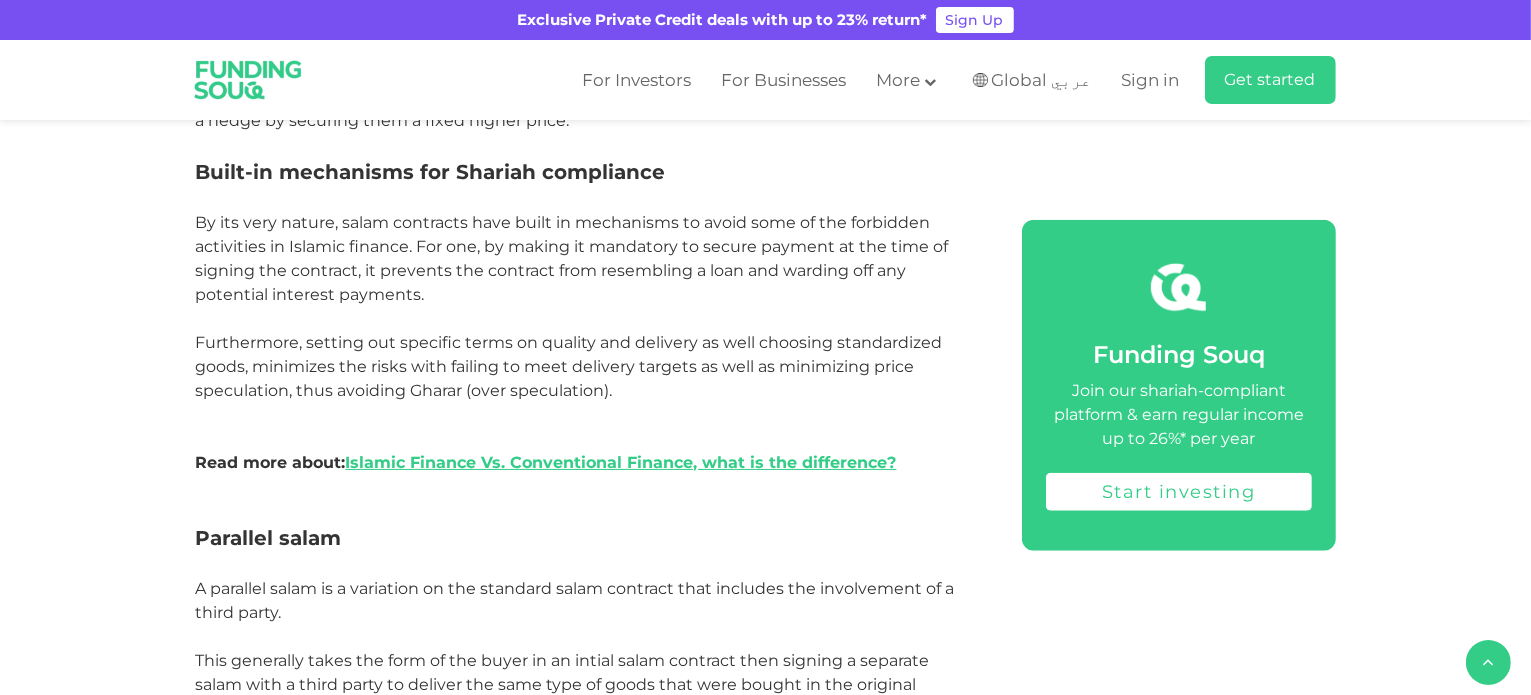 click on "Furthermore, setting out specific terms on quality and delivery as well choosing standardized goods, minimizes the risks with failing to meet delivery targets as well as minimizing price speculation, thus avoiding Gharar (over speculation)." at bounding box center (569, 366) 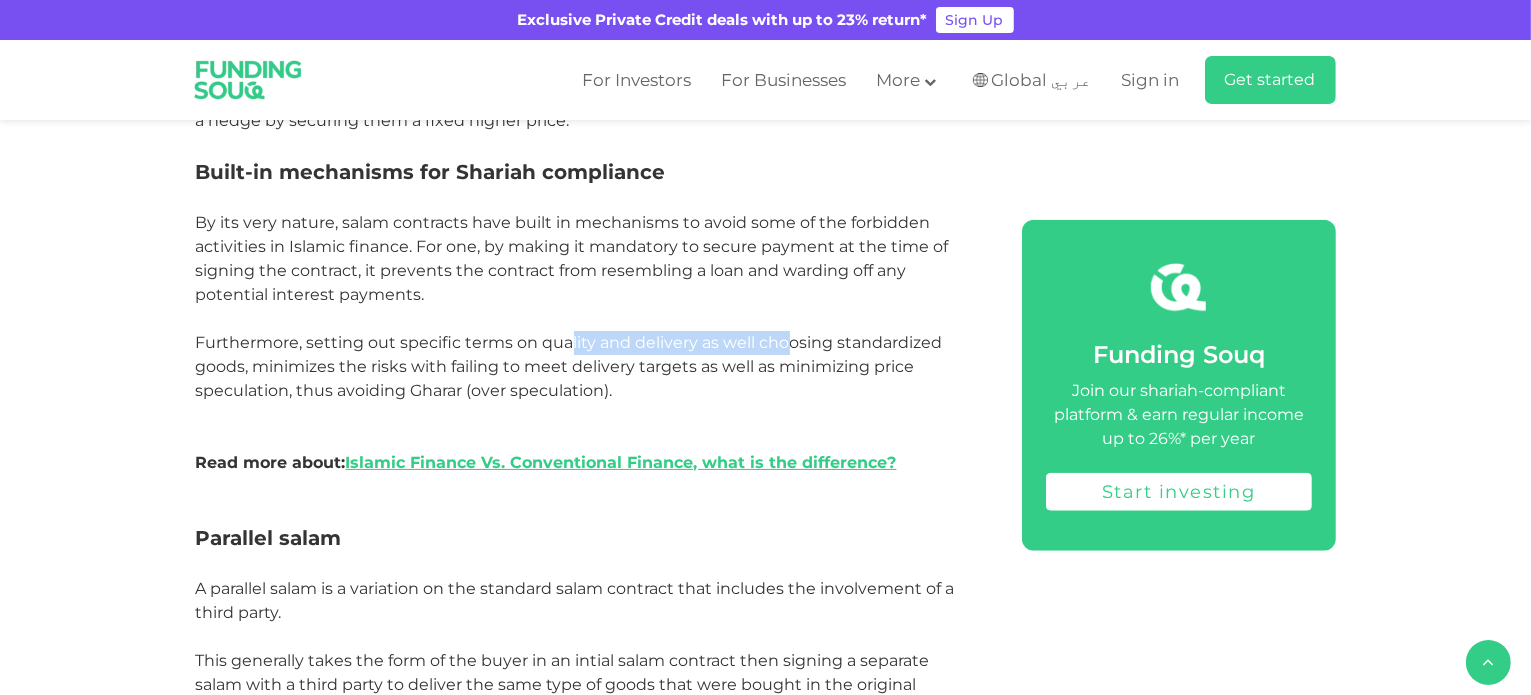 drag, startPoint x: 560, startPoint y: 343, endPoint x: 836, endPoint y: 335, distance: 276.1159 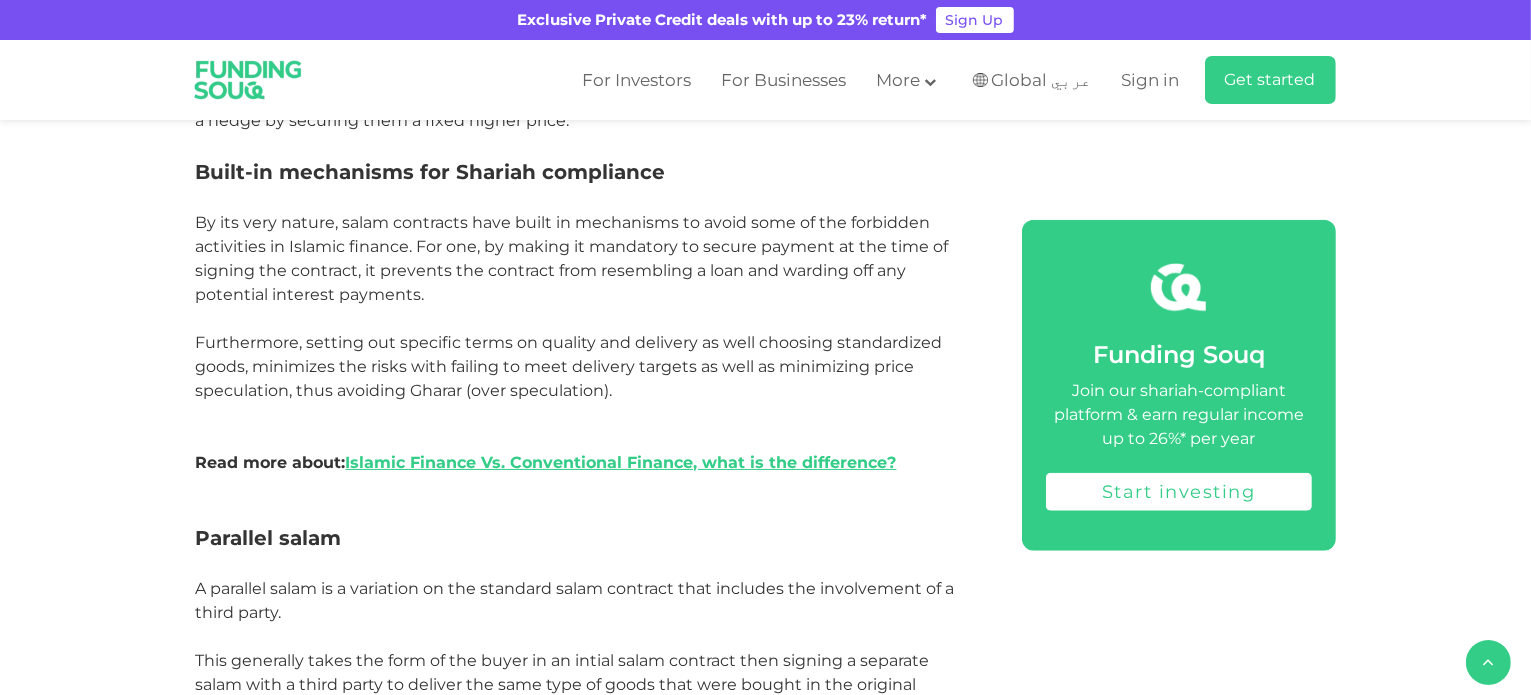 click on "Furthermore, setting out specific terms on quality and delivery as well choosing standardized goods, minimizes the risks with failing to meet delivery targets as well as minimizing price speculation, thus avoiding Gharar (over speculation)." at bounding box center (569, 366) 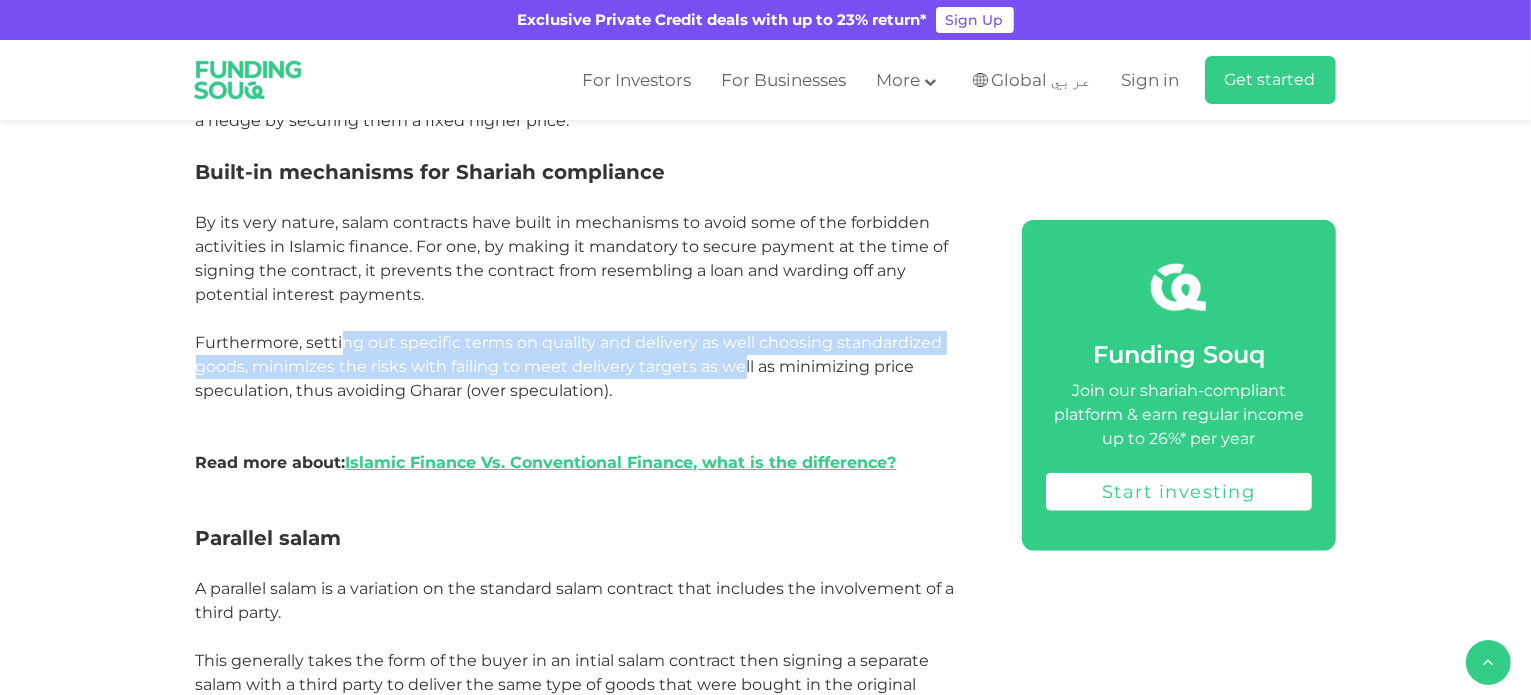 drag, startPoint x: 366, startPoint y: 353, endPoint x: 745, endPoint y: 371, distance: 379.4272 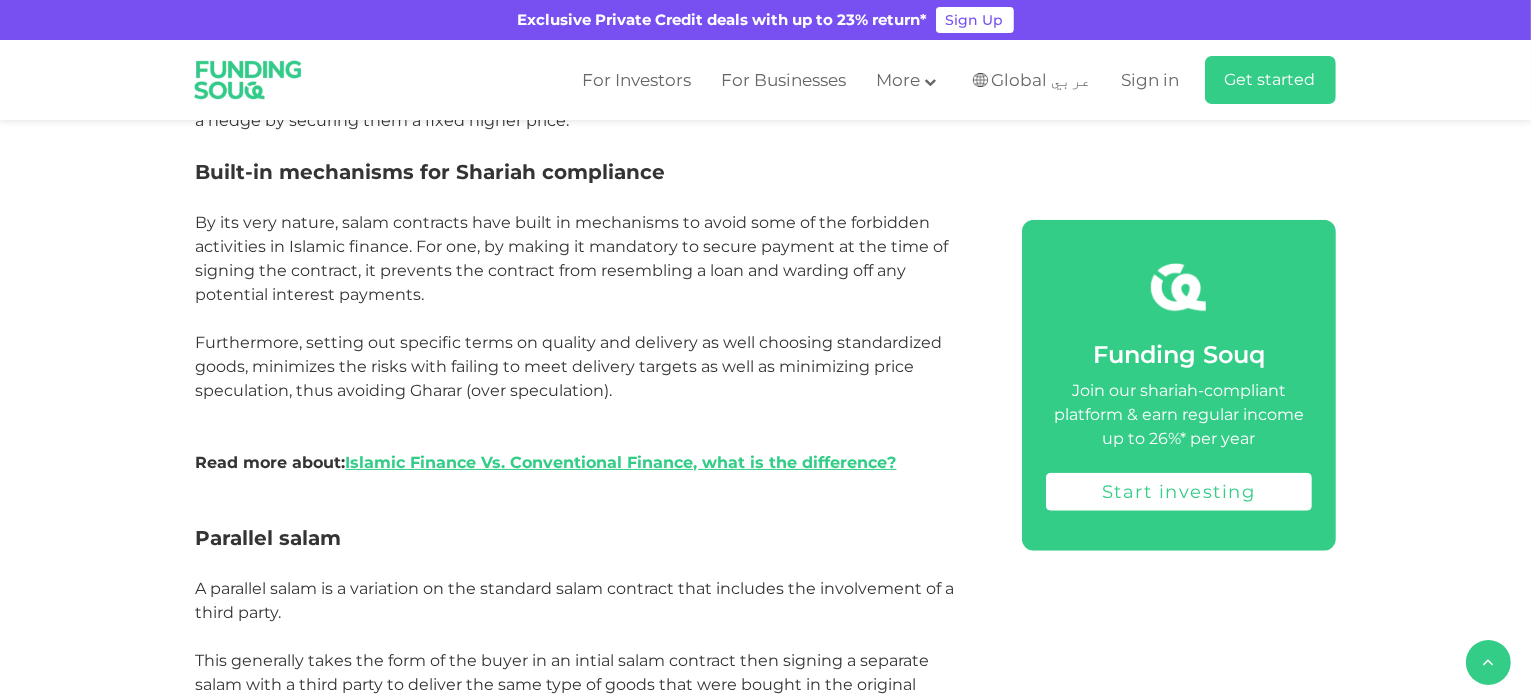 click on "Furthermore, setting out specific terms on quality and delivery as well choosing standardized goods, minimizes the risks with failing to meet delivery targets as well as minimizing price speculation, thus avoiding Gharar (over speculation)." at bounding box center (569, 366) 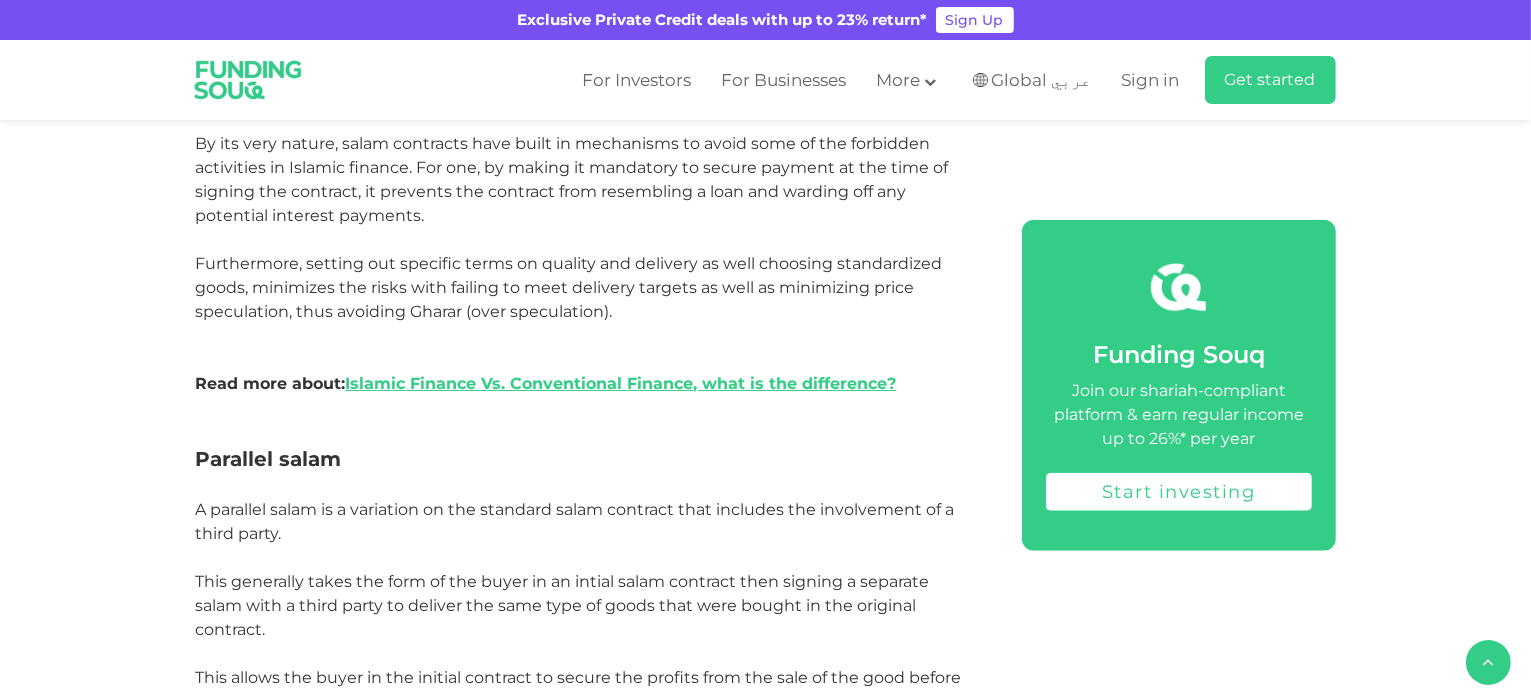 scroll, scrollTop: 2151, scrollLeft: 0, axis: vertical 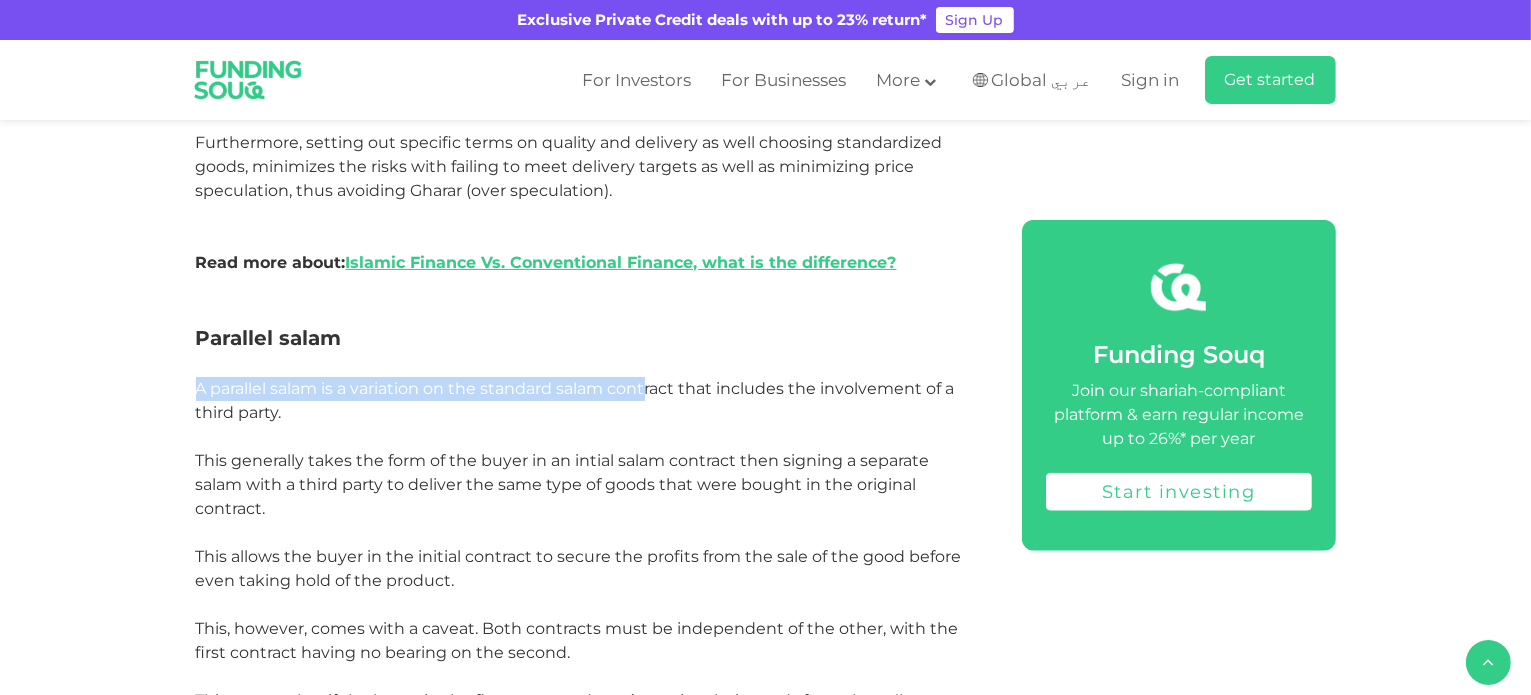 drag, startPoint x: 180, startPoint y: 385, endPoint x: 677, endPoint y: 389, distance: 497.01608 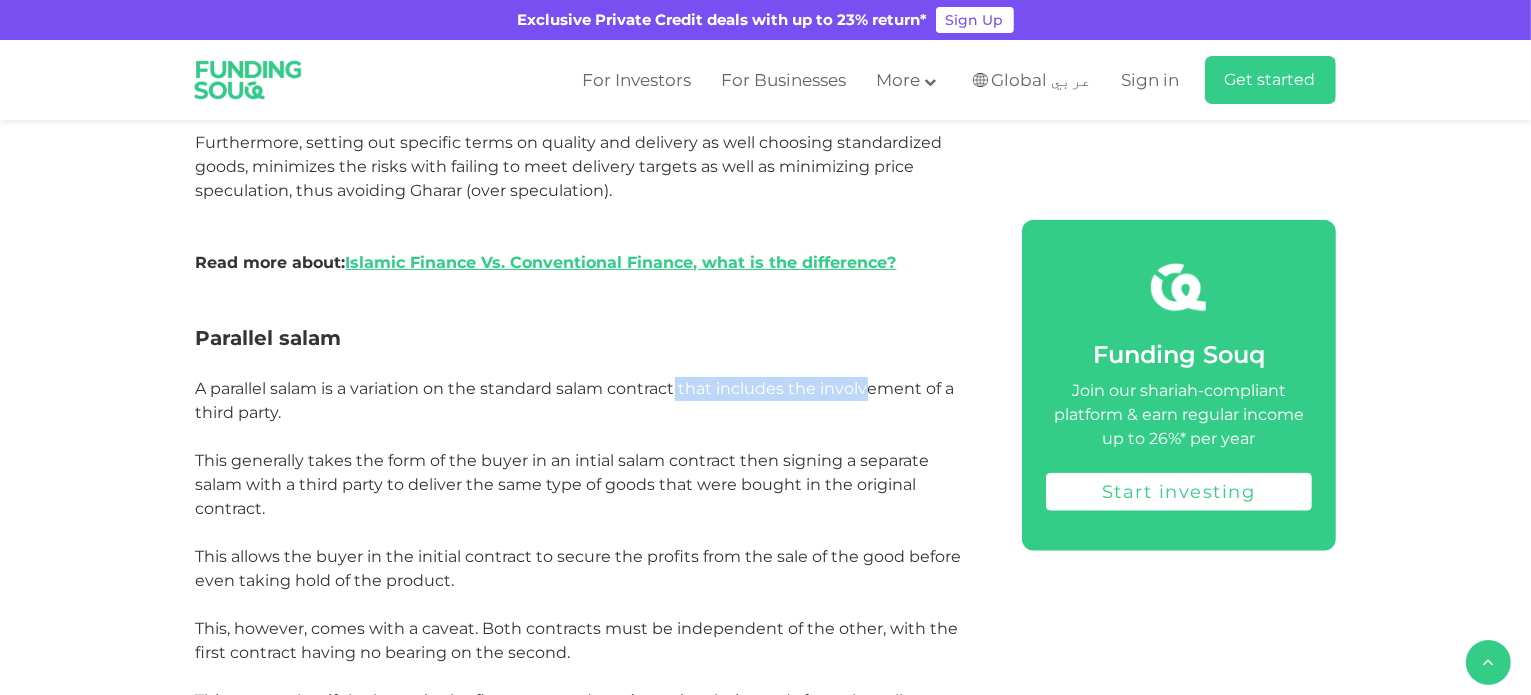 drag, startPoint x: 680, startPoint y: 389, endPoint x: 869, endPoint y: 394, distance: 189.06613 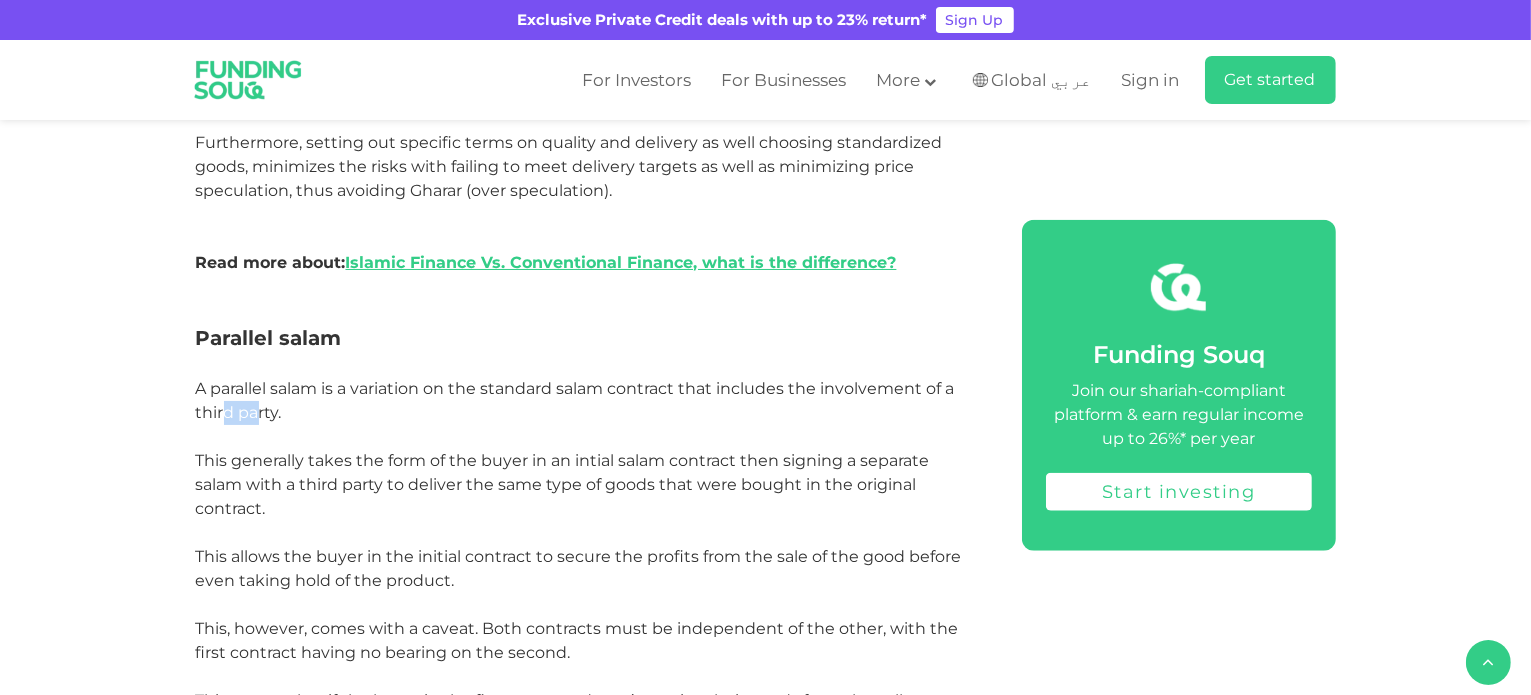 drag, startPoint x: 227, startPoint y: 411, endPoint x: 256, endPoint y: 419, distance: 30.083218 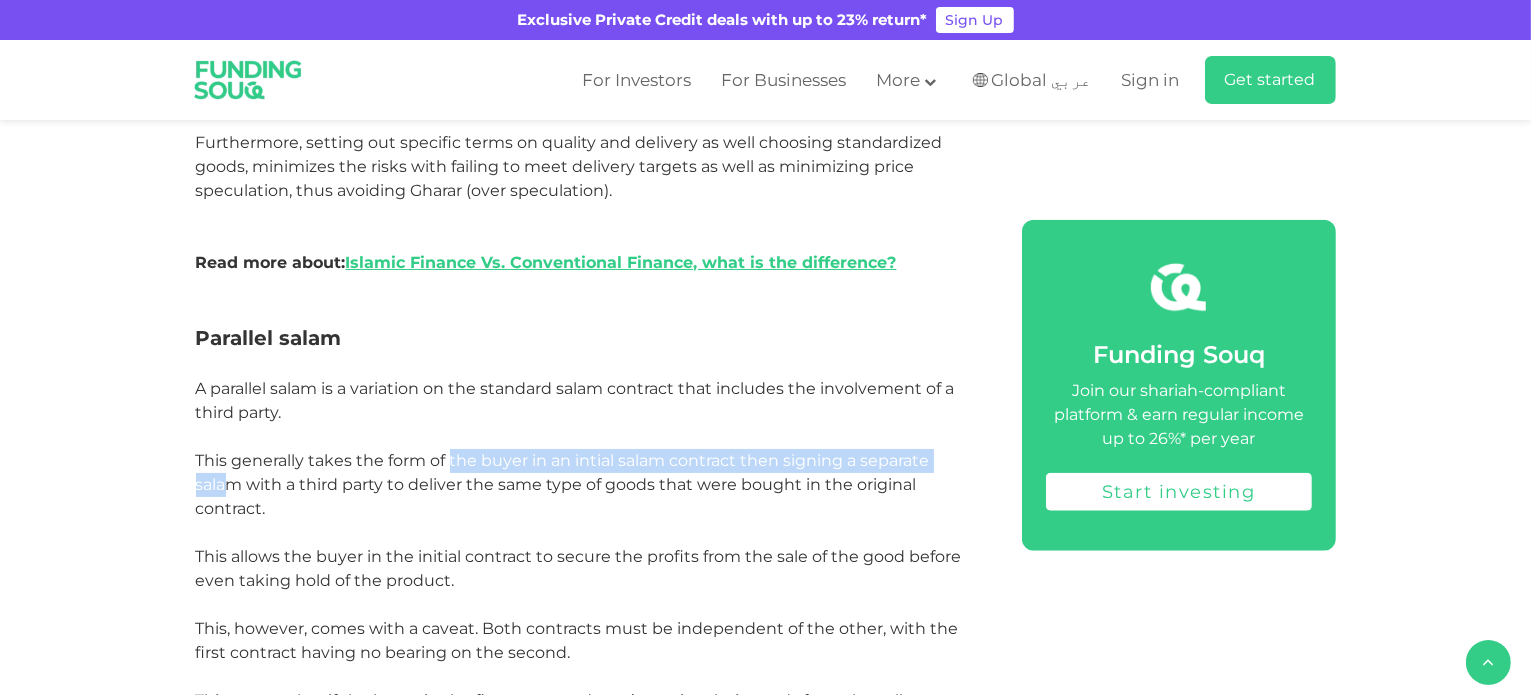 drag, startPoint x: 226, startPoint y: 475, endPoint x: 477, endPoint y: 457, distance: 251.64459 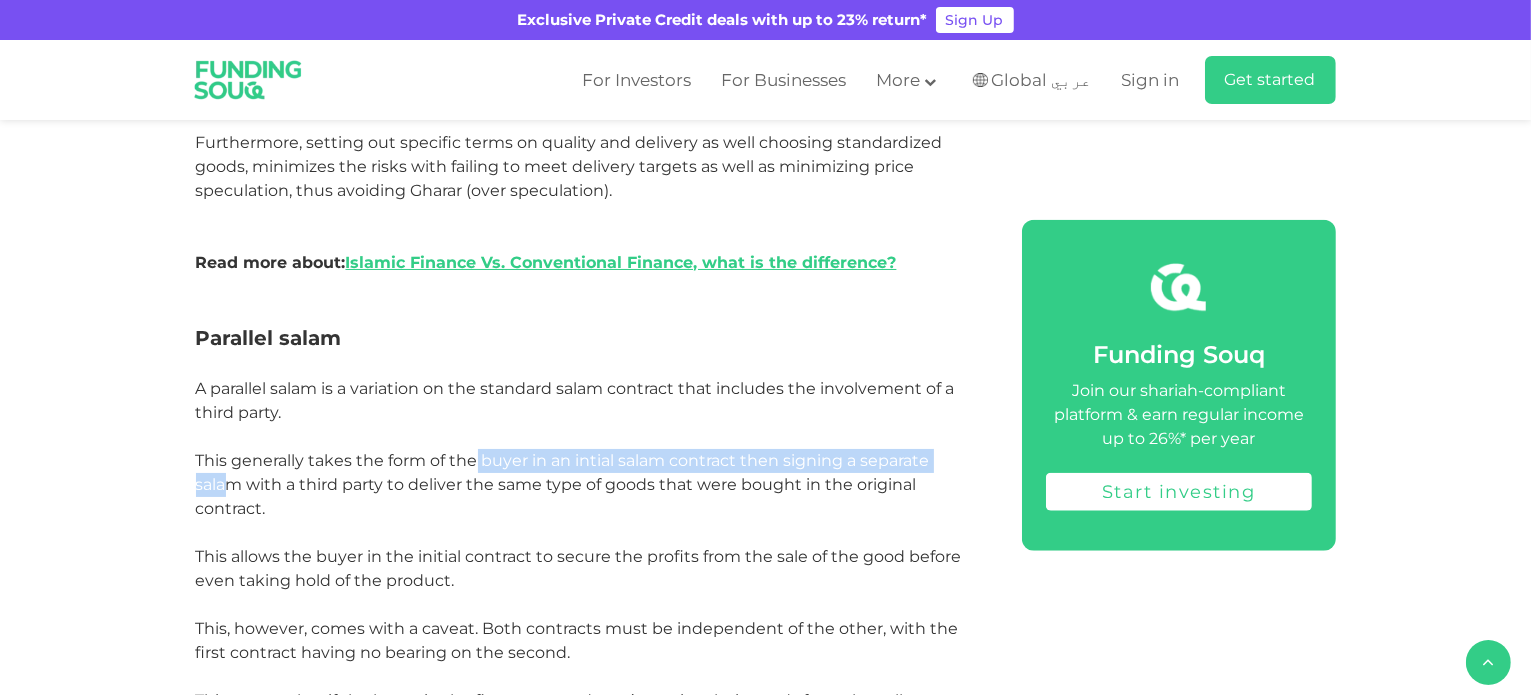 click on "This generally takes the form of the buyer in an intial salam contract then signing a separate salam with a third party to deliver the same type of goods that were bought in the original contract." at bounding box center [563, 484] 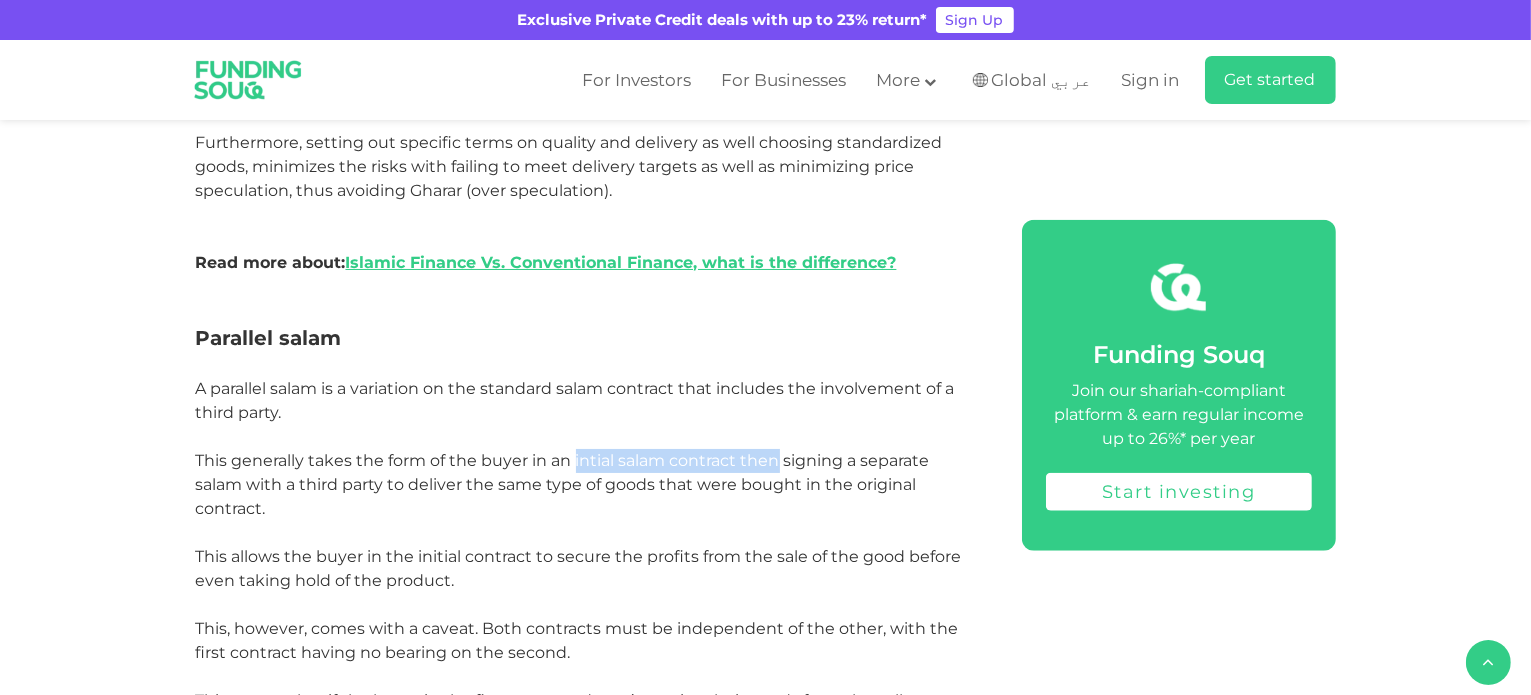 drag, startPoint x: 575, startPoint y: 465, endPoint x: 796, endPoint y: 470, distance: 221.05655 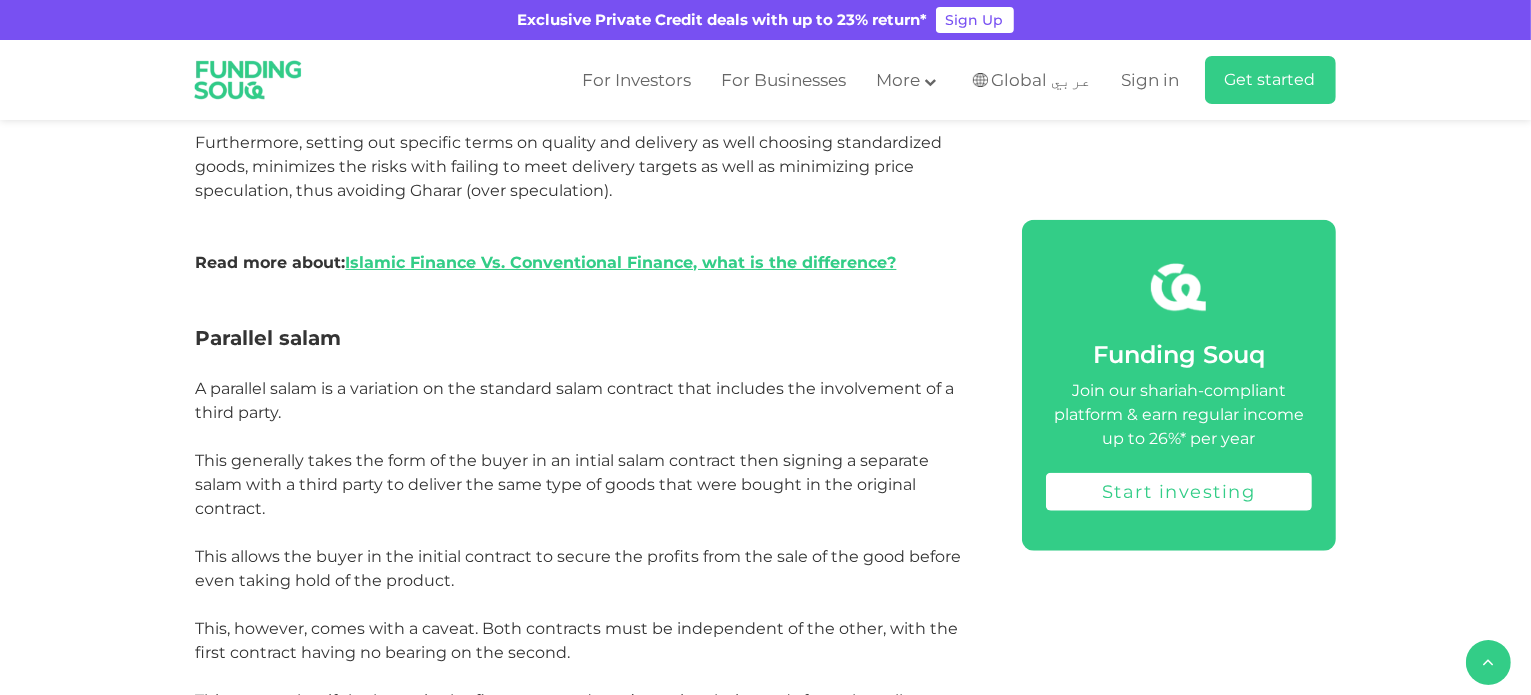 drag, startPoint x: 830, startPoint y: 467, endPoint x: 331, endPoint y: 495, distance: 499.78494 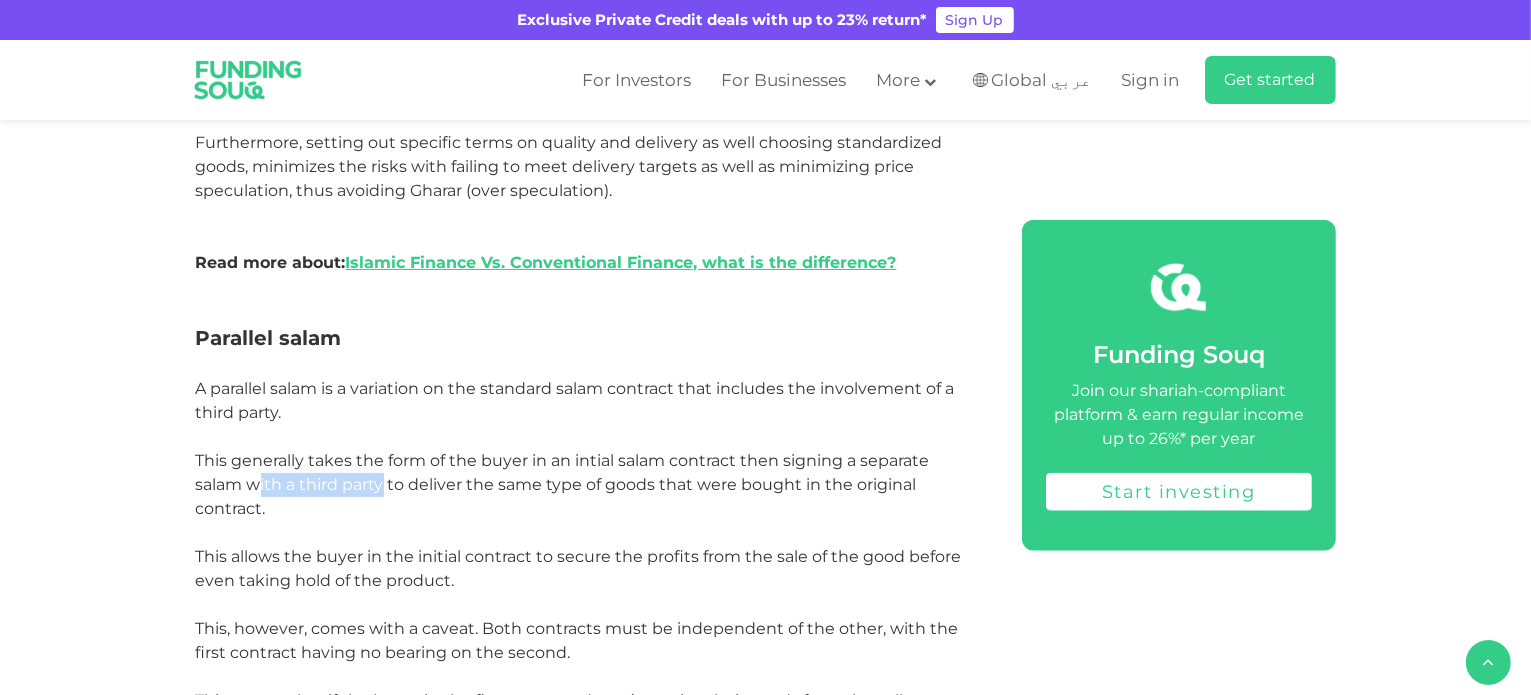 drag, startPoint x: 255, startPoint y: 485, endPoint x: 453, endPoint y: 482, distance: 198.02272 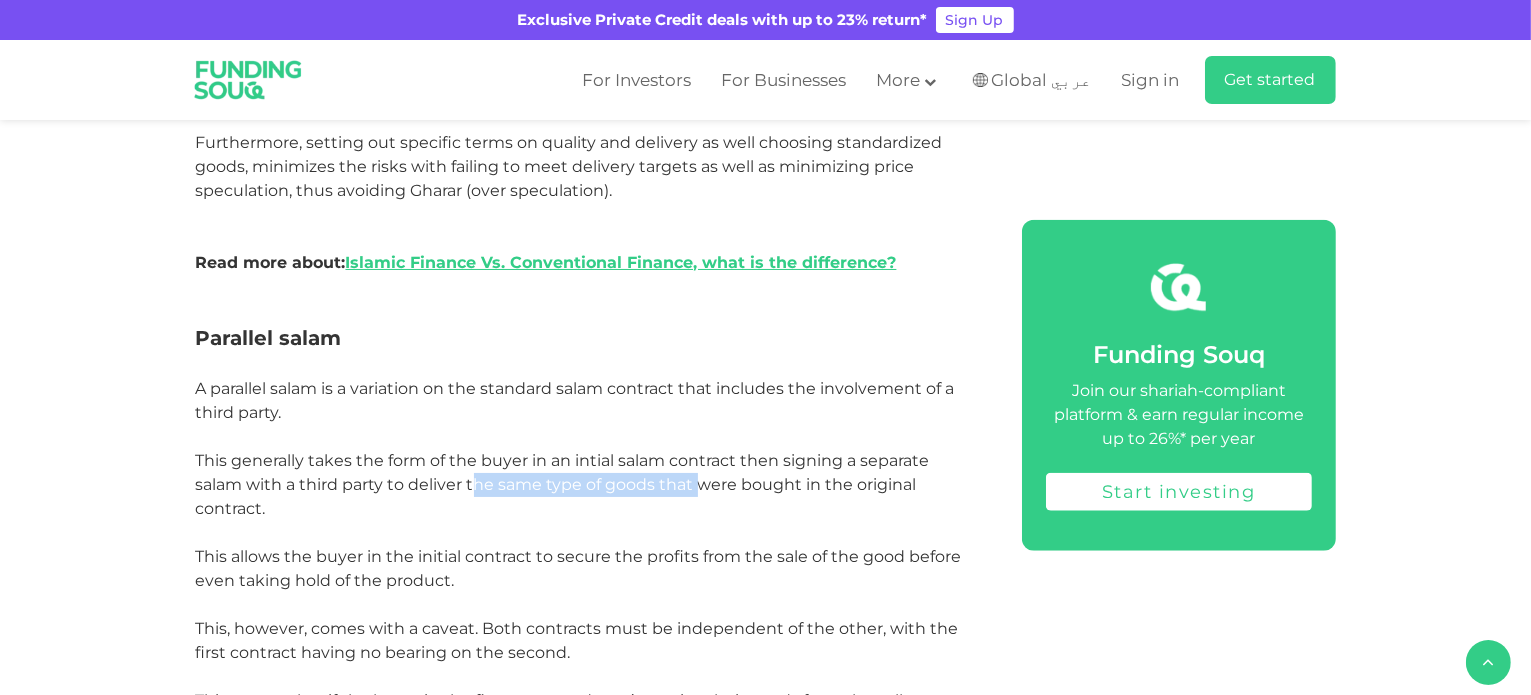 drag, startPoint x: 472, startPoint y: 481, endPoint x: 714, endPoint y: 482, distance: 242.00206 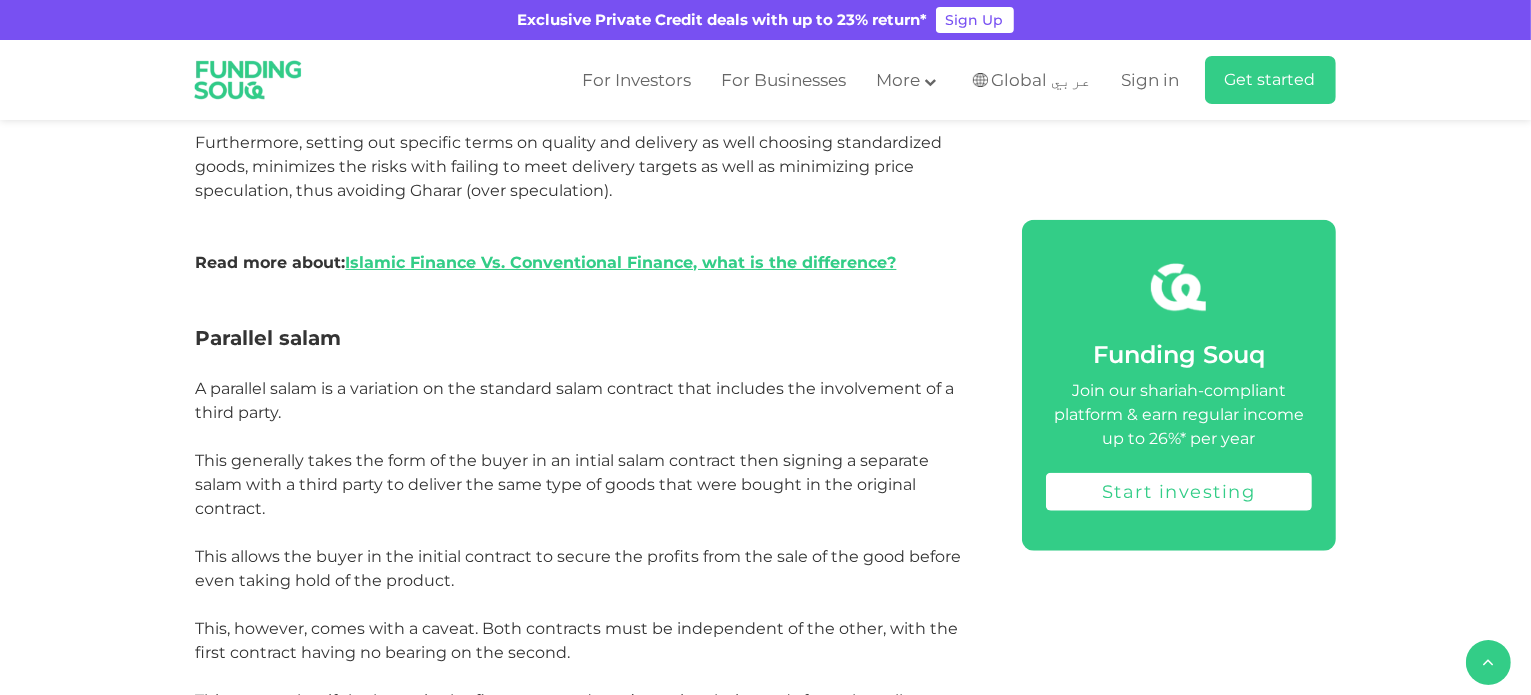 click on "This generally takes the form of the buyer in an intial salam contract then signing a separate salam with a third party to deliver the same type of goods that were bought in the original contract." at bounding box center (563, 484) 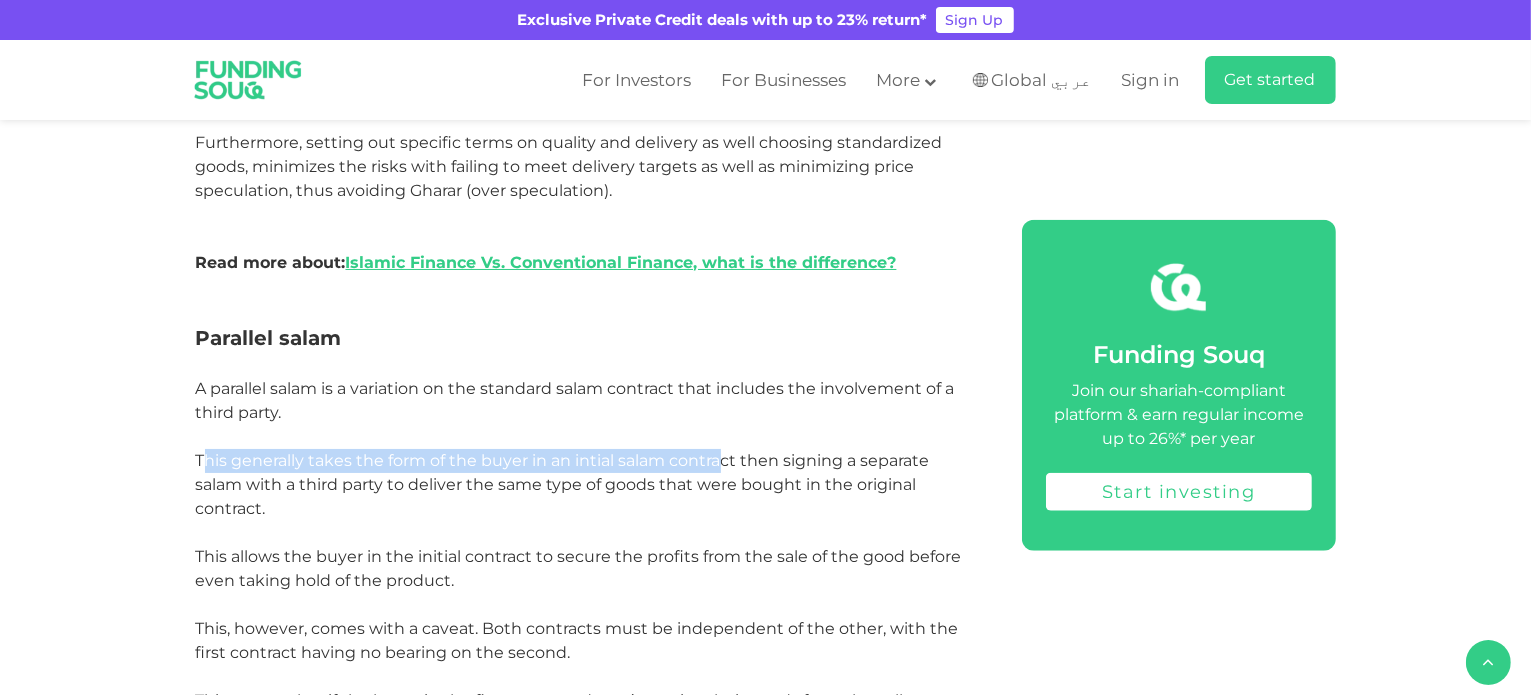 drag, startPoint x: 202, startPoint y: 450, endPoint x: 720, endPoint y: 462, distance: 518.139 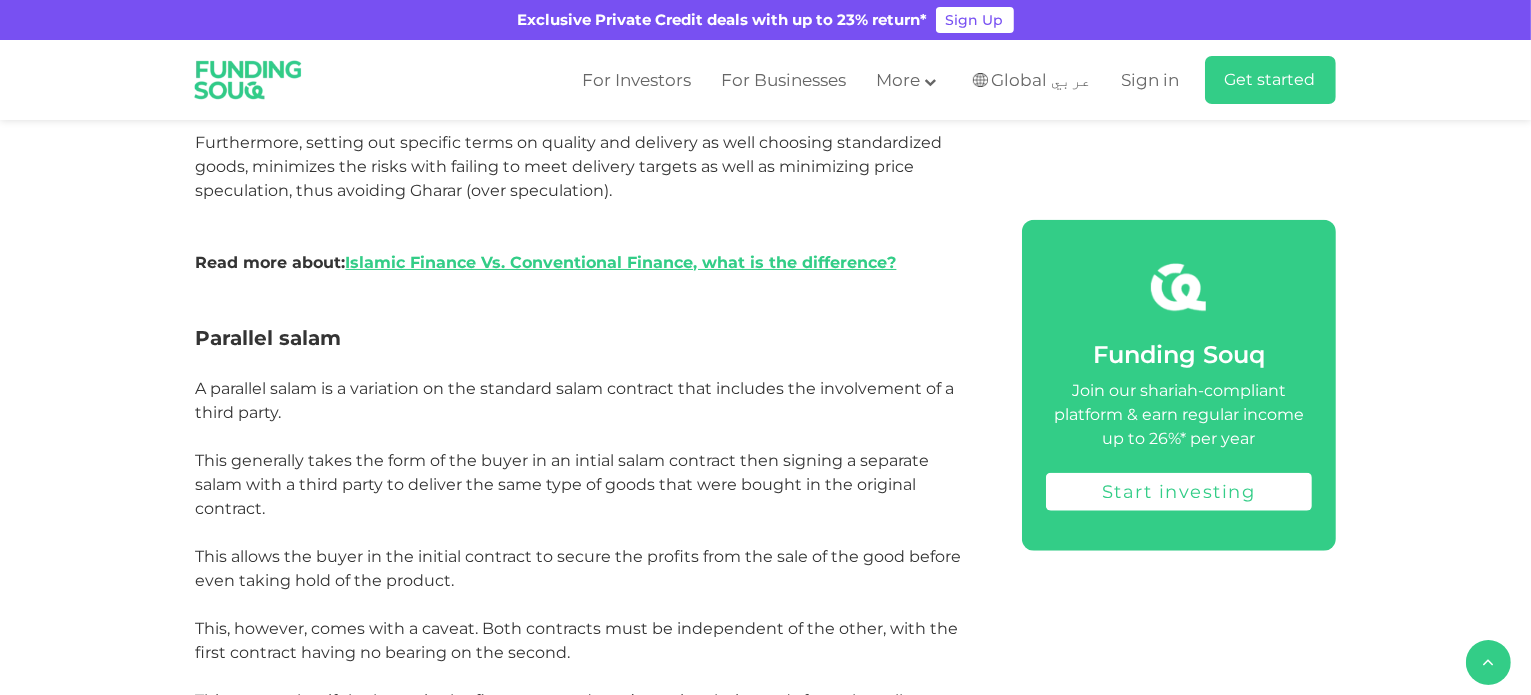 drag, startPoint x: 727, startPoint y: 456, endPoint x: 788, endPoint y: 442, distance: 62.58594 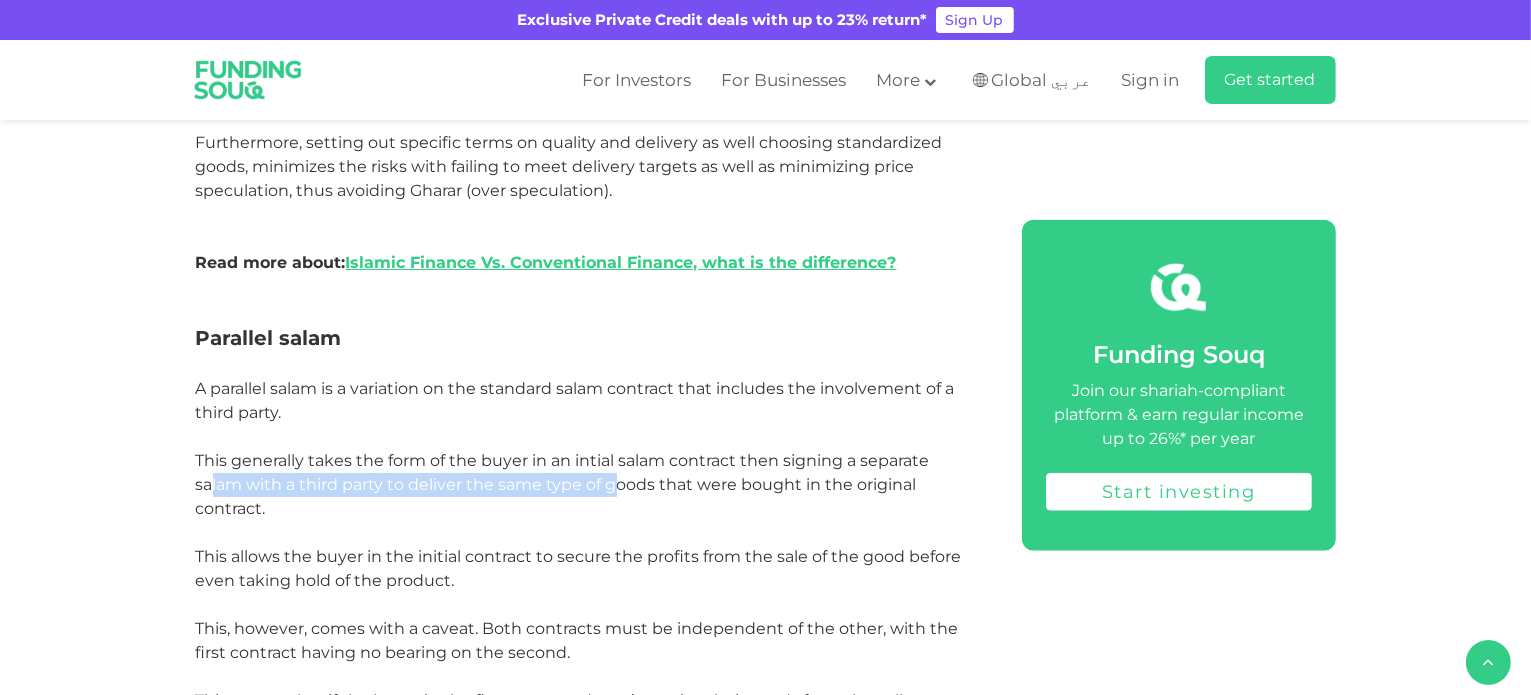 drag, startPoint x: 213, startPoint y: 484, endPoint x: 629, endPoint y: 479, distance: 416.03006 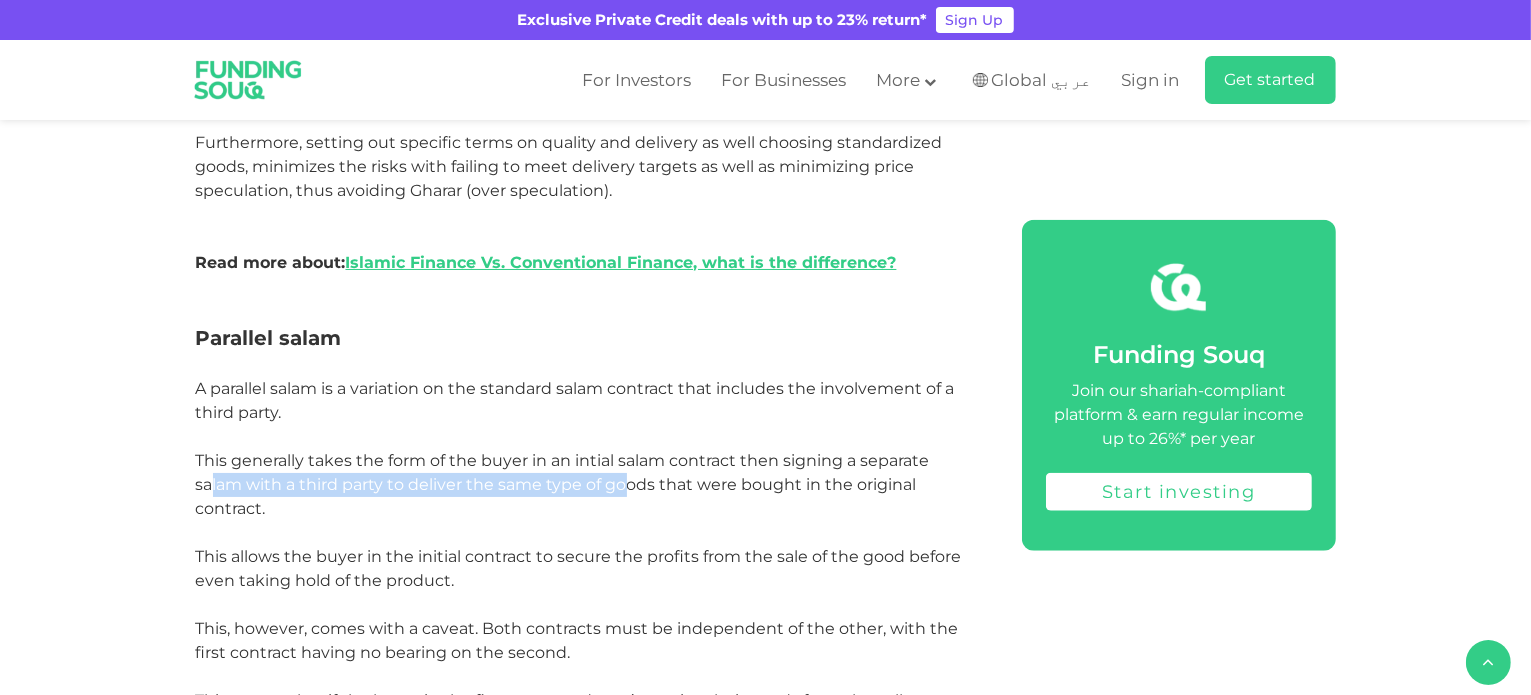 click on "This generally takes the form of the buyer in an intial salam contract then signing a separate salam with a third party to deliver the same type of goods that were bought in the original contract." at bounding box center (563, 484) 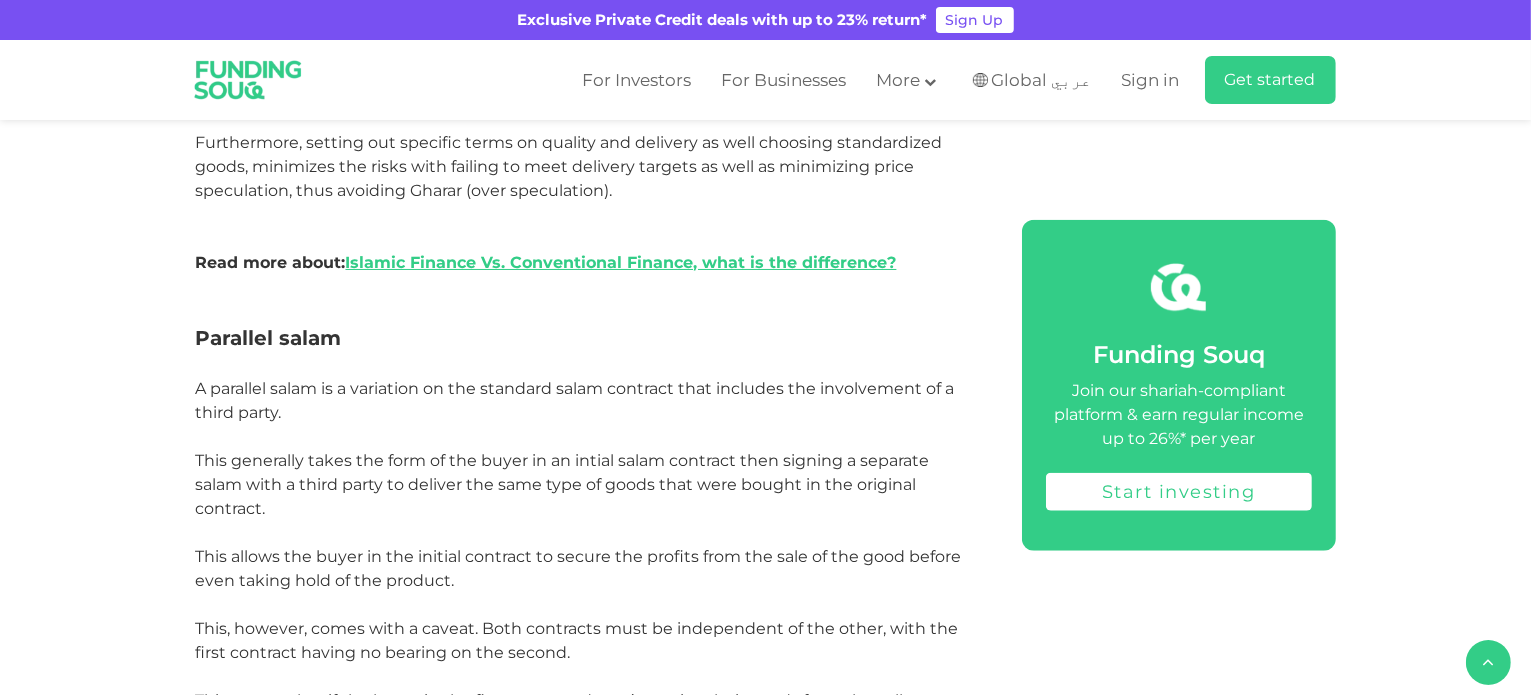 drag, startPoint x: 484, startPoint y: 455, endPoint x: 526, endPoint y: 443, distance: 43.68066 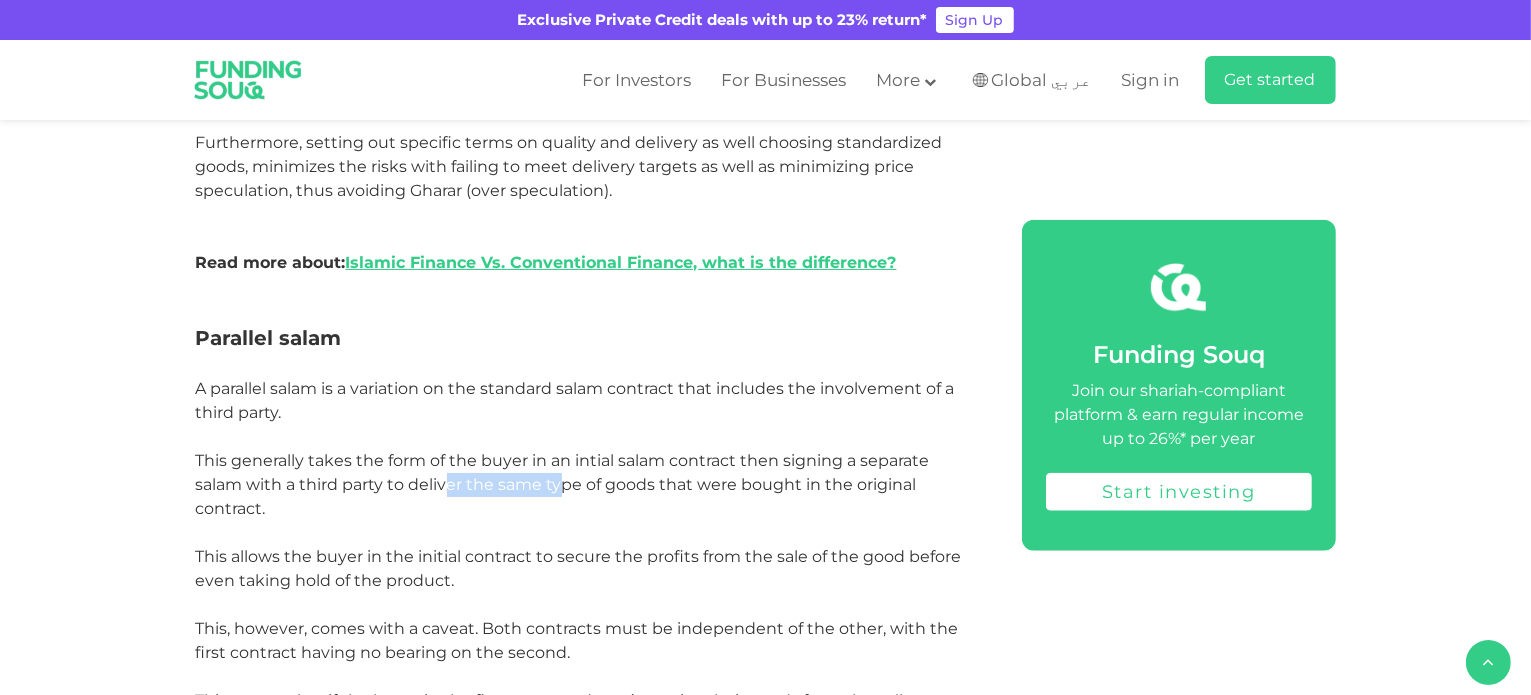 drag, startPoint x: 458, startPoint y: 487, endPoint x: 600, endPoint y: 495, distance: 142.22517 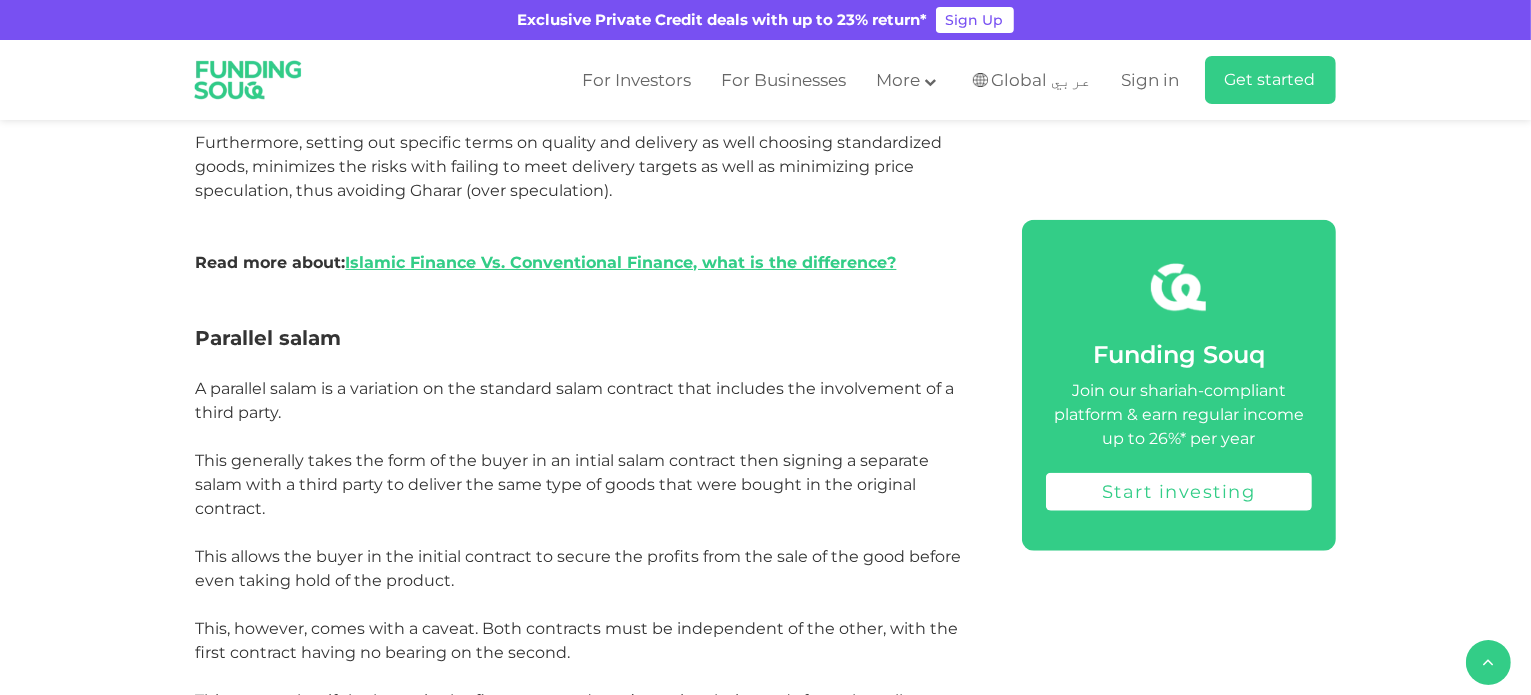 click on "This generally takes the form of the buyer in an intial salam contract then signing a separate salam with a third party to deliver the same type of goods that were bought in the original contract." at bounding box center [563, 484] 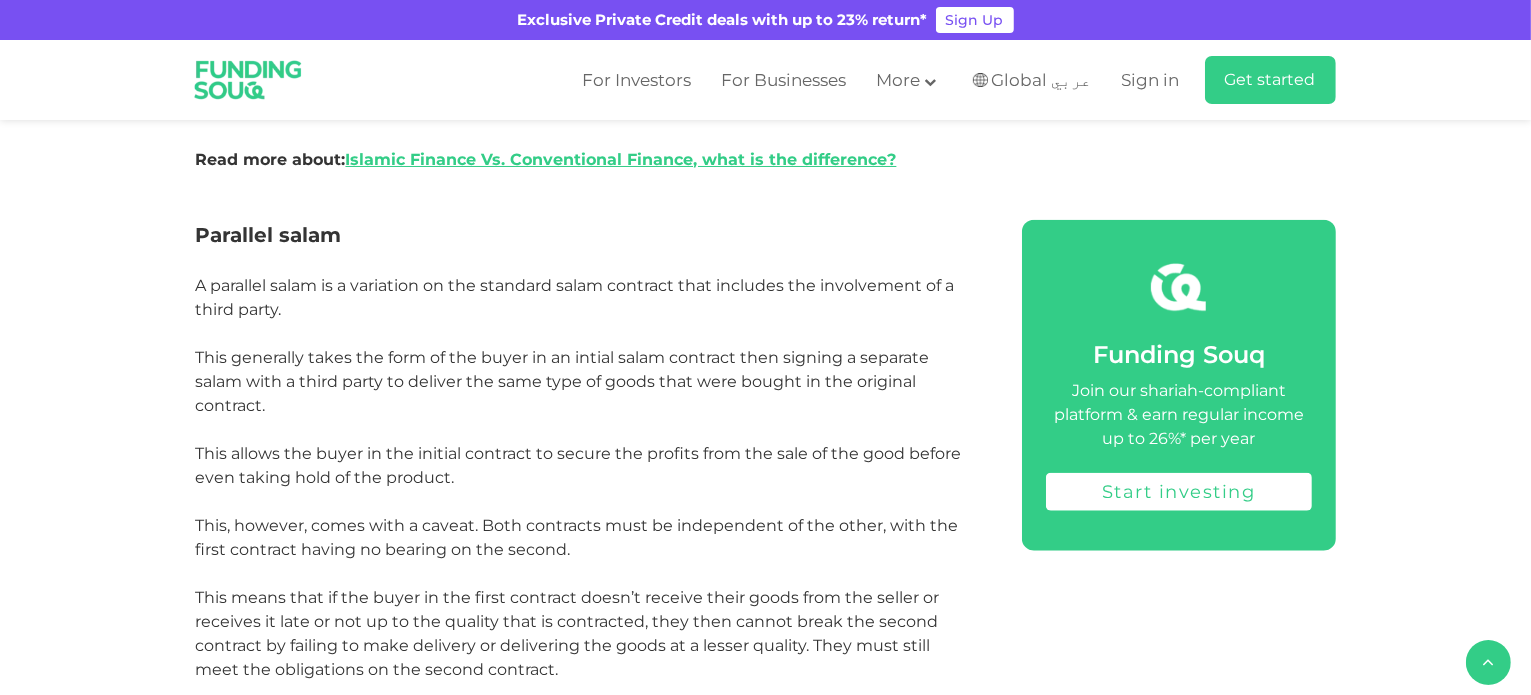 scroll, scrollTop: 2351, scrollLeft: 0, axis: vertical 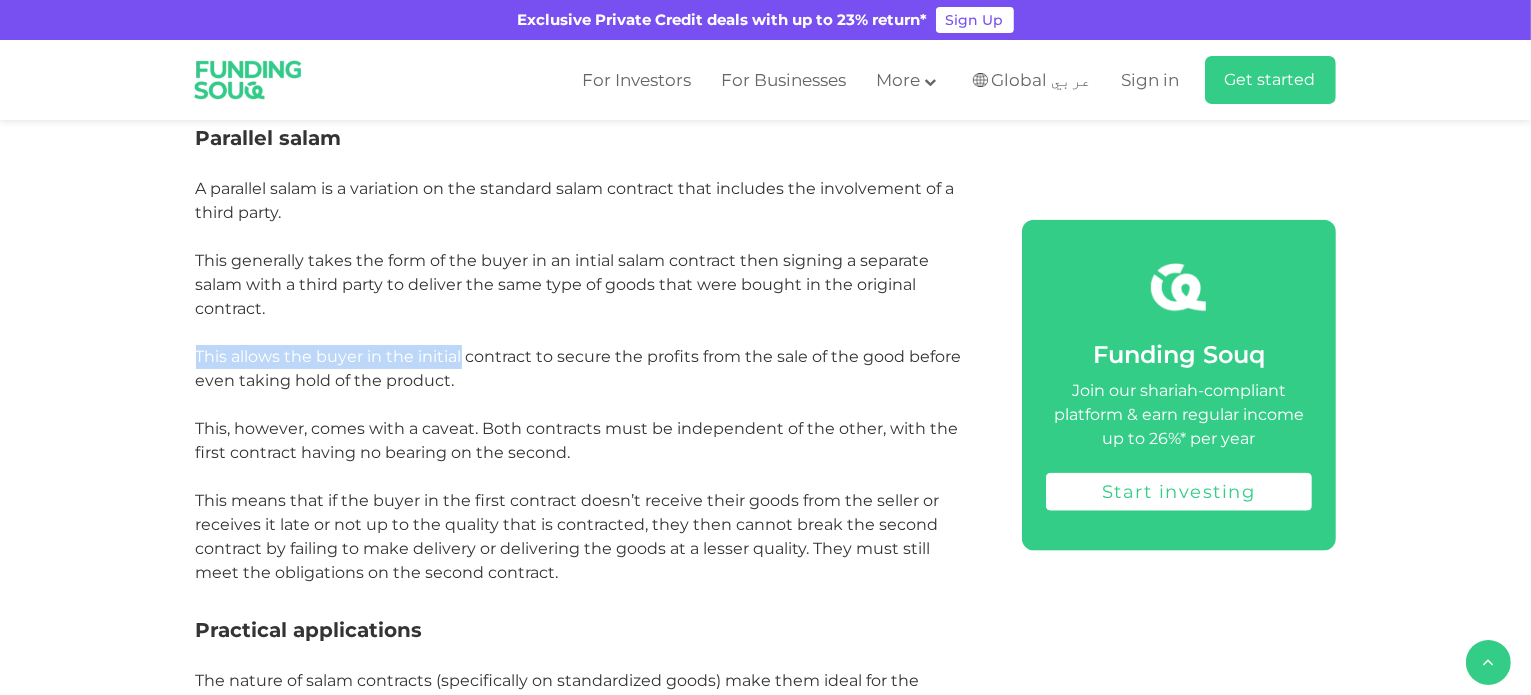 drag, startPoint x: 191, startPoint y: 361, endPoint x: 487, endPoint y: 367, distance: 296.0608 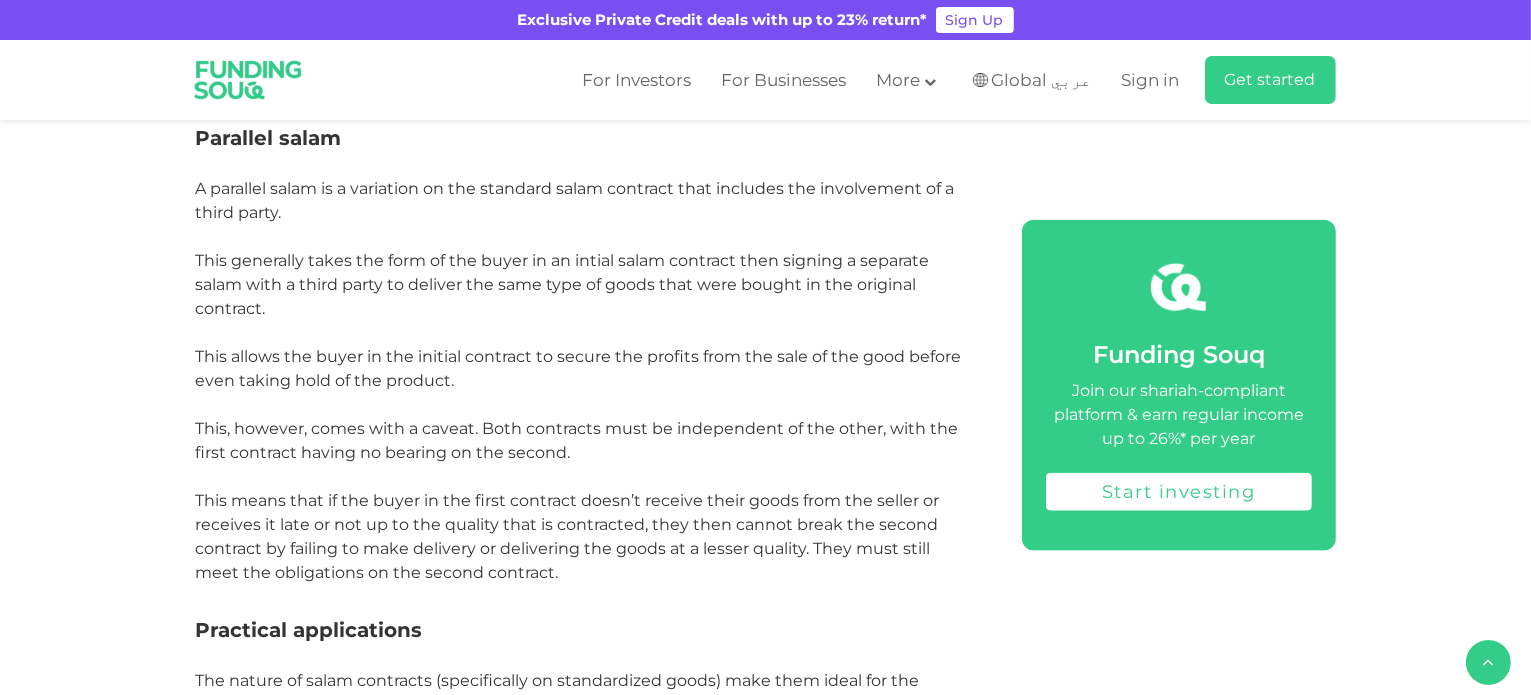 click on "This allows the buyer in the initial contract to secure the profits from the sale of the good before even taking hold of the product." at bounding box center (586, 369) 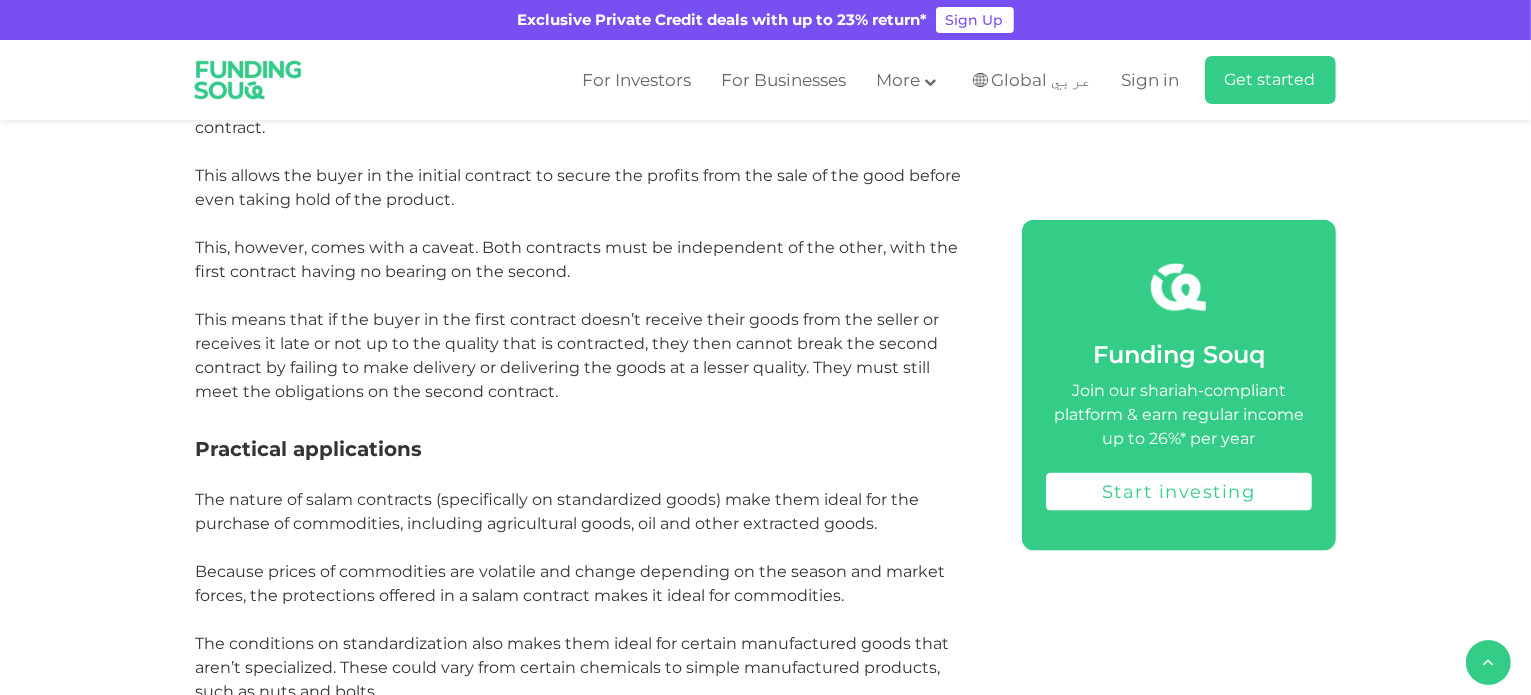 scroll, scrollTop: 2551, scrollLeft: 0, axis: vertical 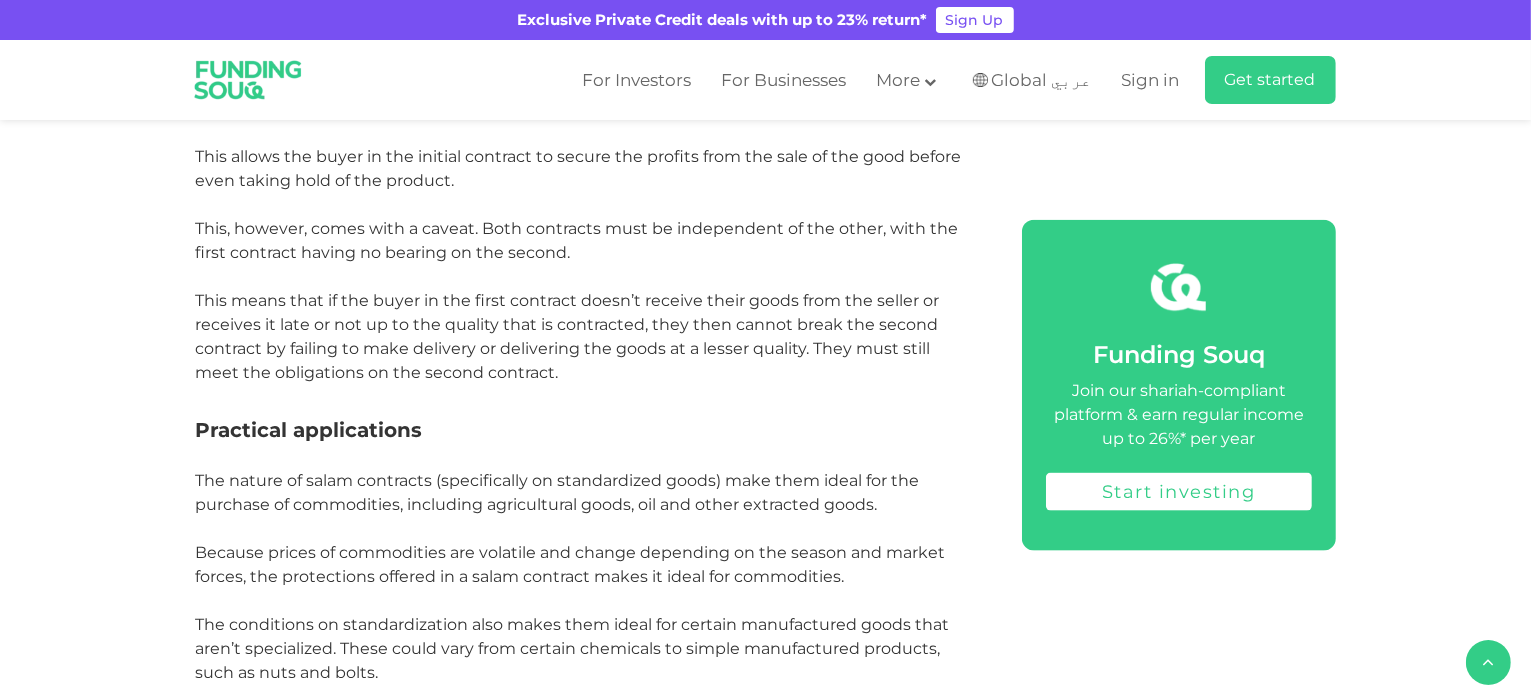 drag, startPoint x: 192, startPoint y: 298, endPoint x: 515, endPoint y: 269, distance: 324.29926 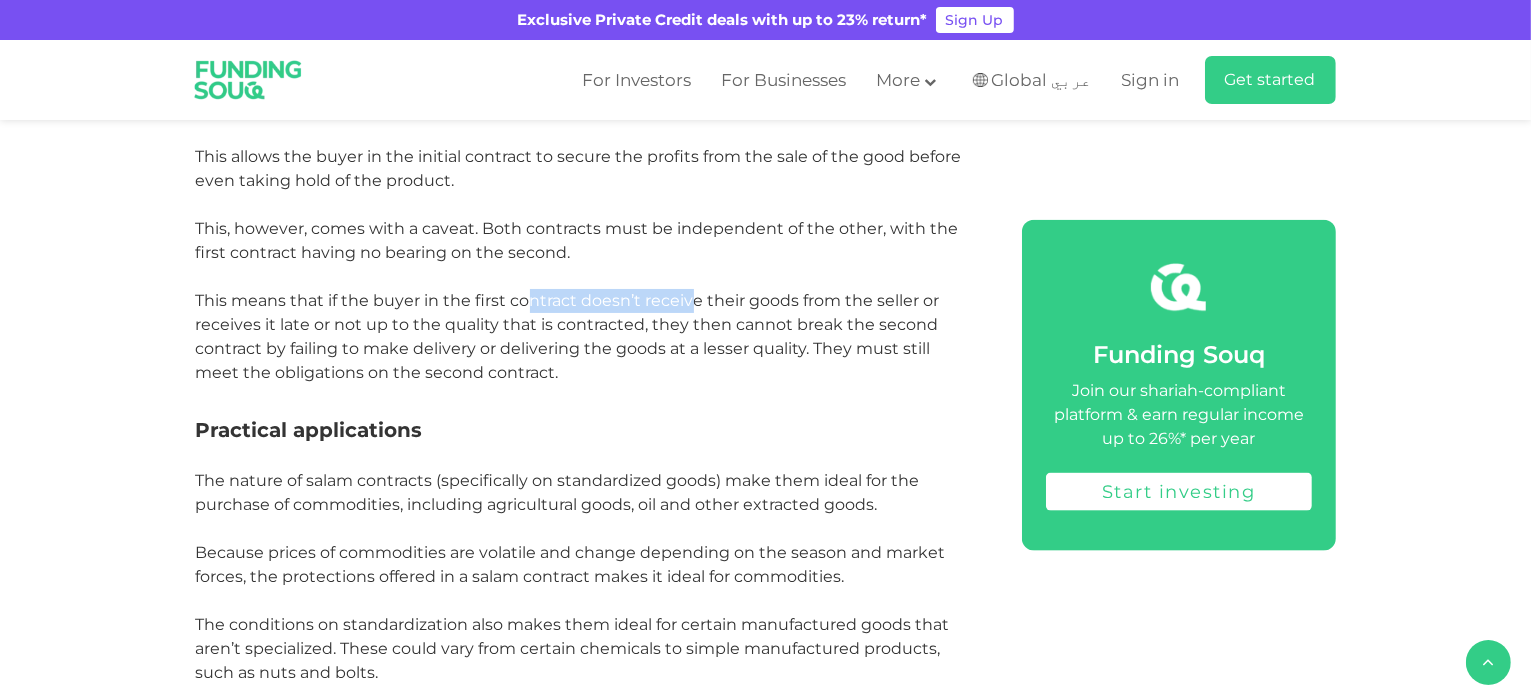 drag, startPoint x: 522, startPoint y: 301, endPoint x: 726, endPoint y: 292, distance: 204.19843 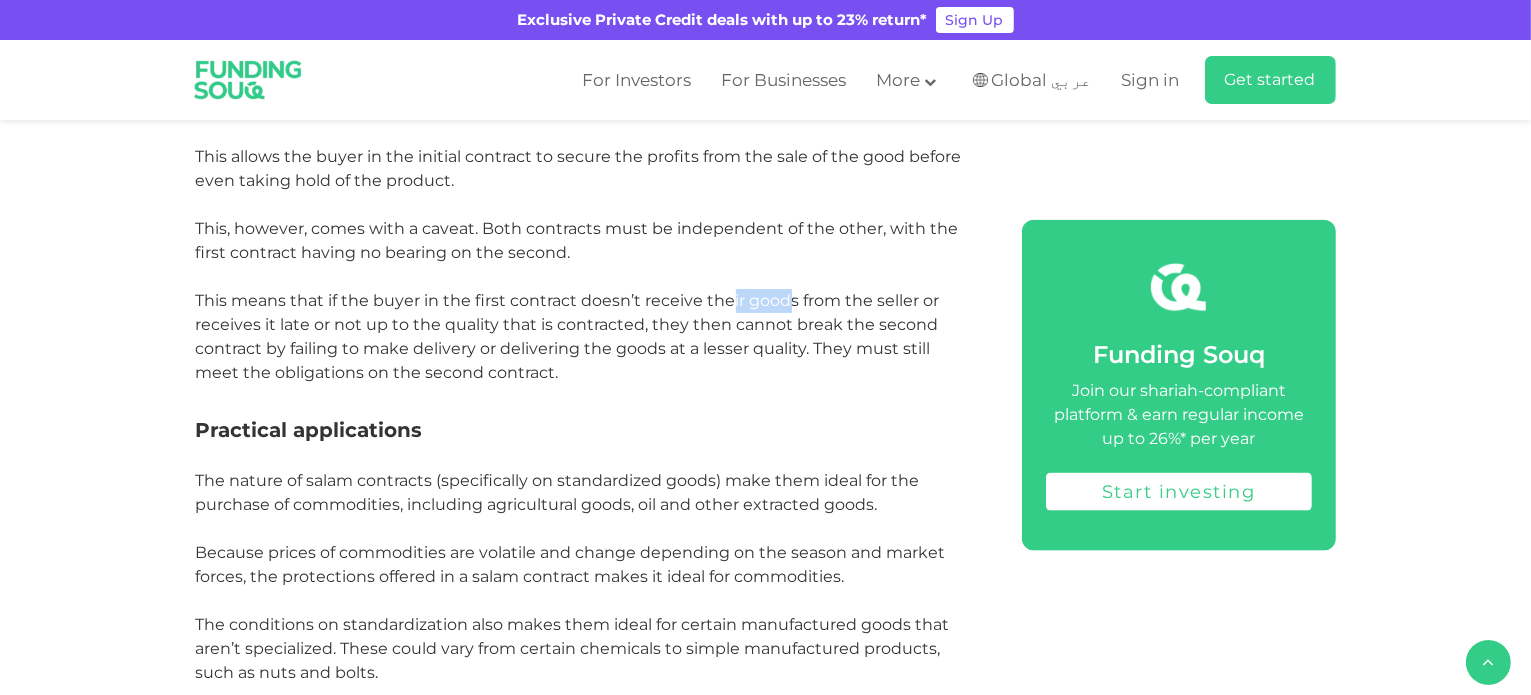 drag, startPoint x: 733, startPoint y: 291, endPoint x: 876, endPoint y: 291, distance: 143 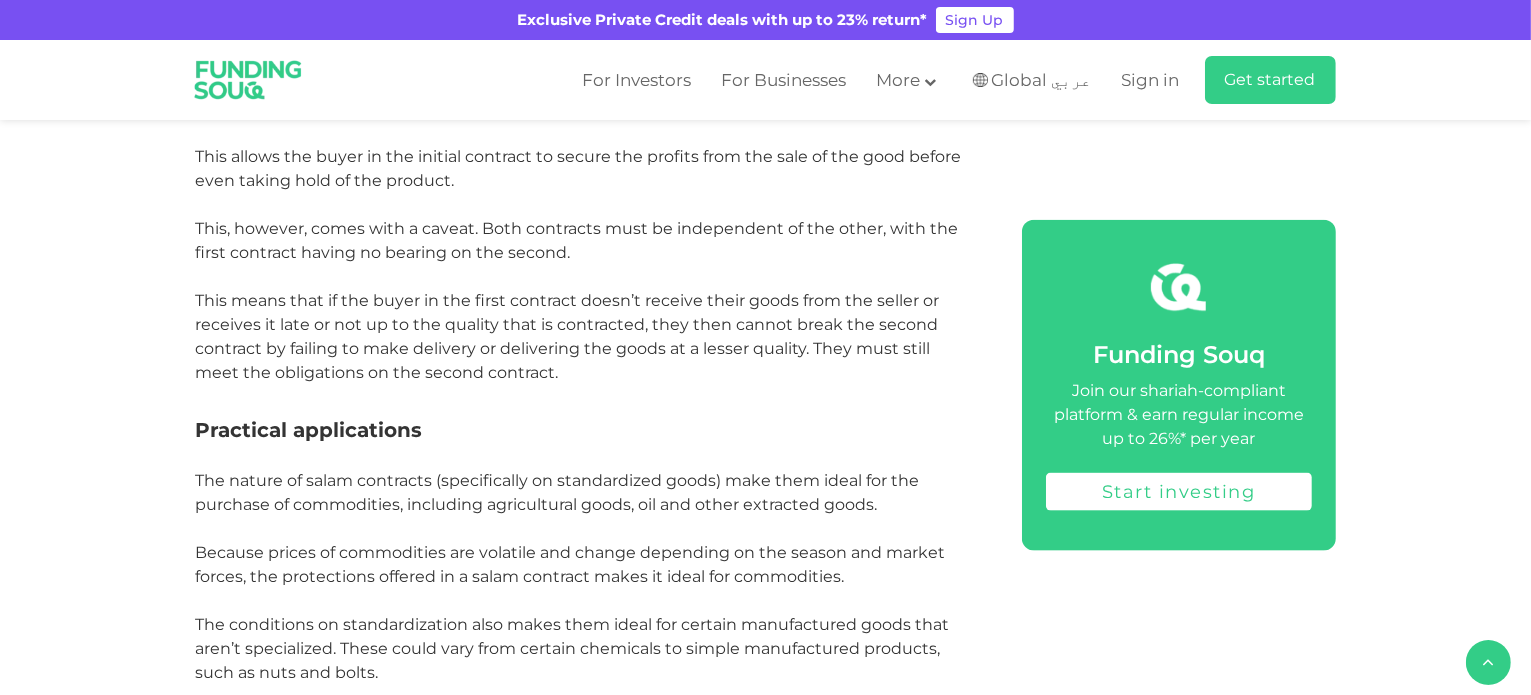 click on "This means that if the buyer in the first contract doesn’t receive their goods from the seller or receives it late or not up to the quality that is contracted, they then cannot break the second contract by failing to make delivery or delivering the goods at a lesser quality. They must still meet the obligations on the second contract." at bounding box center (568, 336) 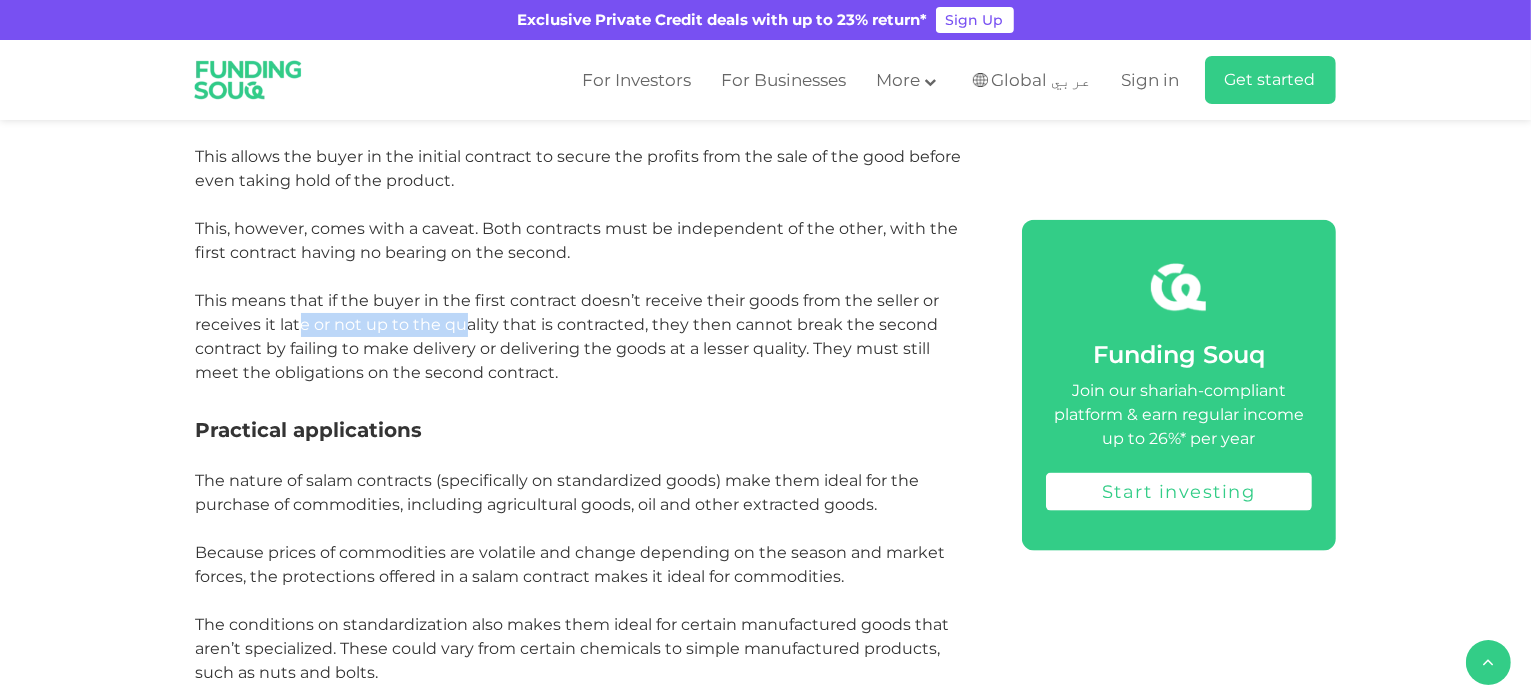 drag, startPoint x: 304, startPoint y: 329, endPoint x: 515, endPoint y: 331, distance: 211.00948 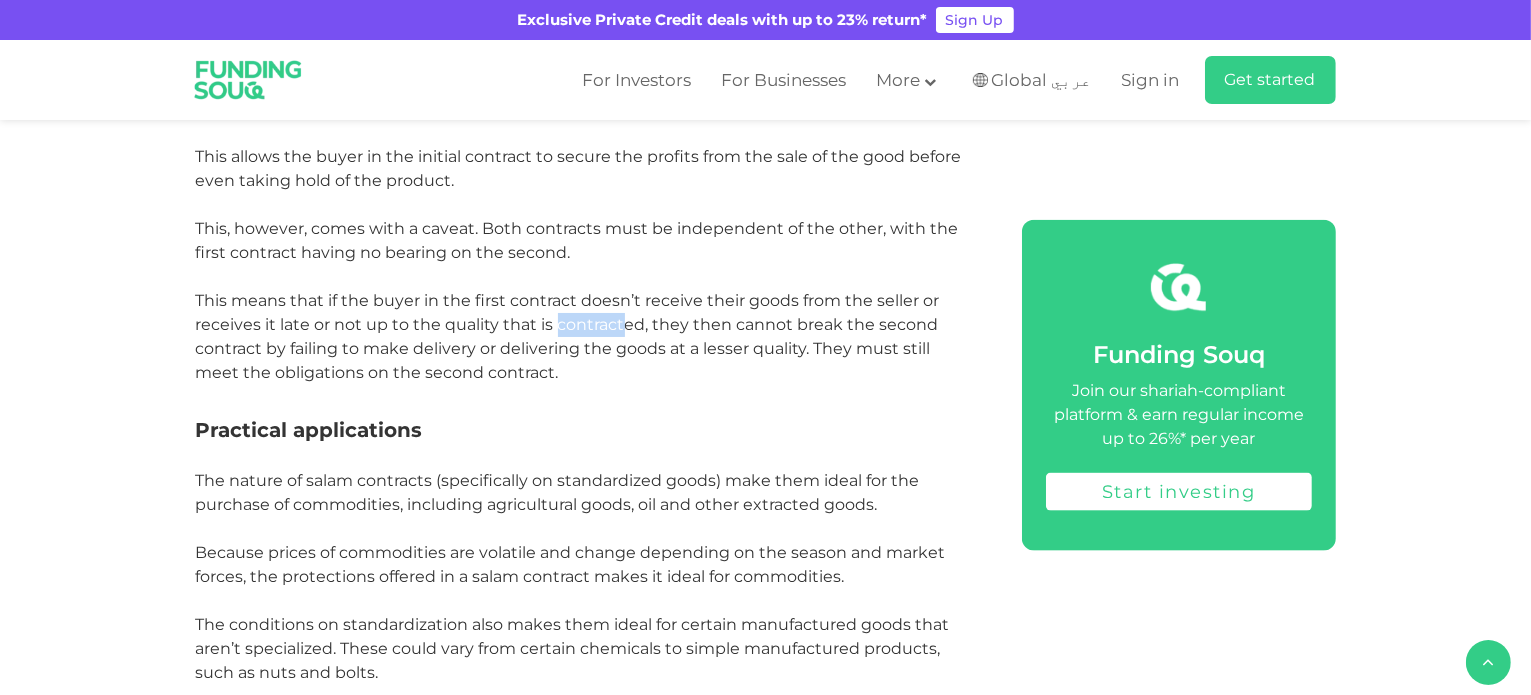 drag, startPoint x: 625, startPoint y: 322, endPoint x: 697, endPoint y: 319, distance: 72.06247 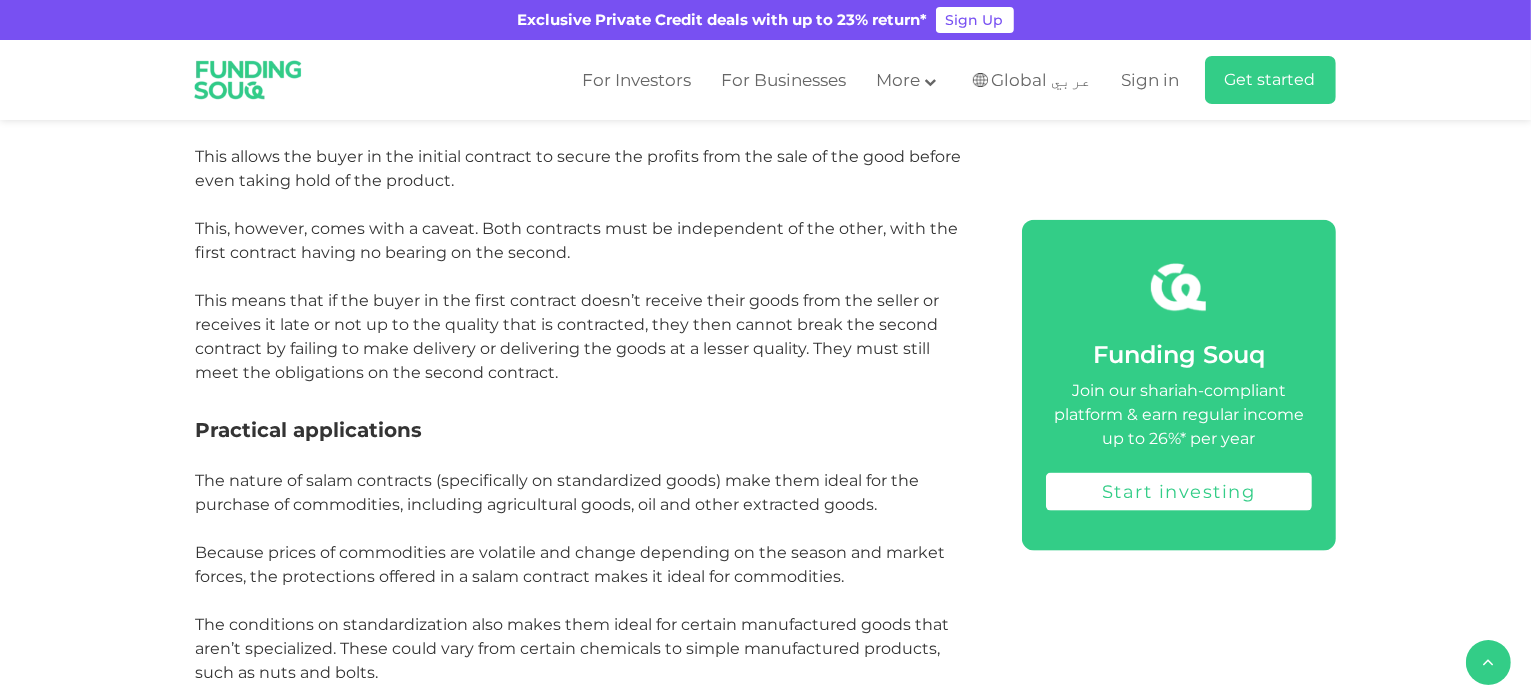 drag, startPoint x: 749, startPoint y: 318, endPoint x: 272, endPoint y: 287, distance: 478.0063 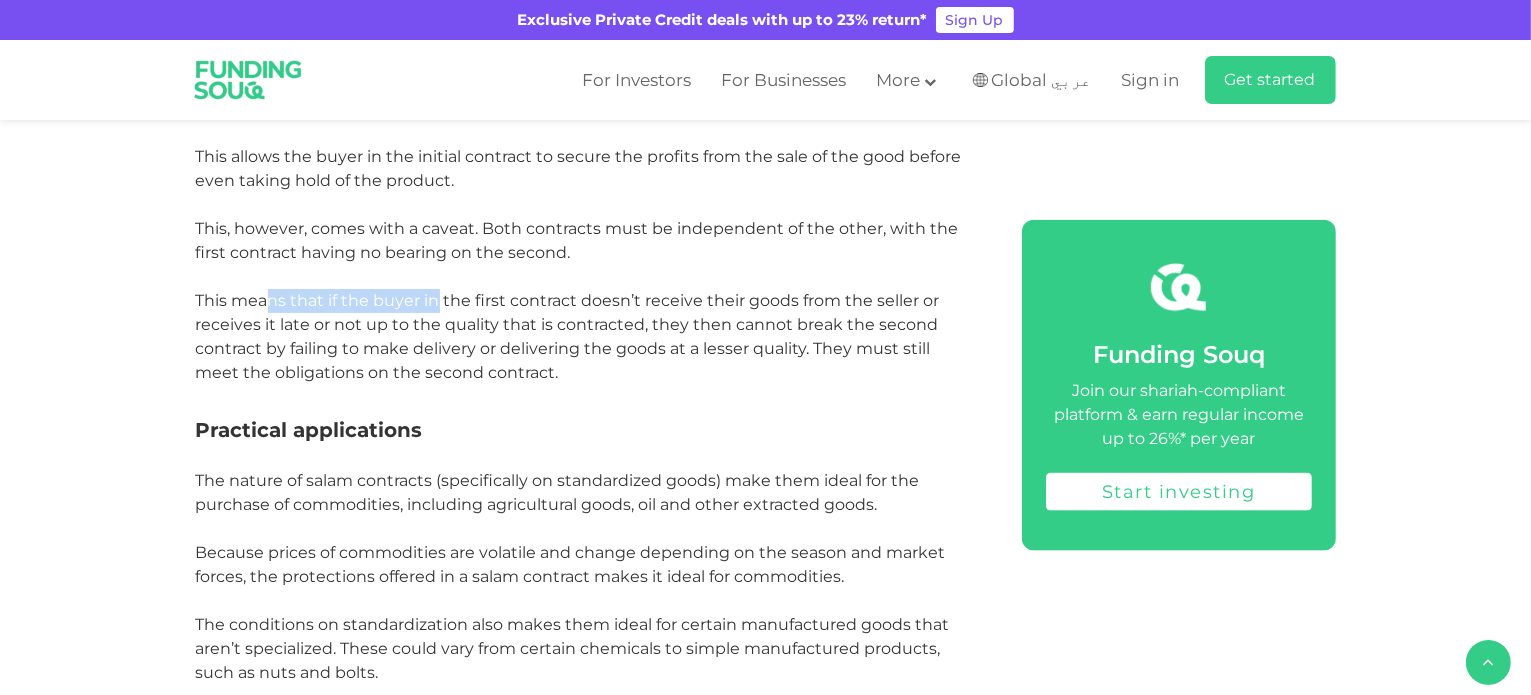 drag, startPoint x: 269, startPoint y: 295, endPoint x: 460, endPoint y: 299, distance: 191.04189 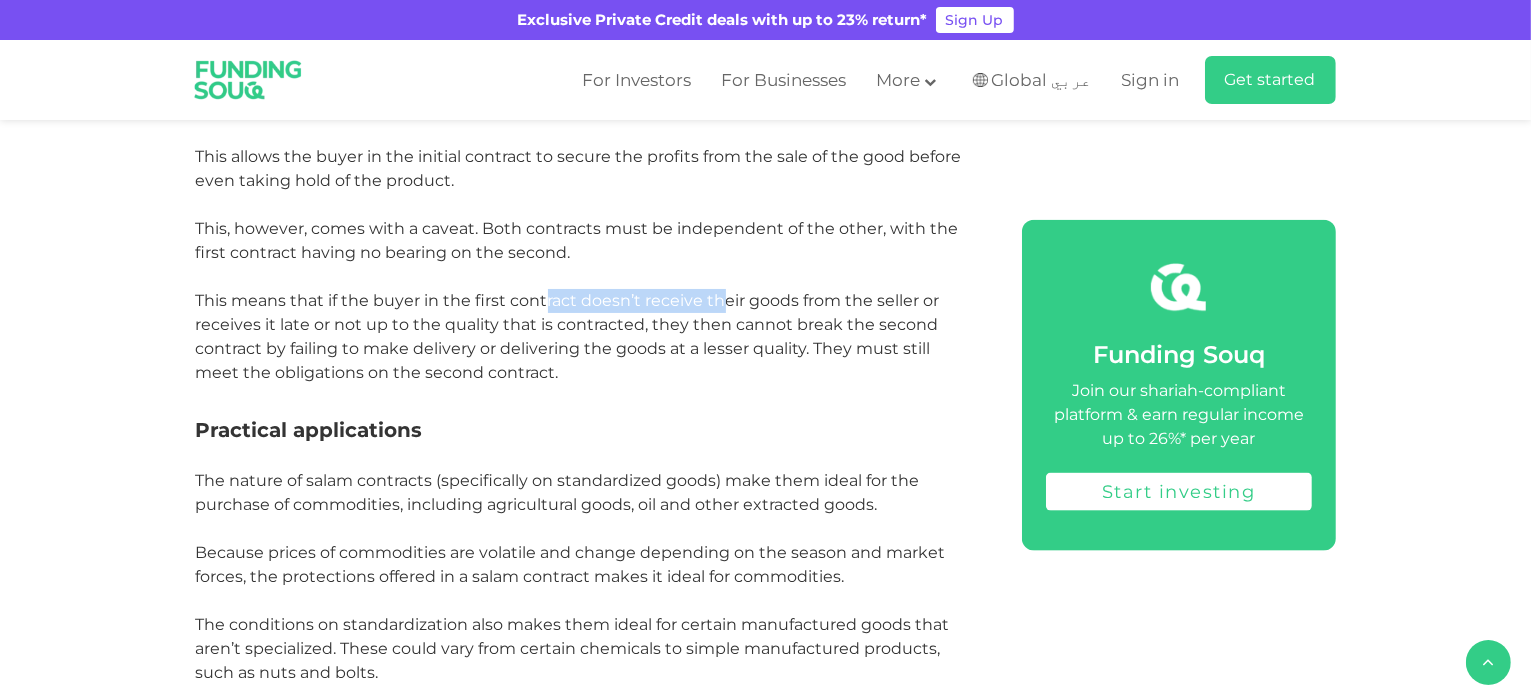 drag, startPoint x: 600, startPoint y: 296, endPoint x: 860, endPoint y: 285, distance: 260.23257 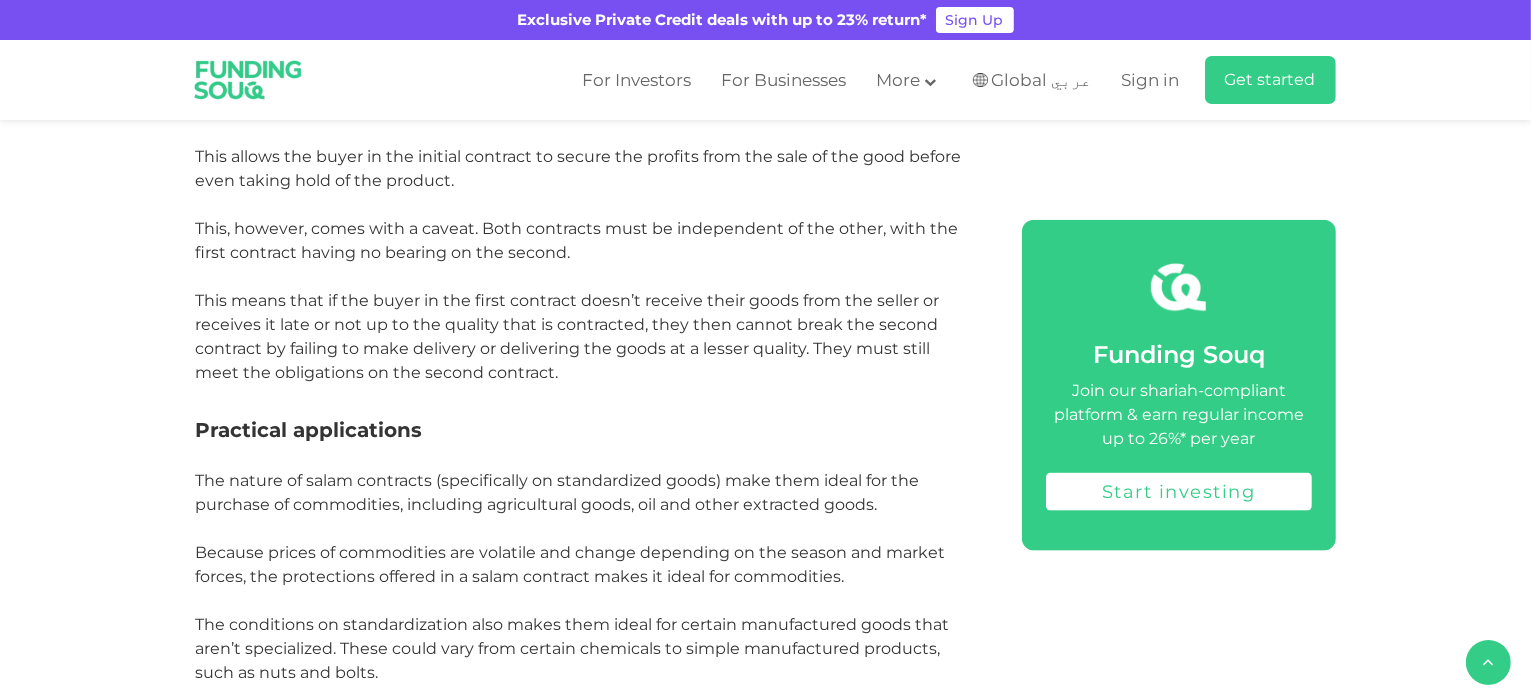 click at bounding box center [586, 277] 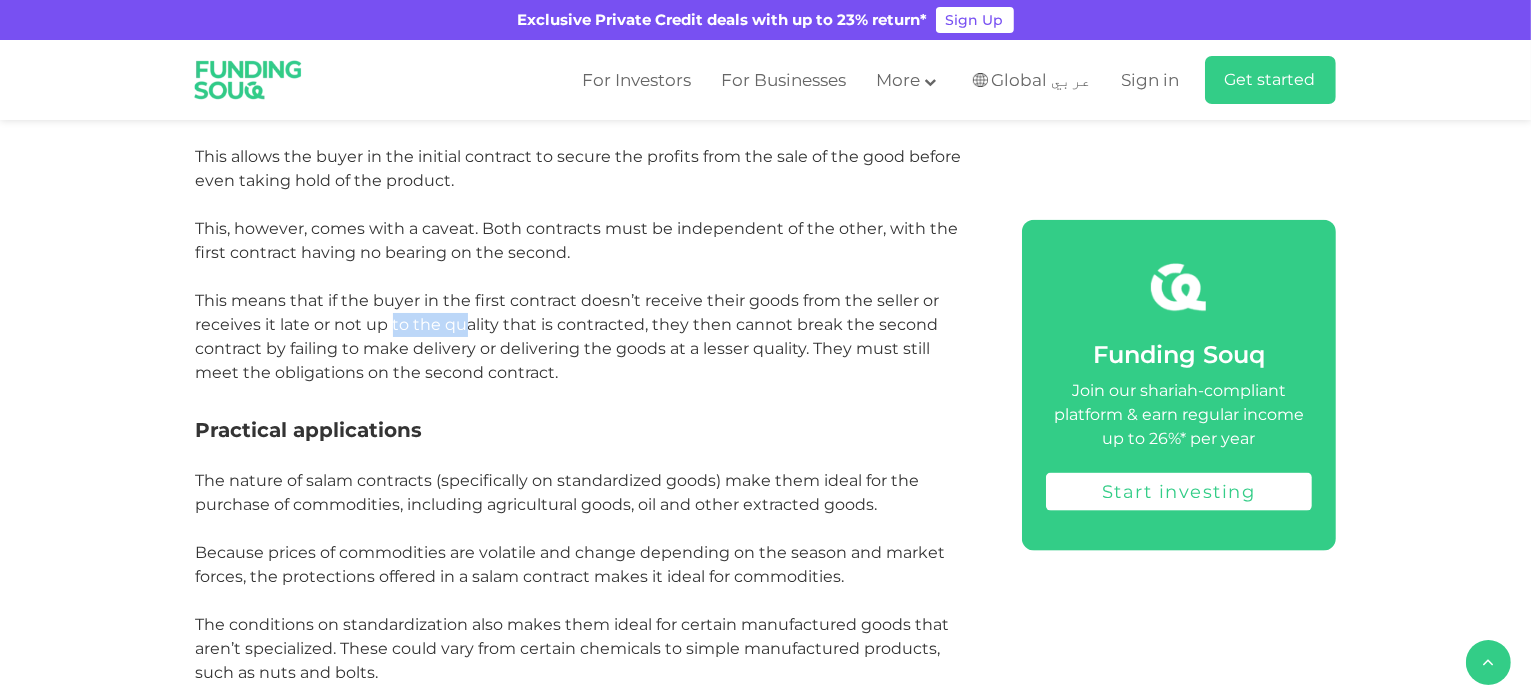 drag, startPoint x: 392, startPoint y: 326, endPoint x: 560, endPoint y: 327, distance: 168.00298 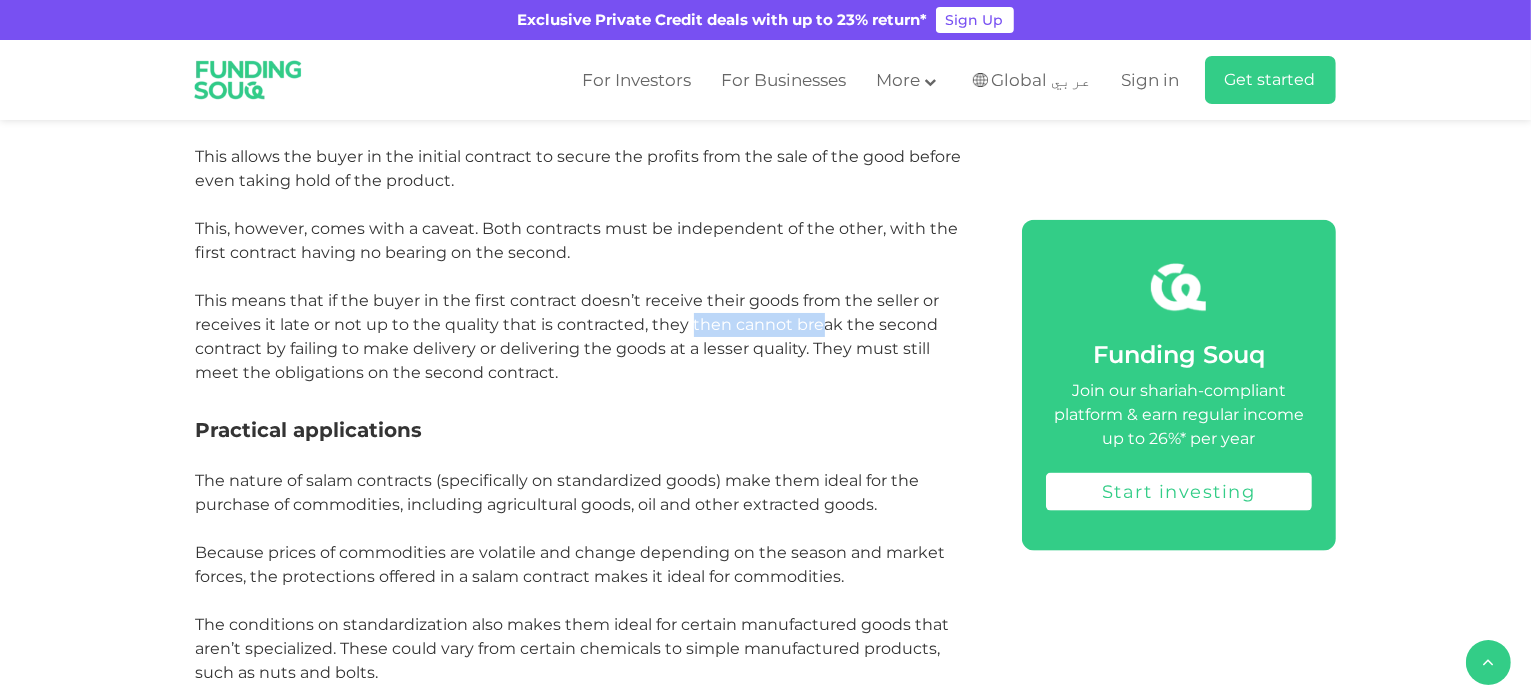 drag, startPoint x: 720, startPoint y: 325, endPoint x: 826, endPoint y: 335, distance: 106.47065 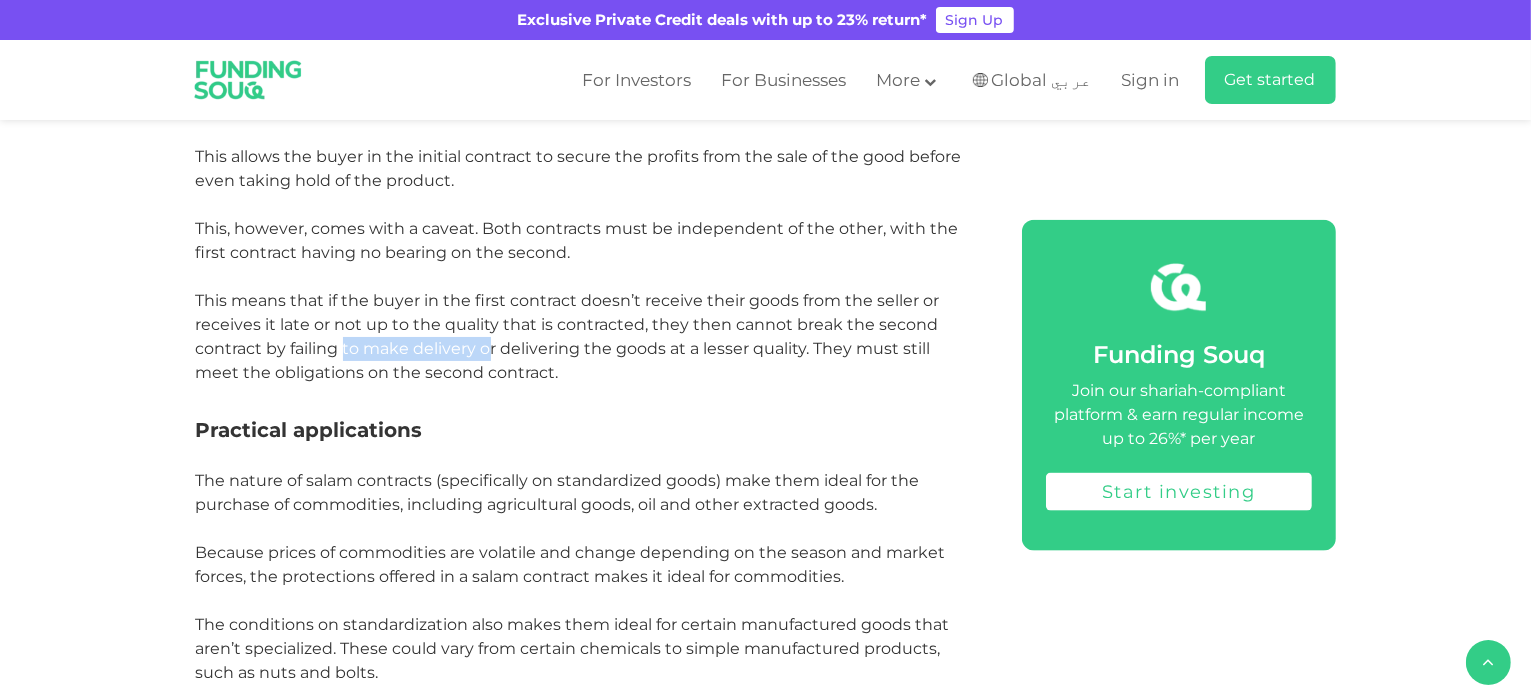 drag, startPoint x: 352, startPoint y: 359, endPoint x: 561, endPoint y: 348, distance: 209.28928 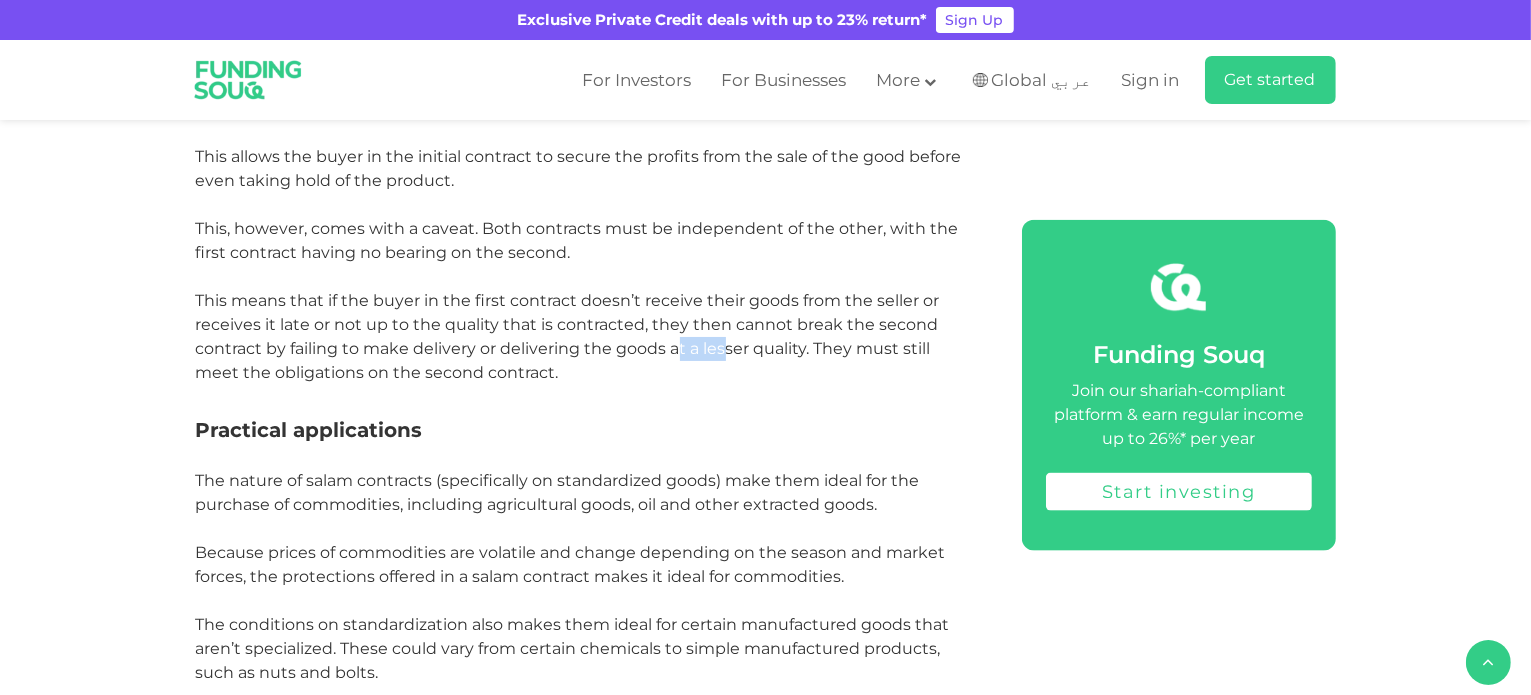 drag, startPoint x: 680, startPoint y: 343, endPoint x: 801, endPoint y: 342, distance: 121.004135 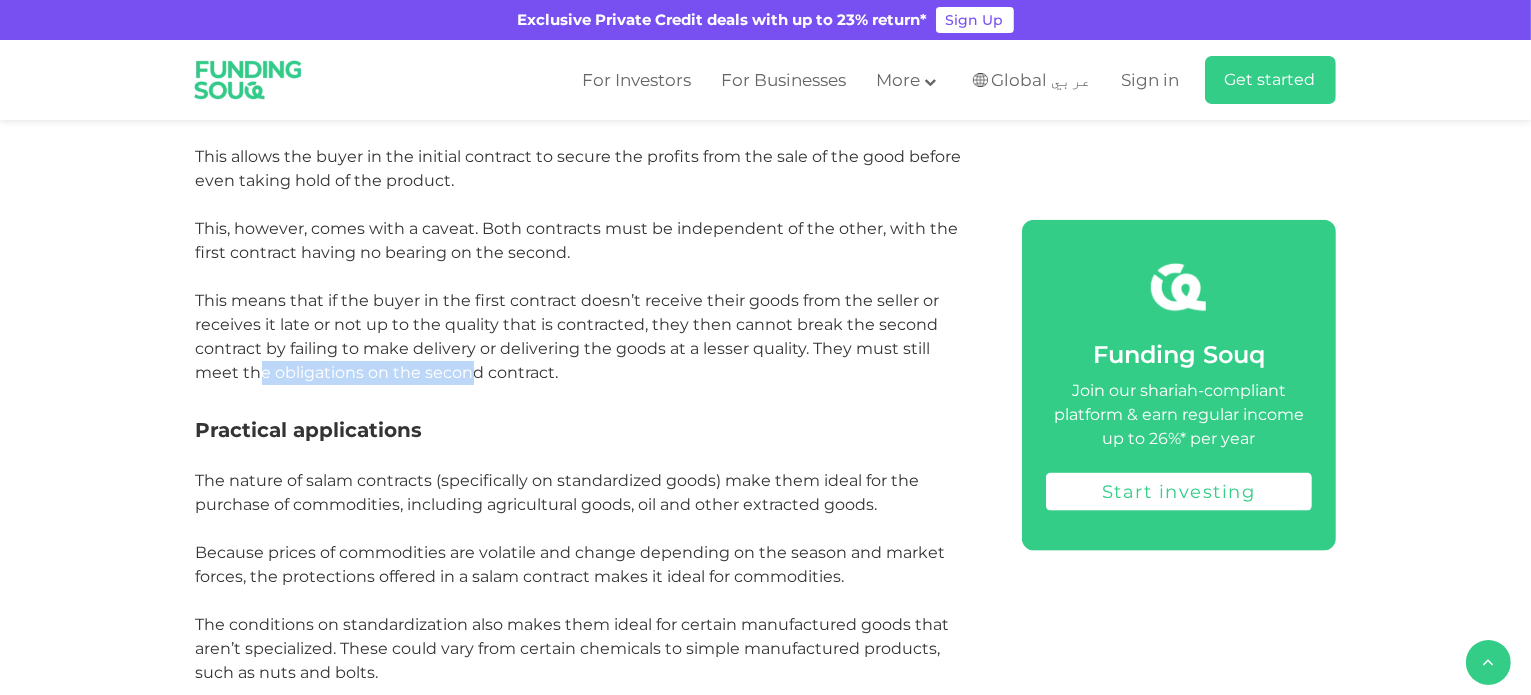 drag, startPoint x: 260, startPoint y: 371, endPoint x: 557, endPoint y: 371, distance: 297 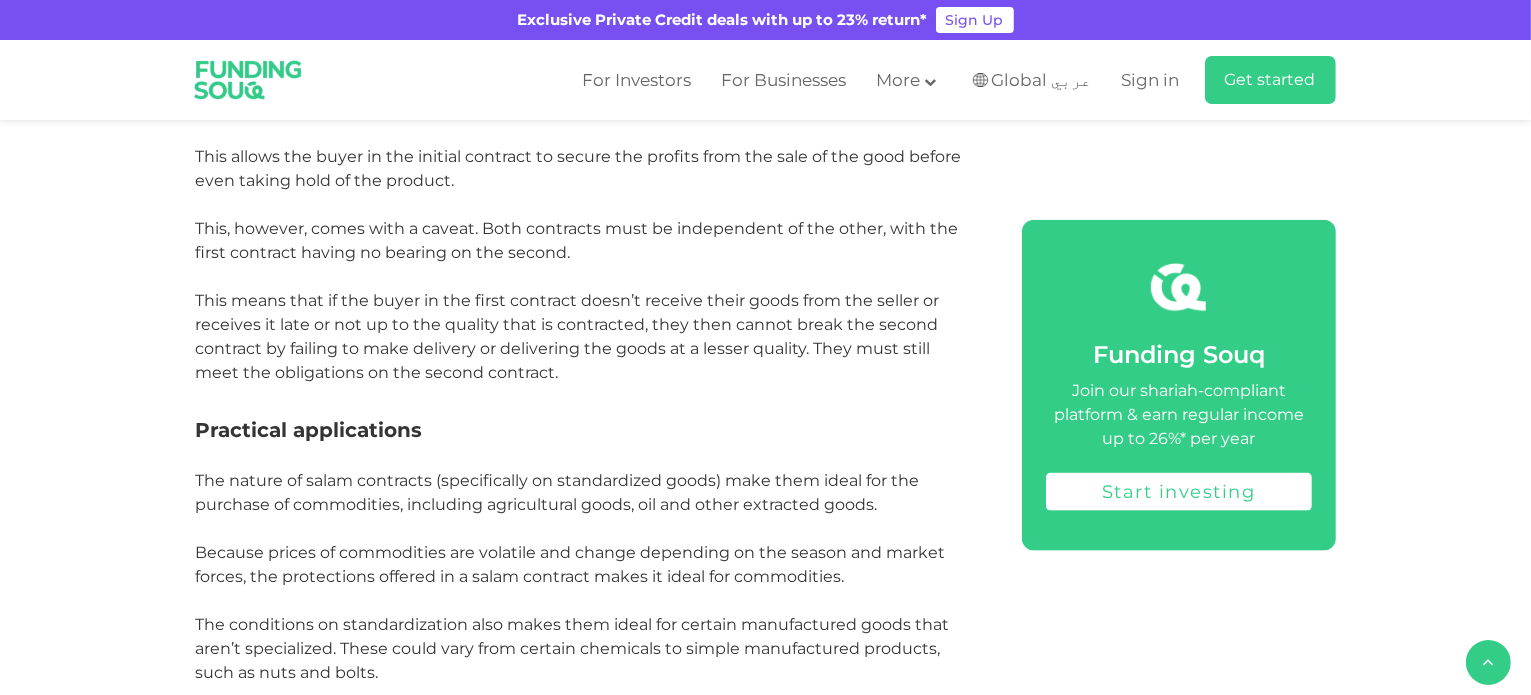 drag, startPoint x: 557, startPoint y: 371, endPoint x: 595, endPoint y: 379, distance: 38.832977 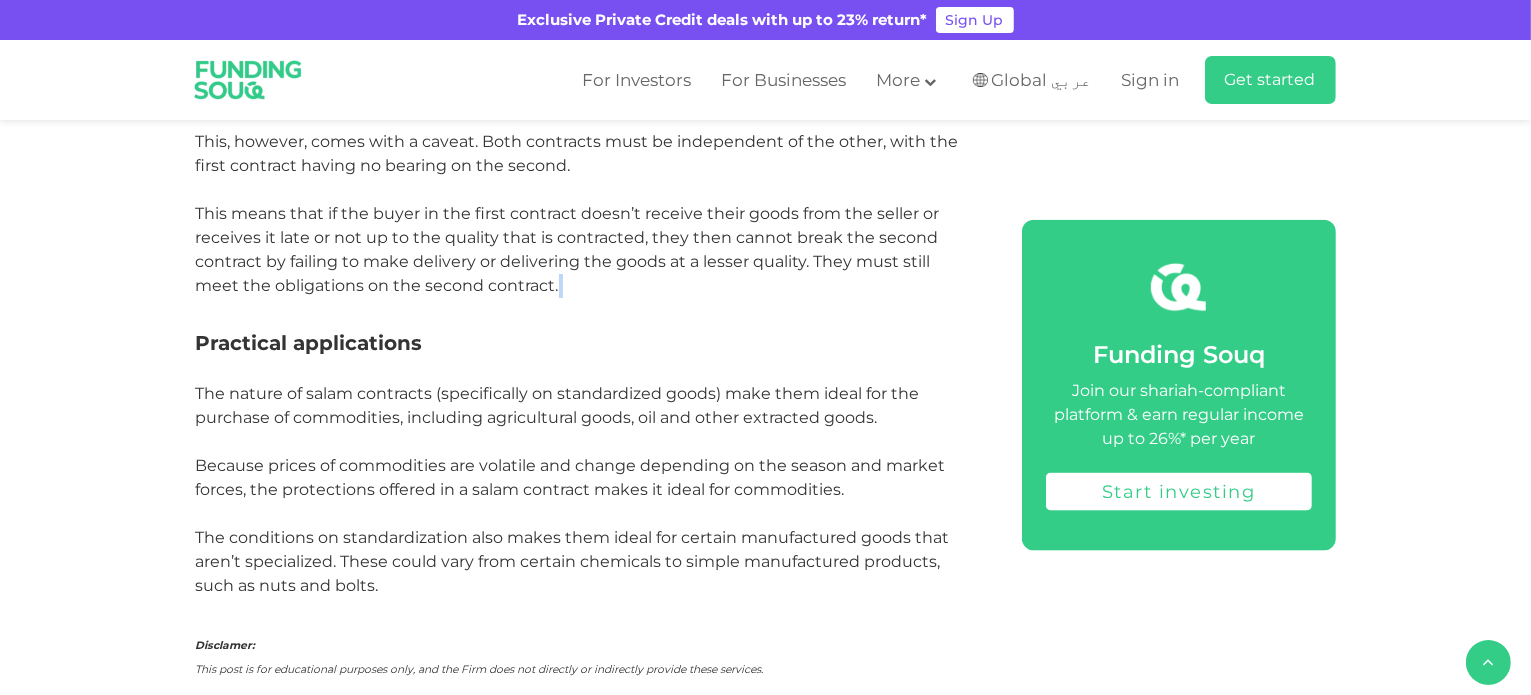 scroll, scrollTop: 2751, scrollLeft: 0, axis: vertical 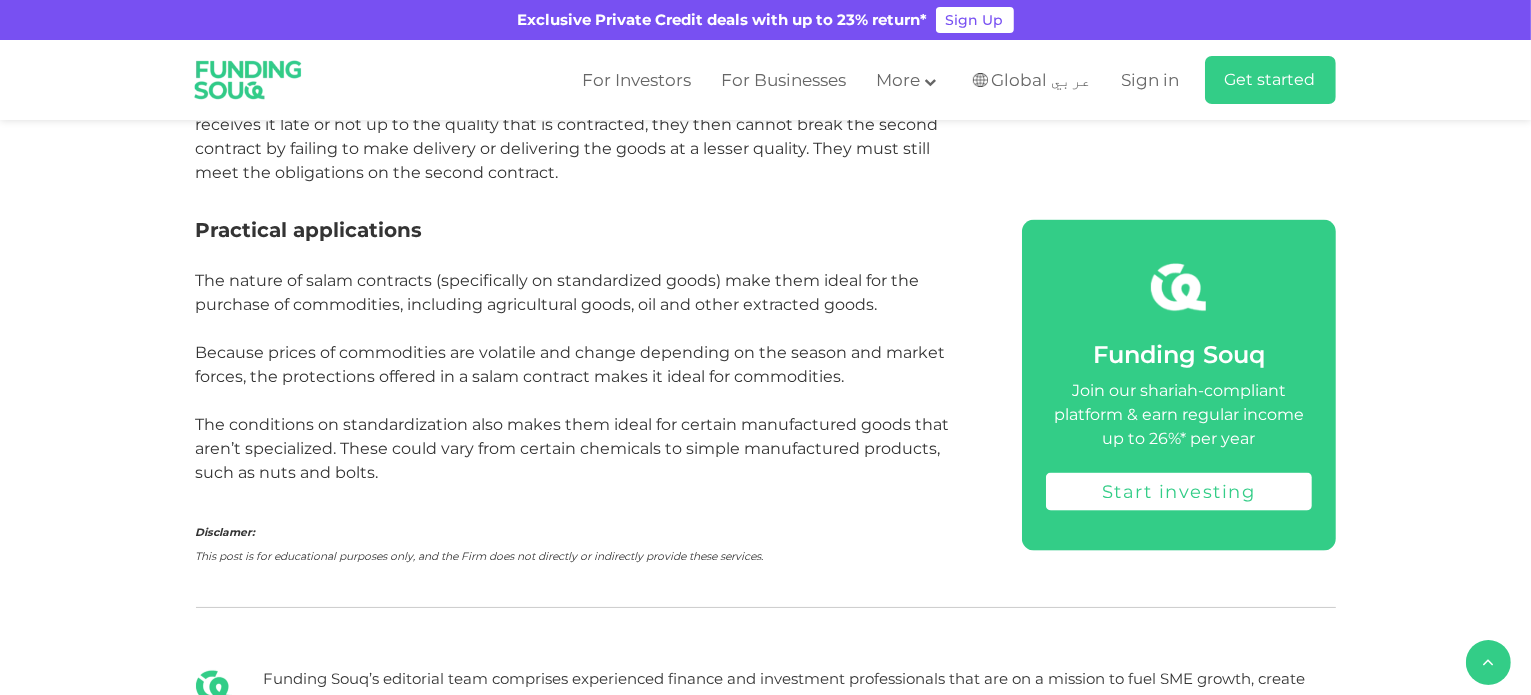 click on "The nature of salam contracts (specifically on standardized goods) make them ideal for the purchase of commodities, including agricultural goods, oil and other extracted goods." at bounding box center [558, 292] 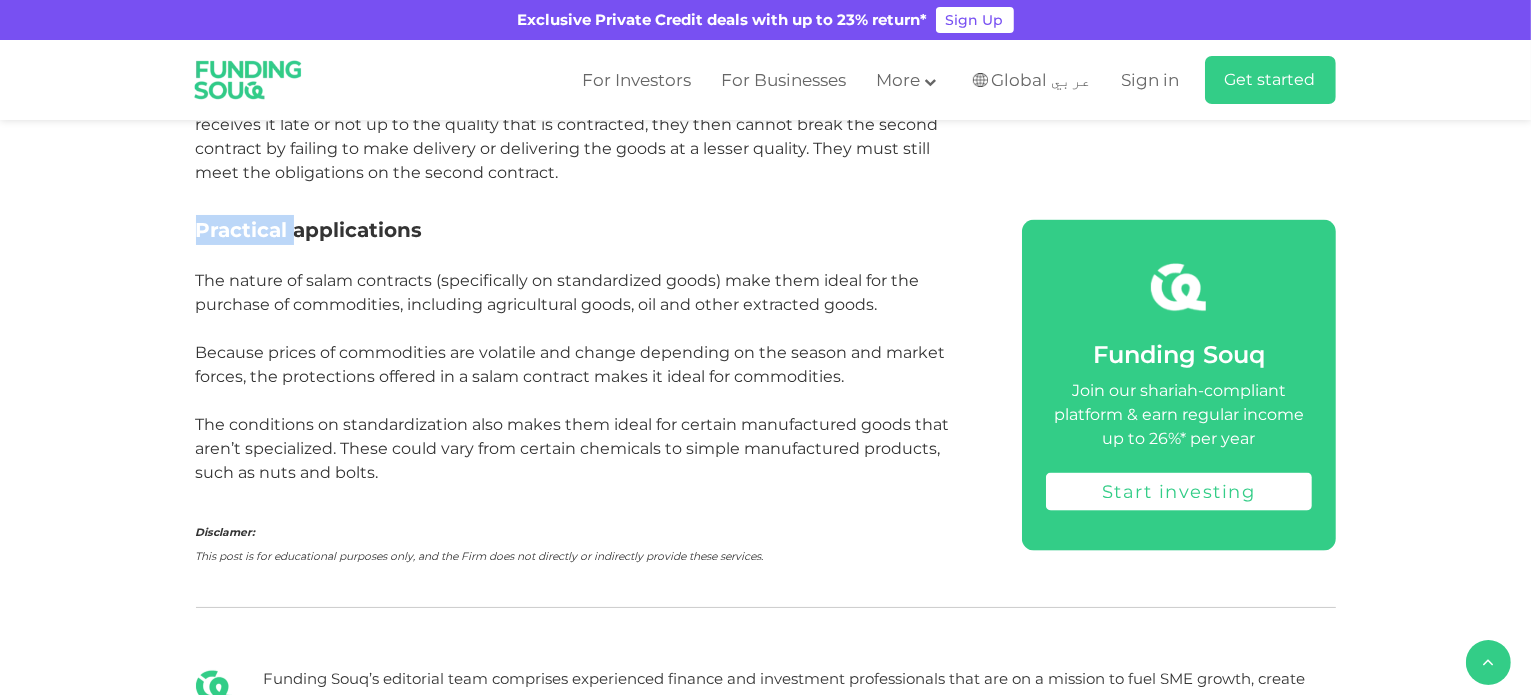 drag, startPoint x: 190, startPoint y: 227, endPoint x: 402, endPoint y: 232, distance: 212.05896 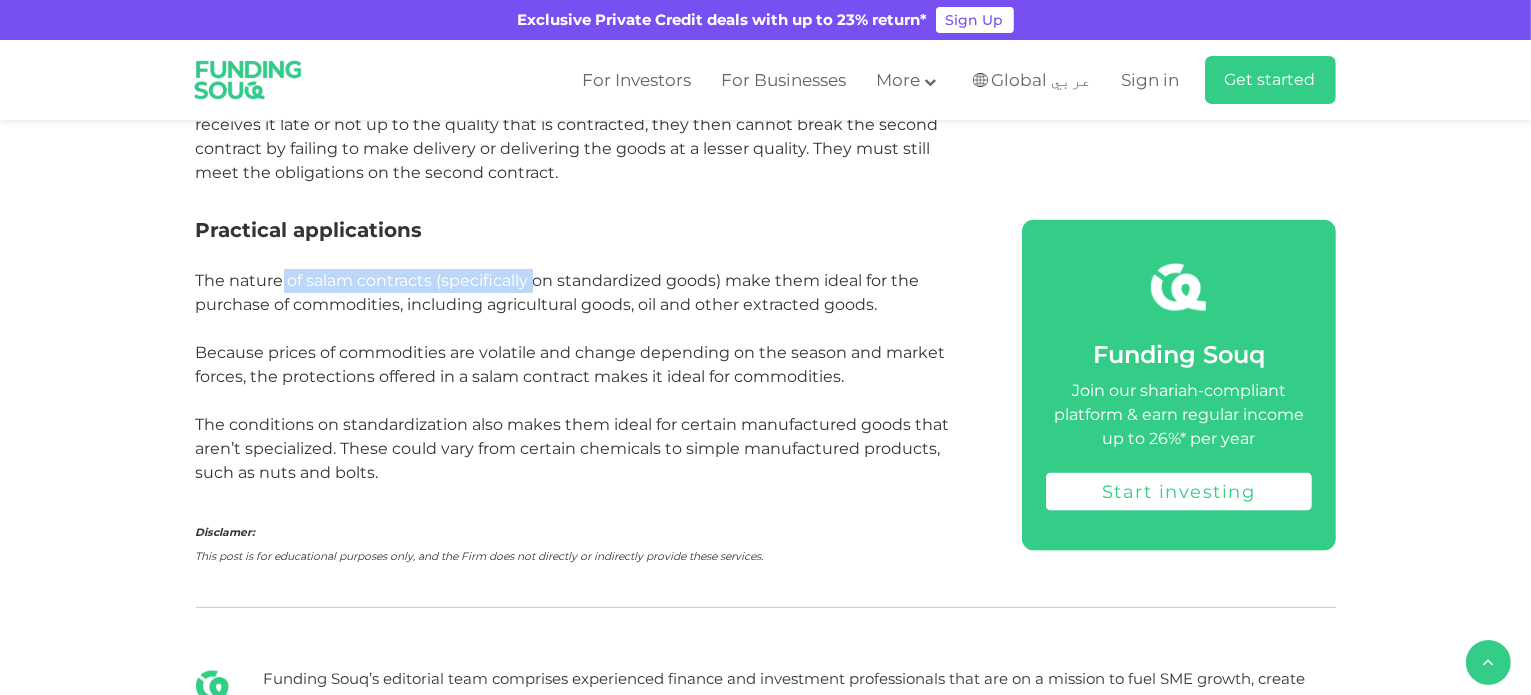 drag, startPoint x: 279, startPoint y: 293, endPoint x: 604, endPoint y: 285, distance: 325.09845 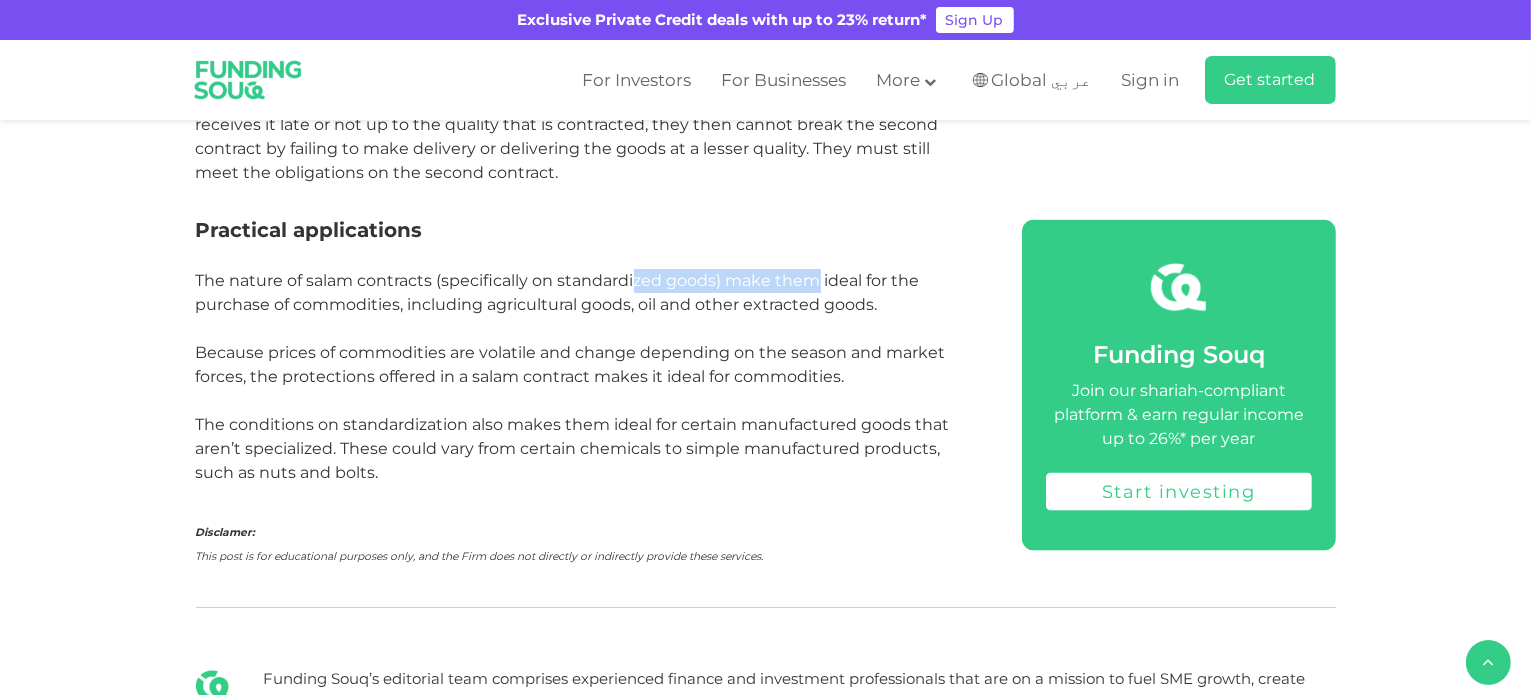 drag, startPoint x: 642, startPoint y: 285, endPoint x: 759, endPoint y: 288, distance: 117.03845 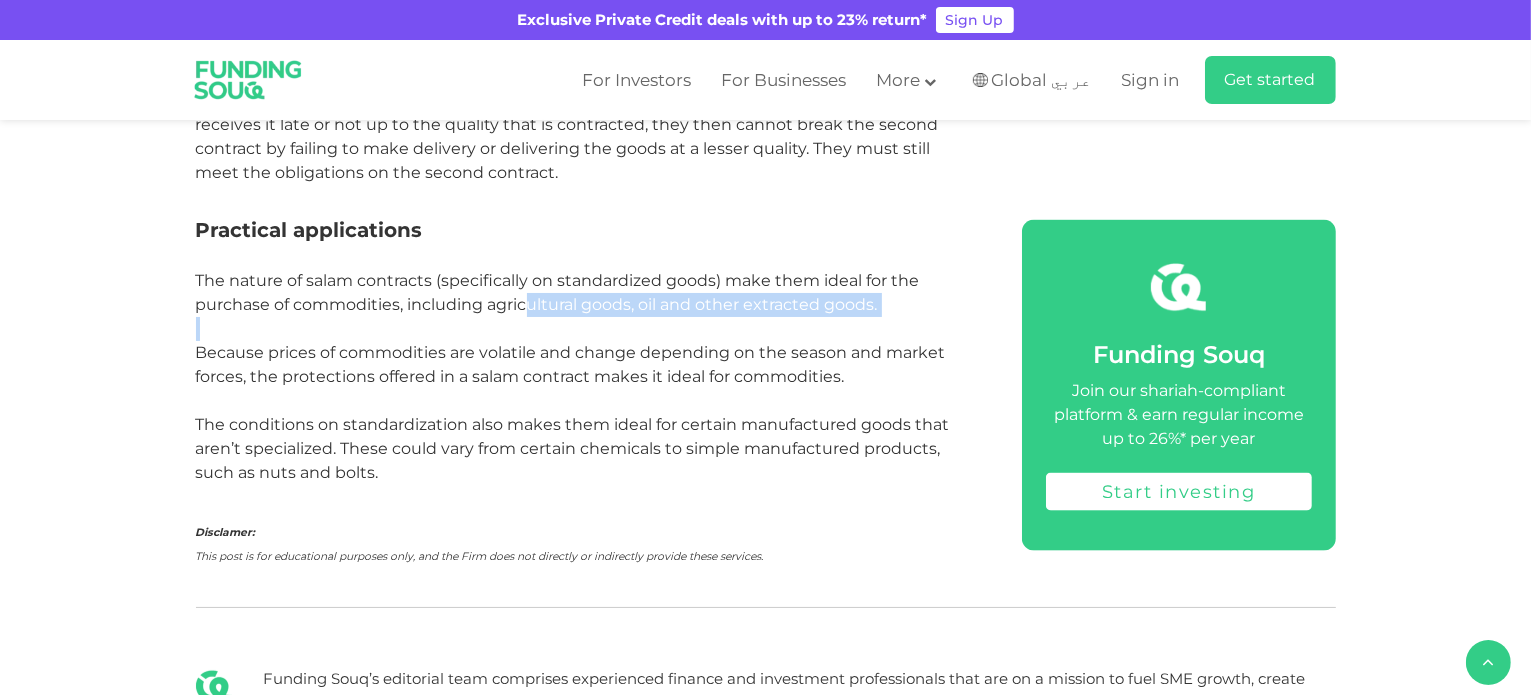 drag, startPoint x: 469, startPoint y: 312, endPoint x: 656, endPoint y: 308, distance: 187.04277 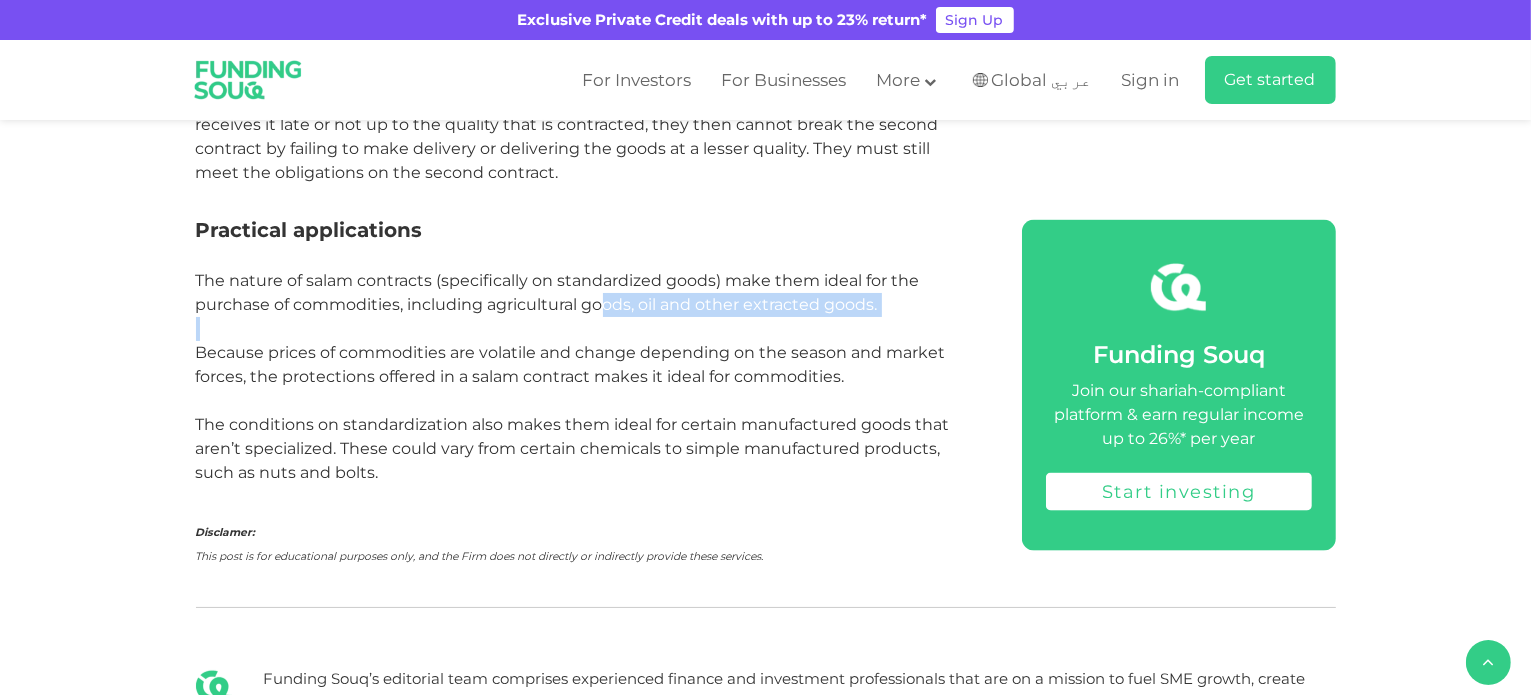 click on "The nature of salam contracts (specifically on standardized goods) make them ideal for the purchase of commodities, including agricultural goods, oil and other extracted goods." at bounding box center (558, 292) 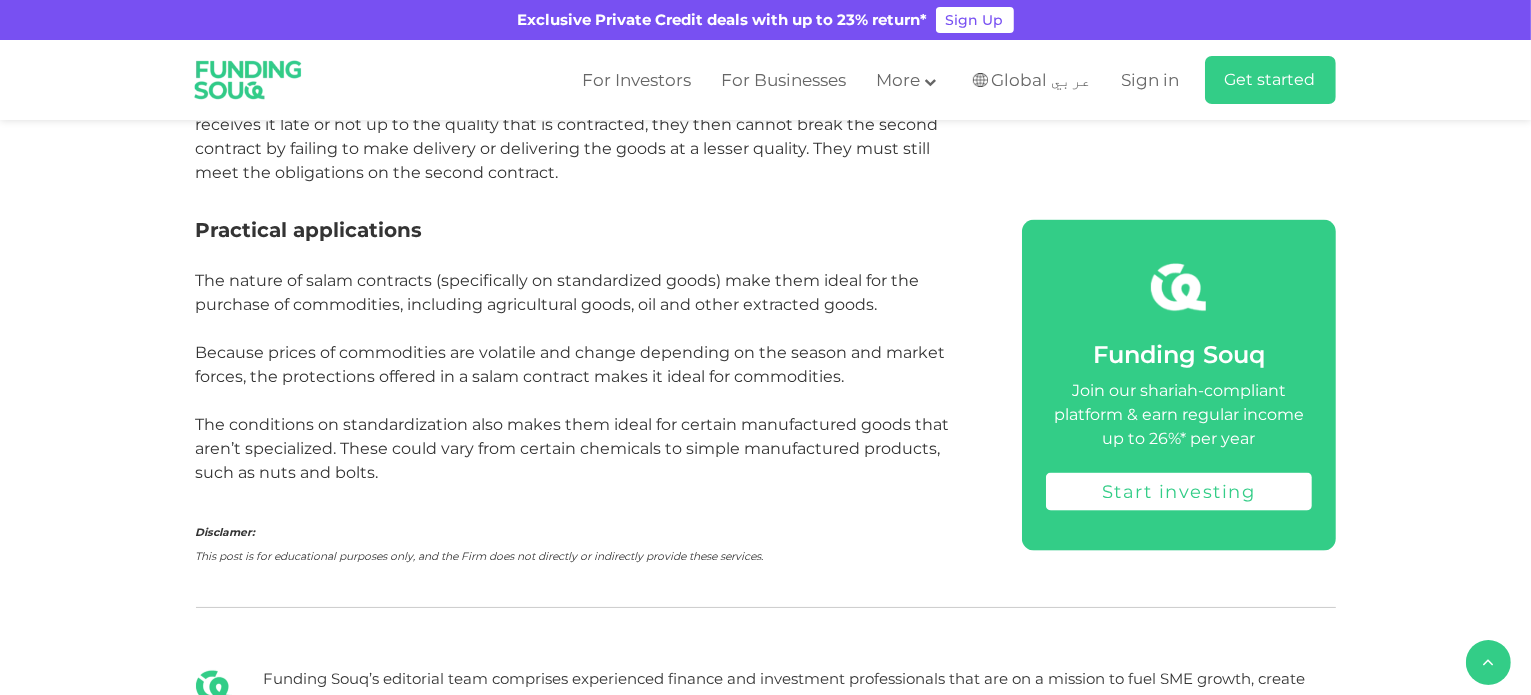 click on "Because prices of commodities are volatile and change depending on the season and market forces, the protections offered in a salam contract makes it ideal for commodities." at bounding box center (571, 364) 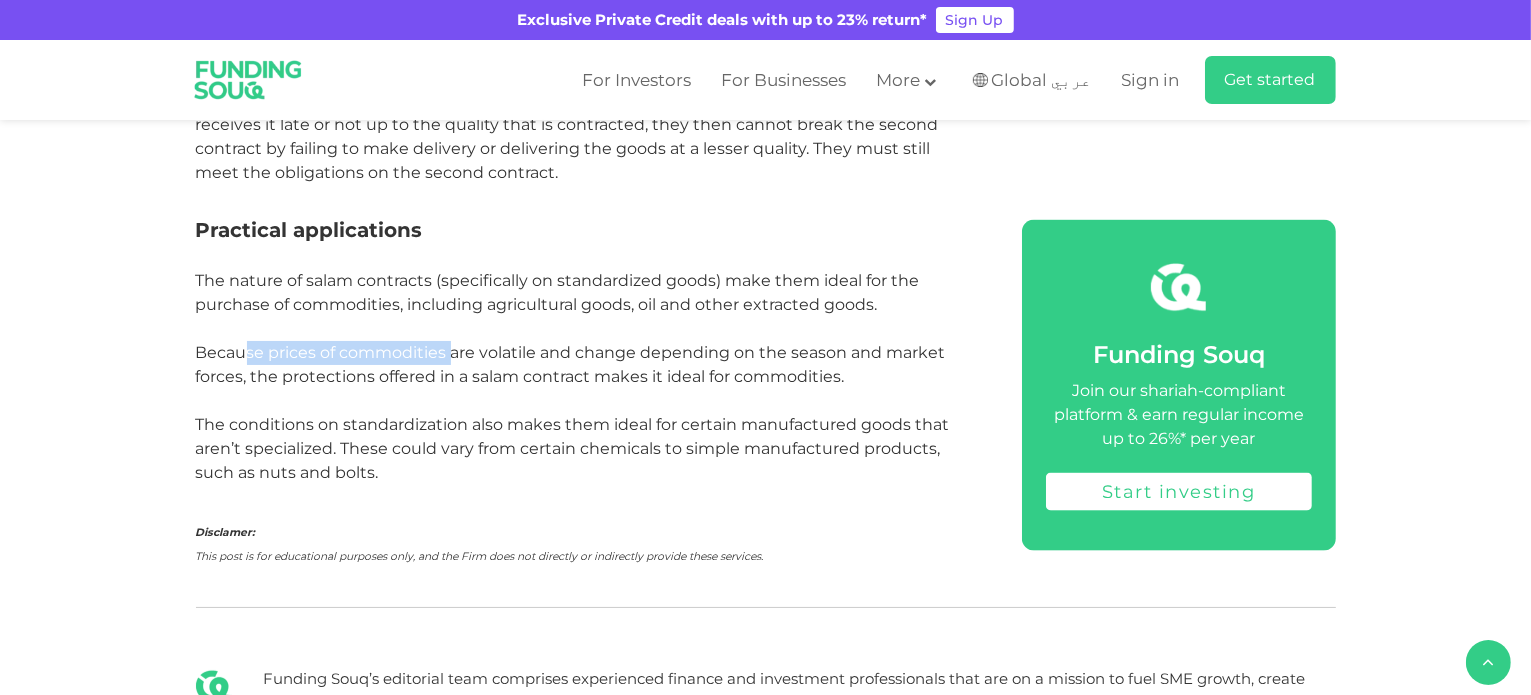 drag, startPoint x: 336, startPoint y: 359, endPoint x: 597, endPoint y: 352, distance: 261.09384 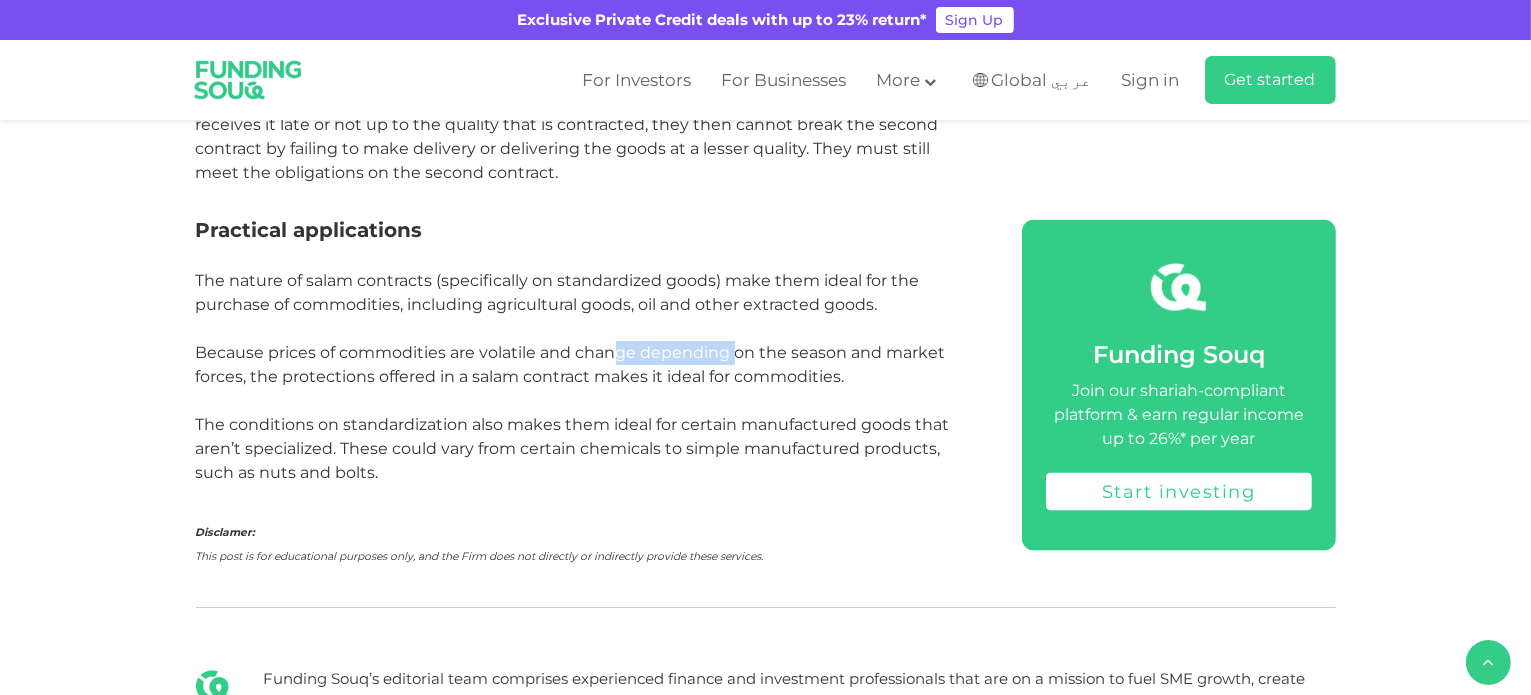 drag, startPoint x: 613, startPoint y: 347, endPoint x: 759, endPoint y: 344, distance: 146.03082 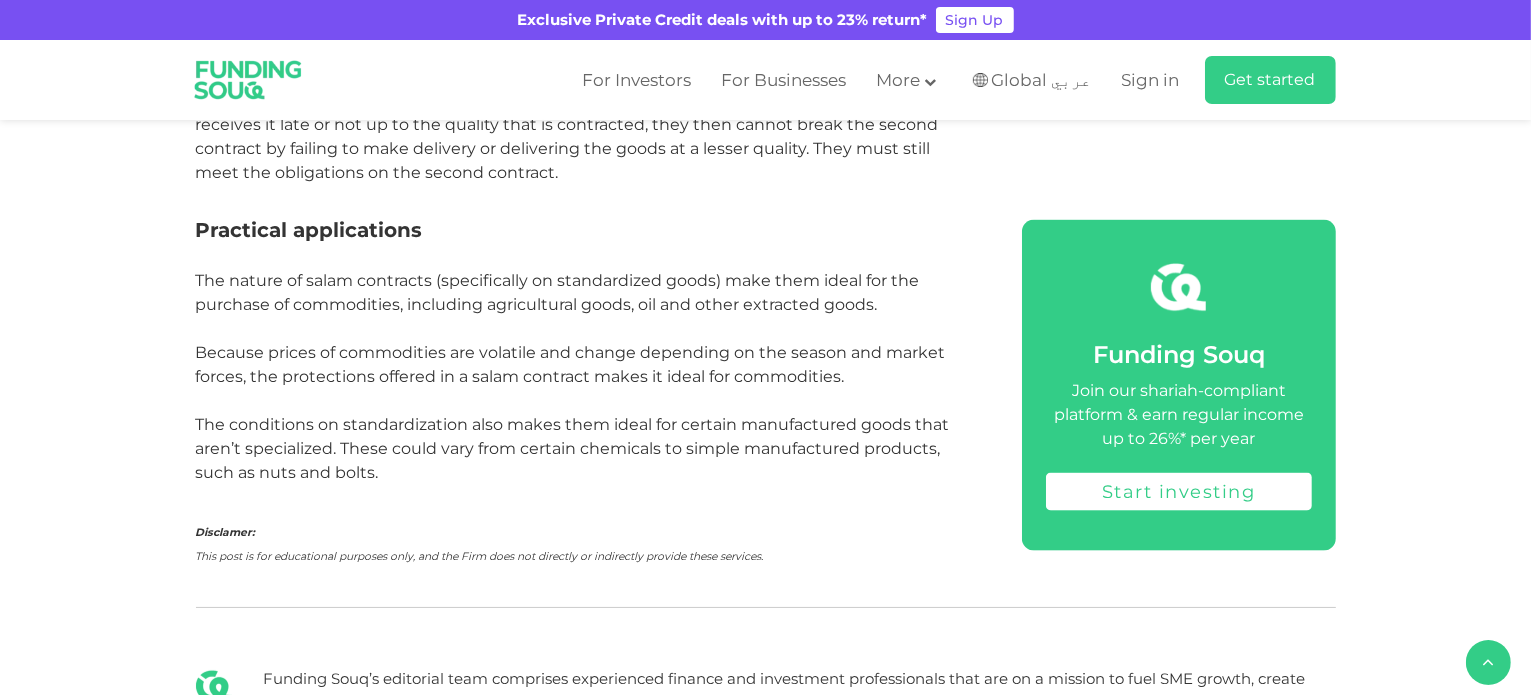 click on "Because prices of commodities are volatile and change depending on the season and market forces, the protections offered in a salam contract makes it ideal for commodities." at bounding box center (571, 364) 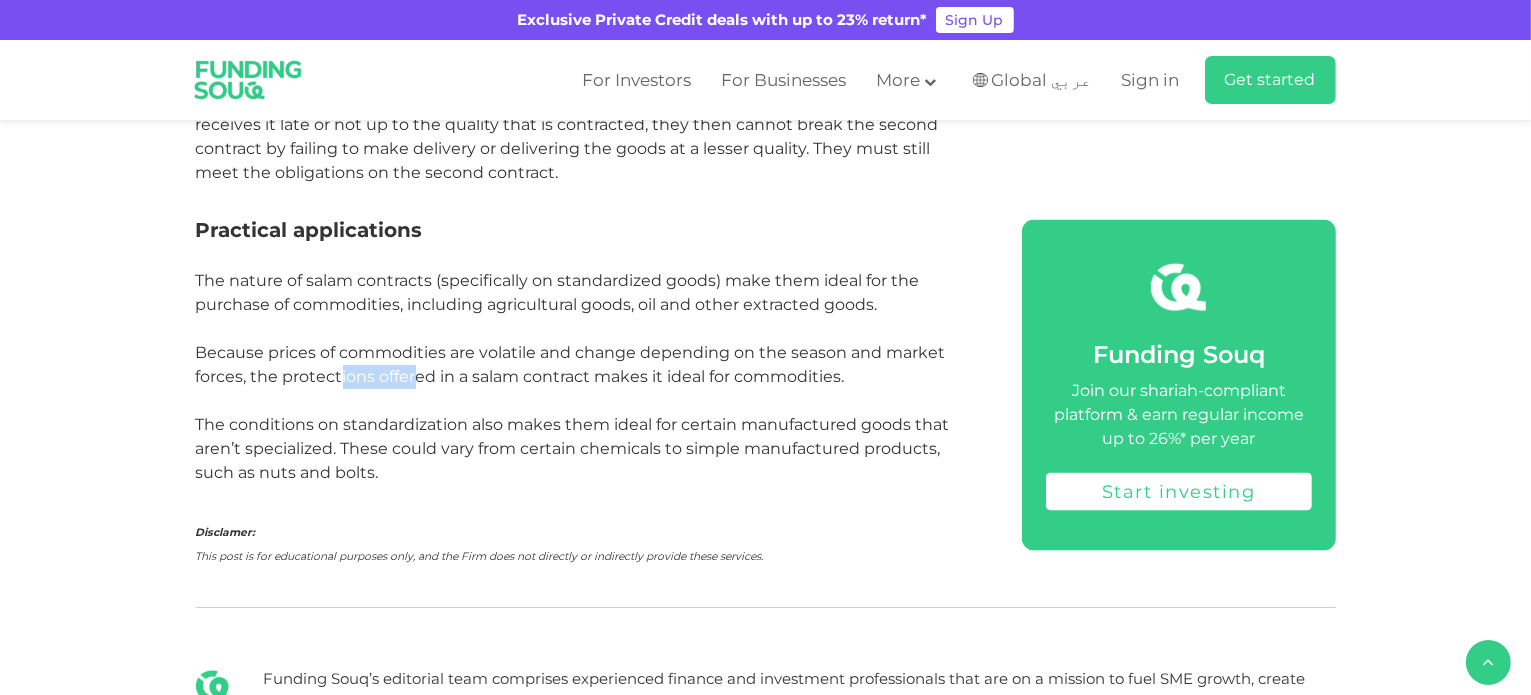 drag, startPoint x: 333, startPoint y: 376, endPoint x: 513, endPoint y: 369, distance: 180.13606 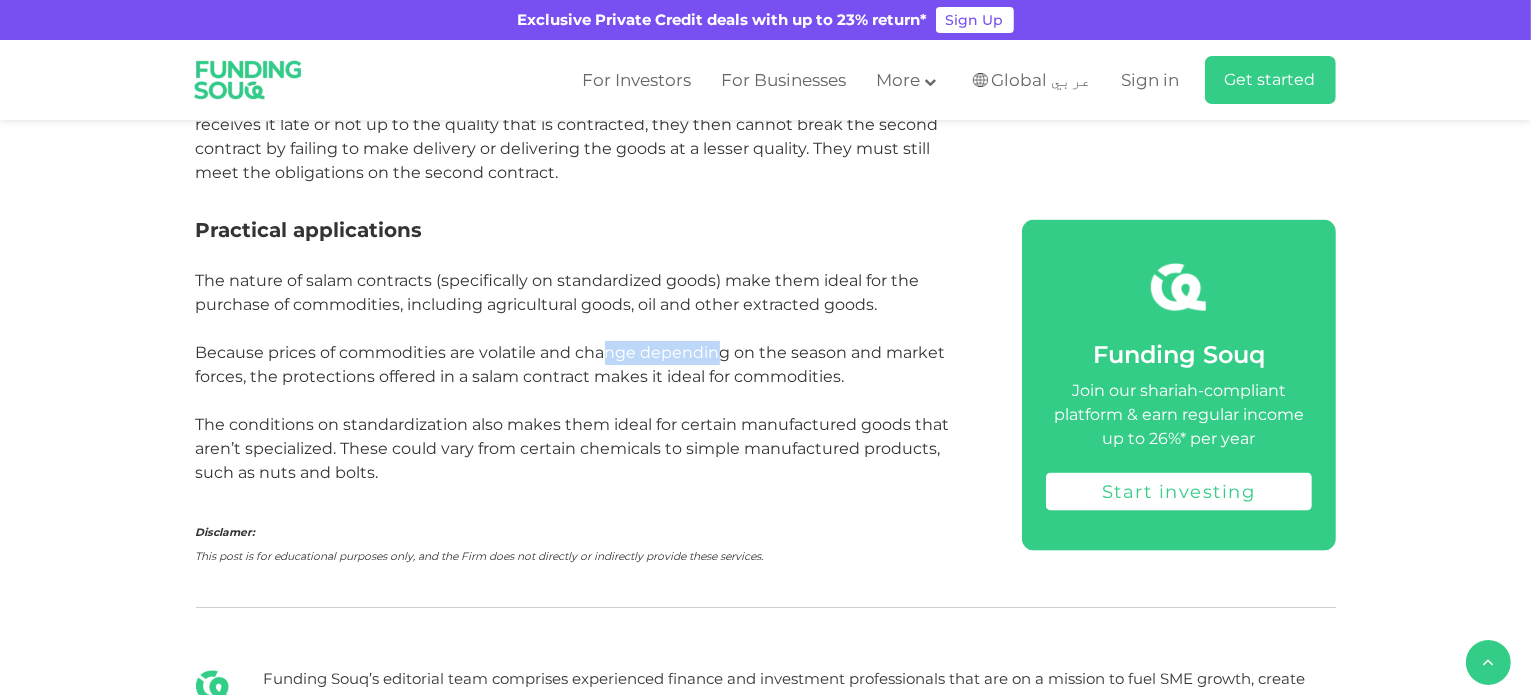 drag, startPoint x: 598, startPoint y: 359, endPoint x: 733, endPoint y: 367, distance: 135.23683 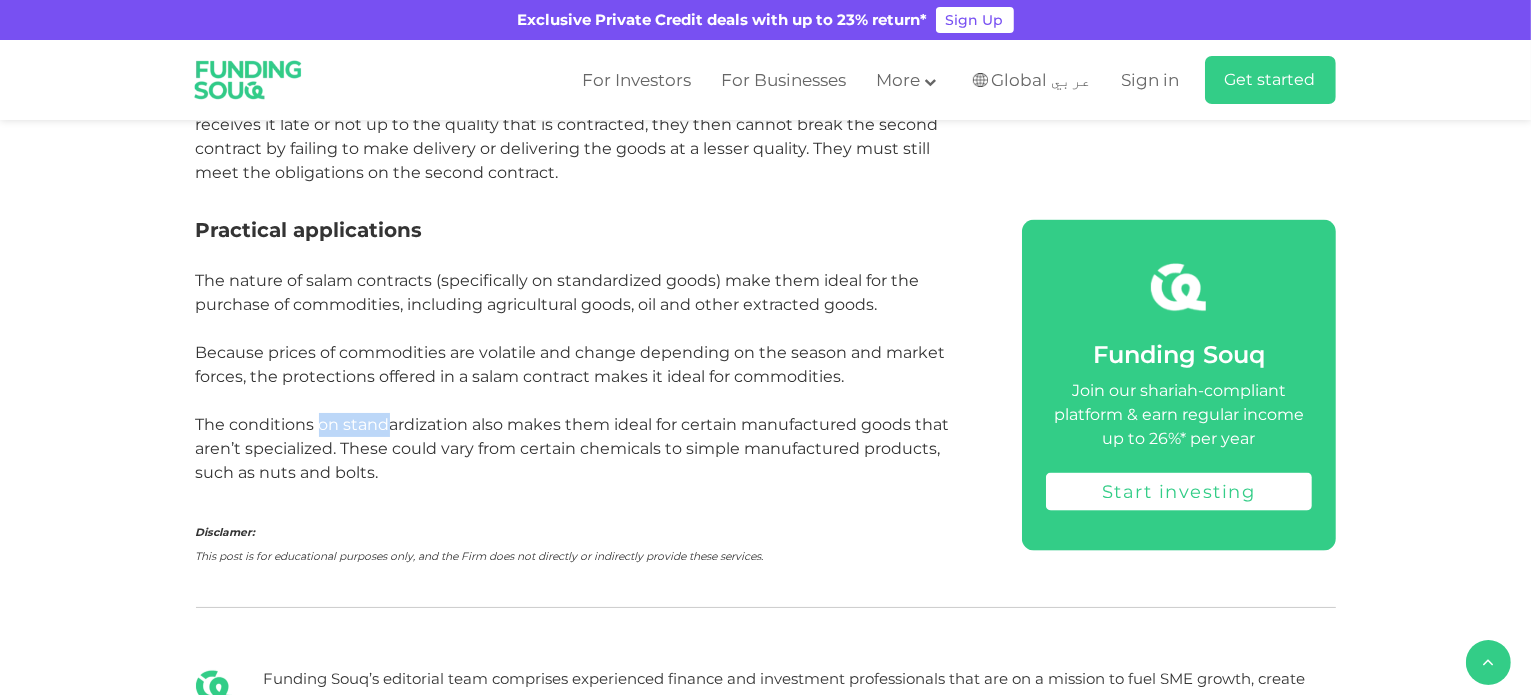 drag 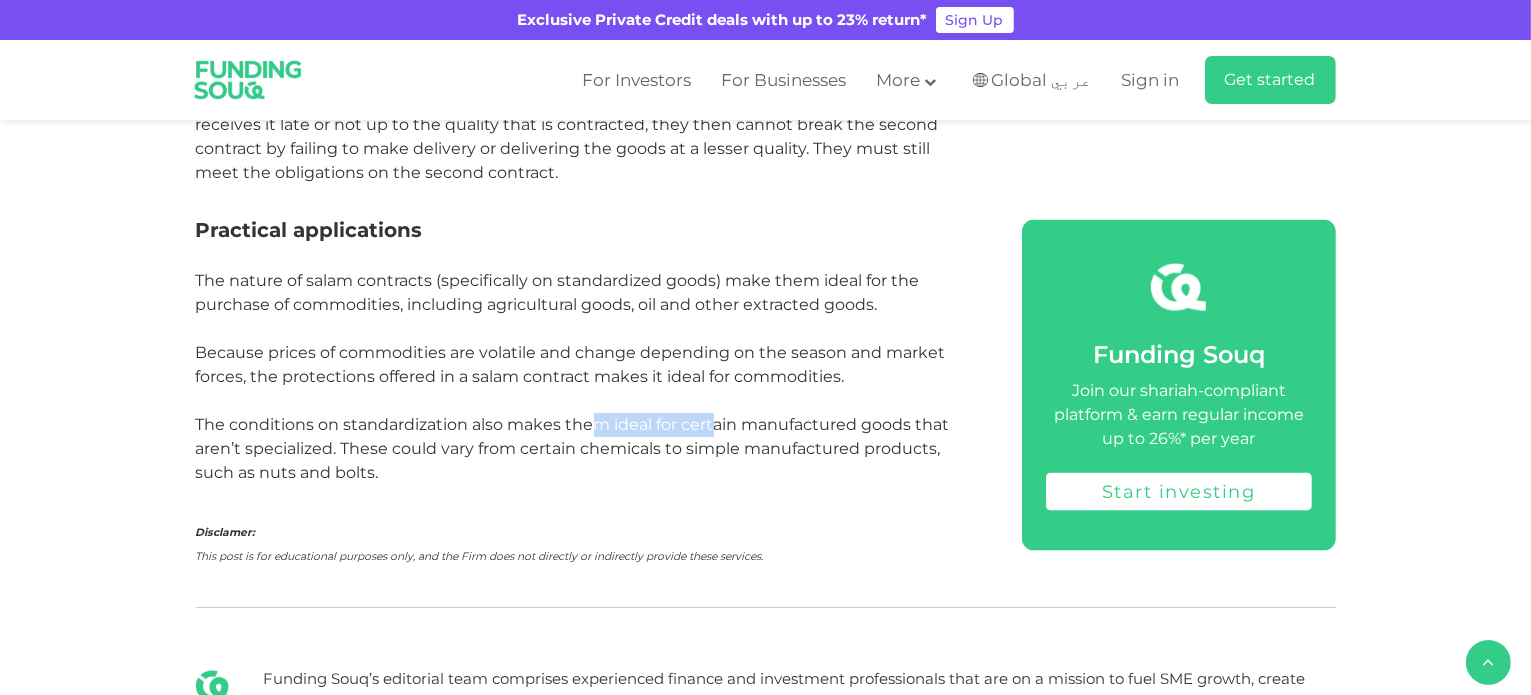 click on "The conditions on standardization also makes them ideal for certain manufactured goods that aren’t specialized. These could vary from certain chemicals to simple manufactured products, such as nuts and bolts." at bounding box center [573, 448] 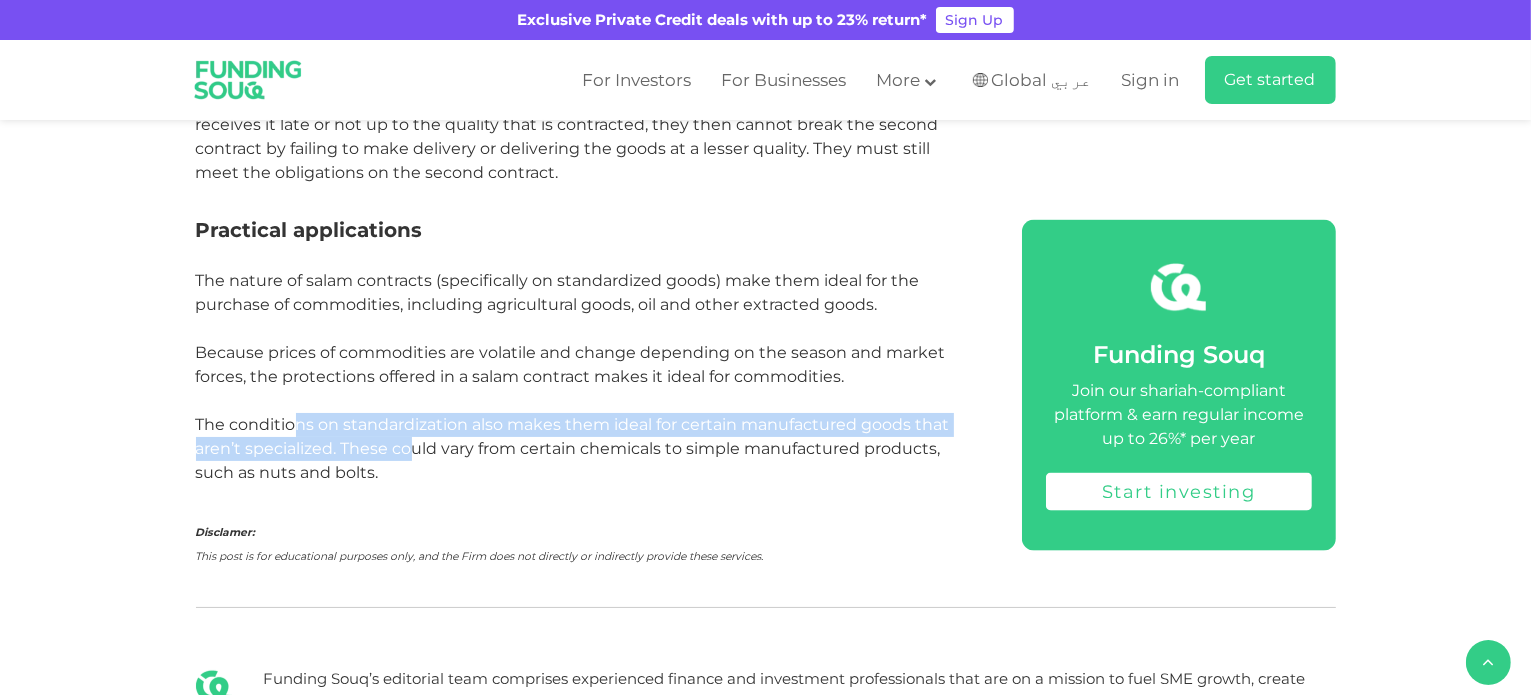 click on "The conditions on standardization also makes them ideal for certain manufactured goods that aren’t specialized. These could vary from certain chemicals to simple manufactured products, such as nuts and bolts." at bounding box center [573, 448] 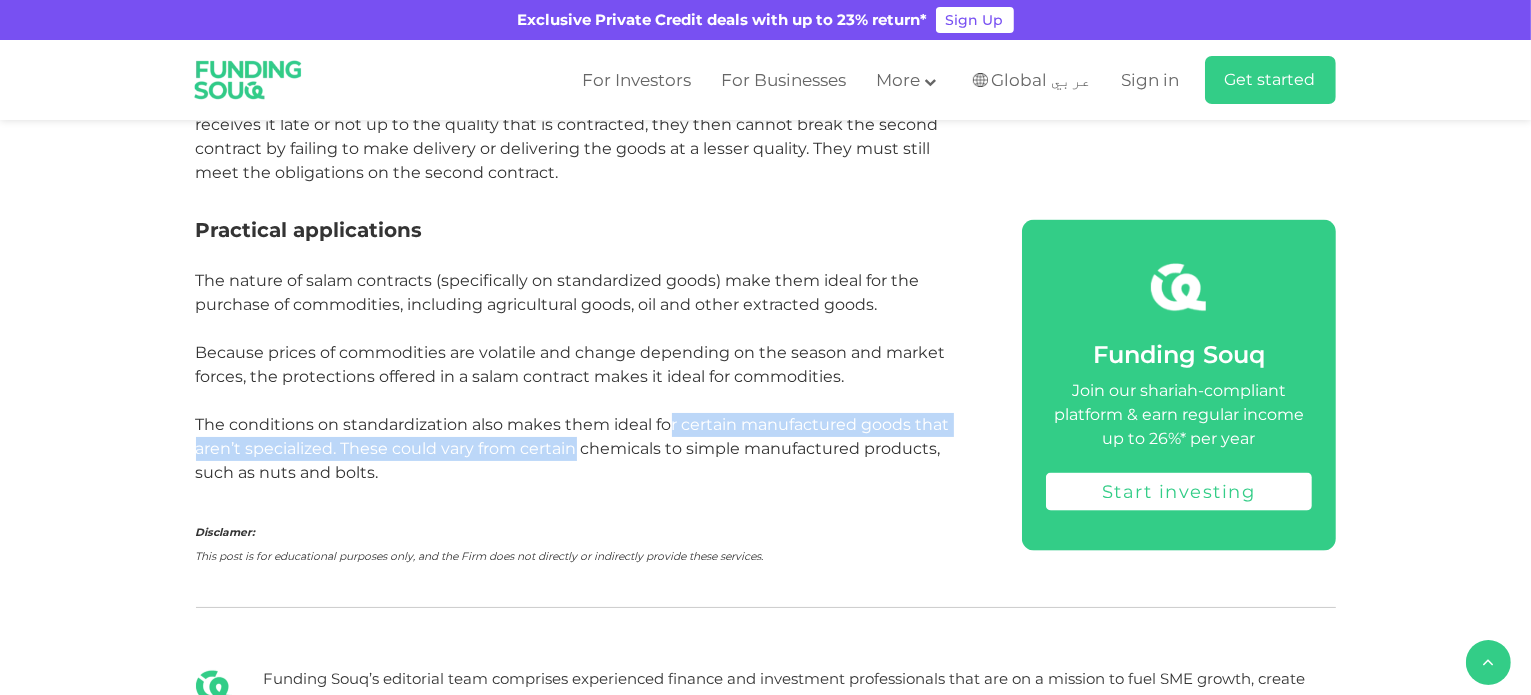 click on "The conditions on standardization also makes them ideal for certain manufactured goods that aren’t specialized. These could vary from certain chemicals to simple manufactured products, such as nuts and bolts." at bounding box center [586, 449] 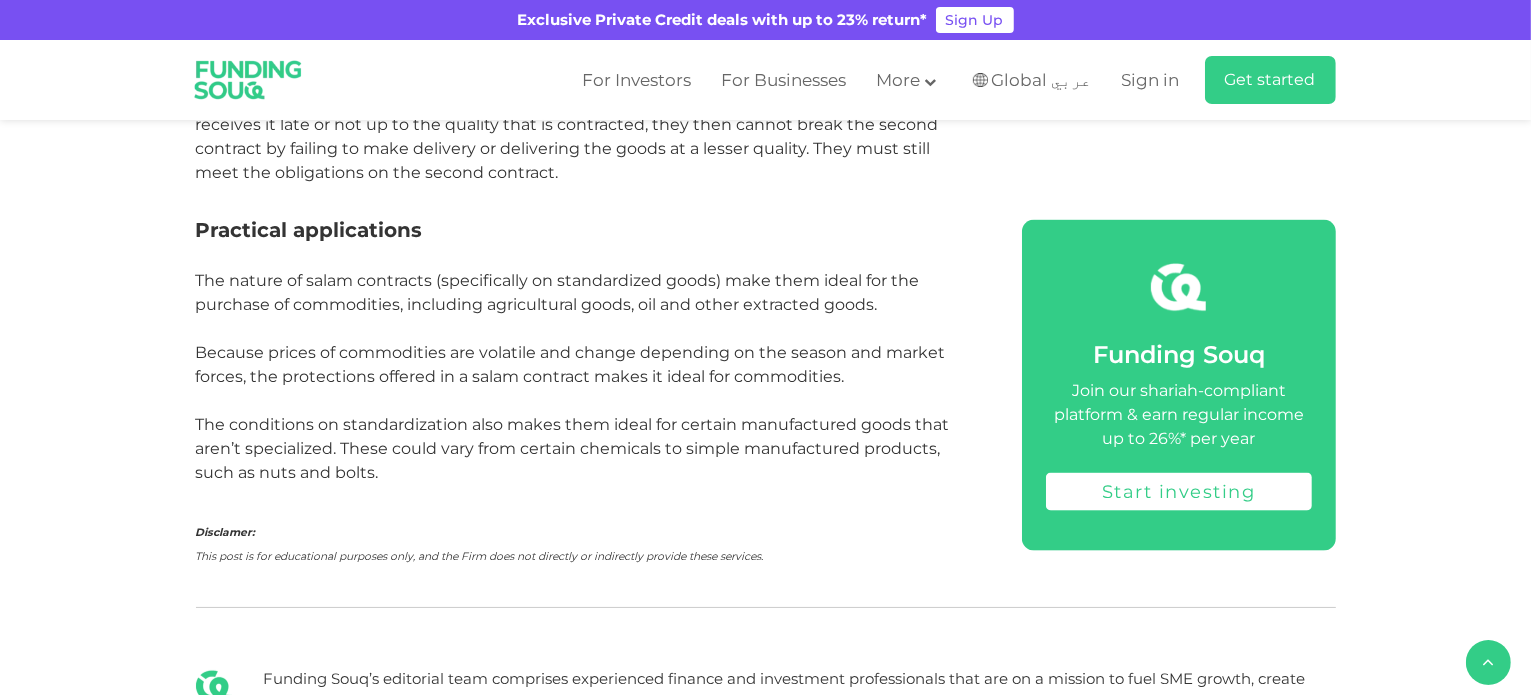 click on "The conditions on standardization also makes them ideal for certain manufactured goods that aren’t specialized. These could vary from certain chemicals to simple manufactured products, such as nuts and bolts." at bounding box center (586, 449) 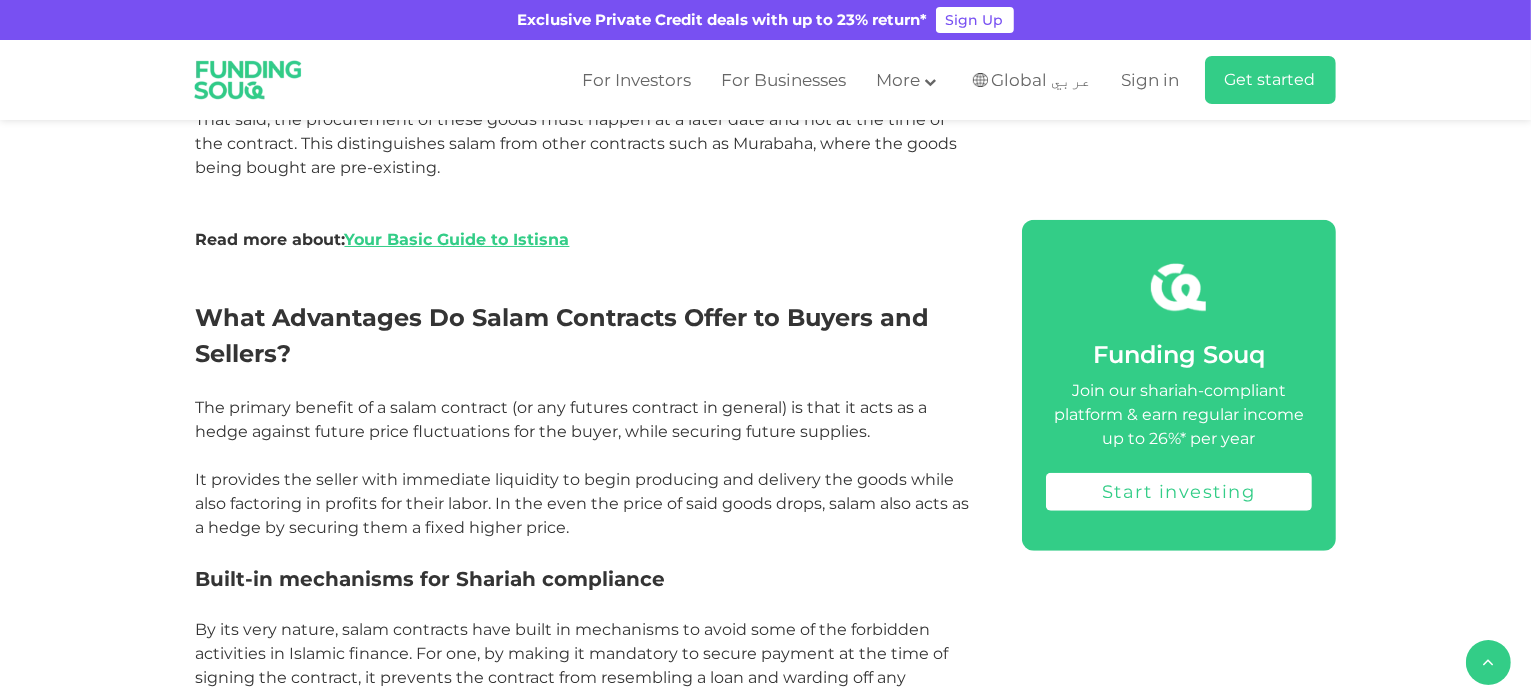 scroll, scrollTop: 1451, scrollLeft: 0, axis: vertical 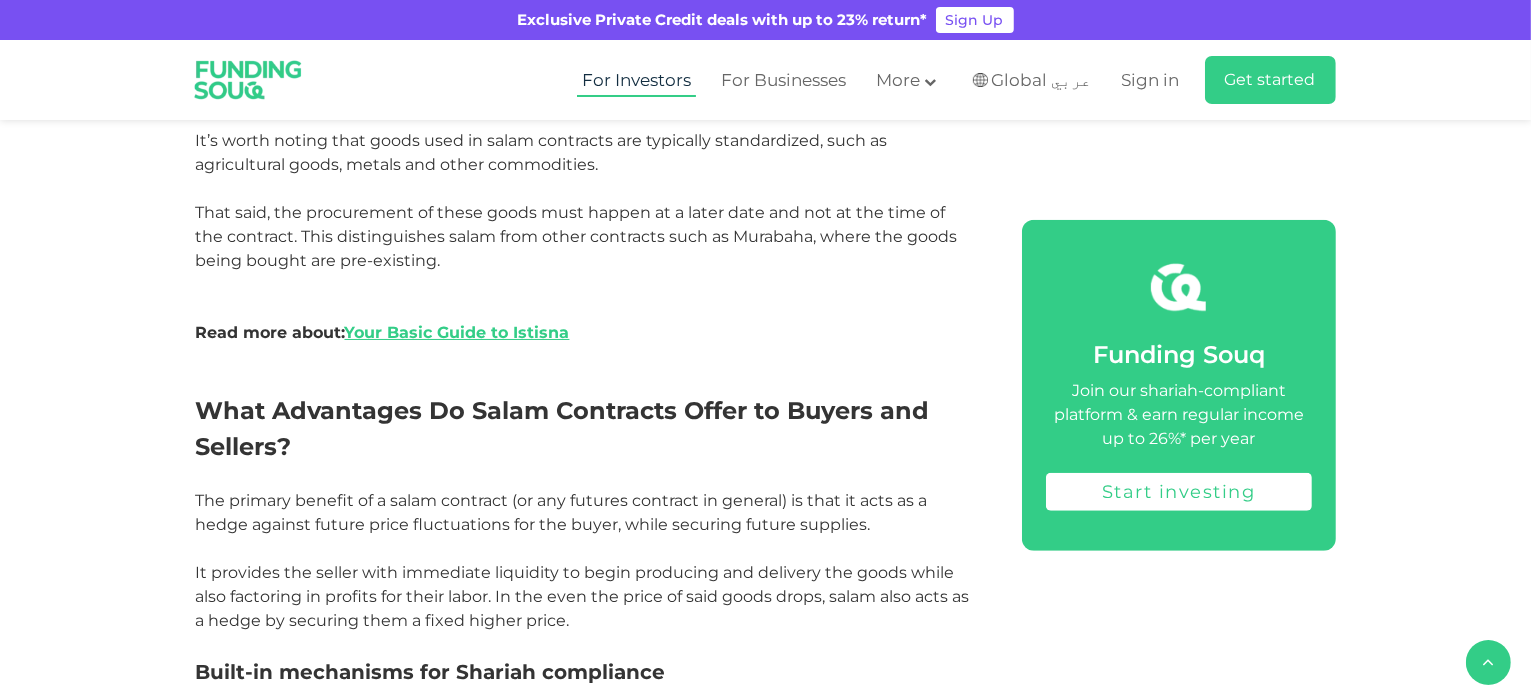 click on "For Investors" at bounding box center (636, 80) 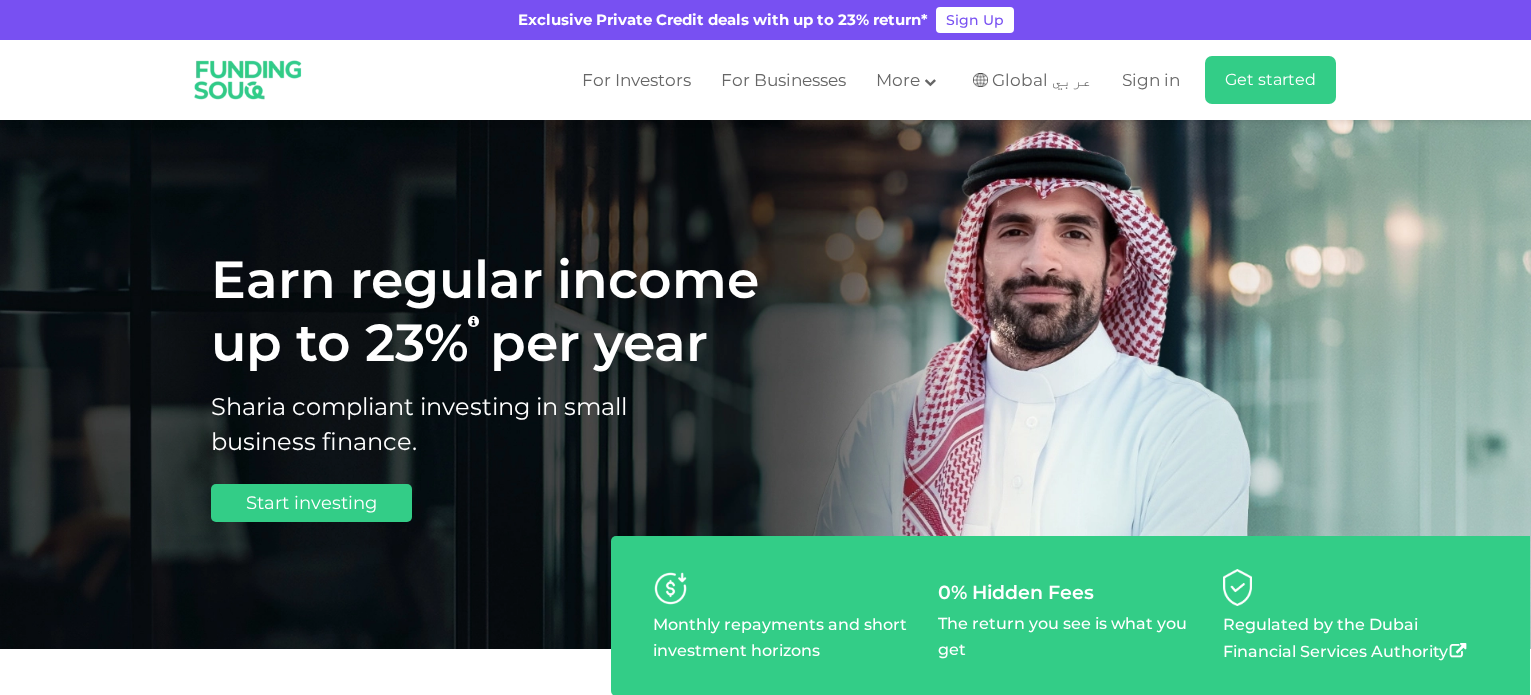scroll, scrollTop: 0, scrollLeft: 0, axis: both 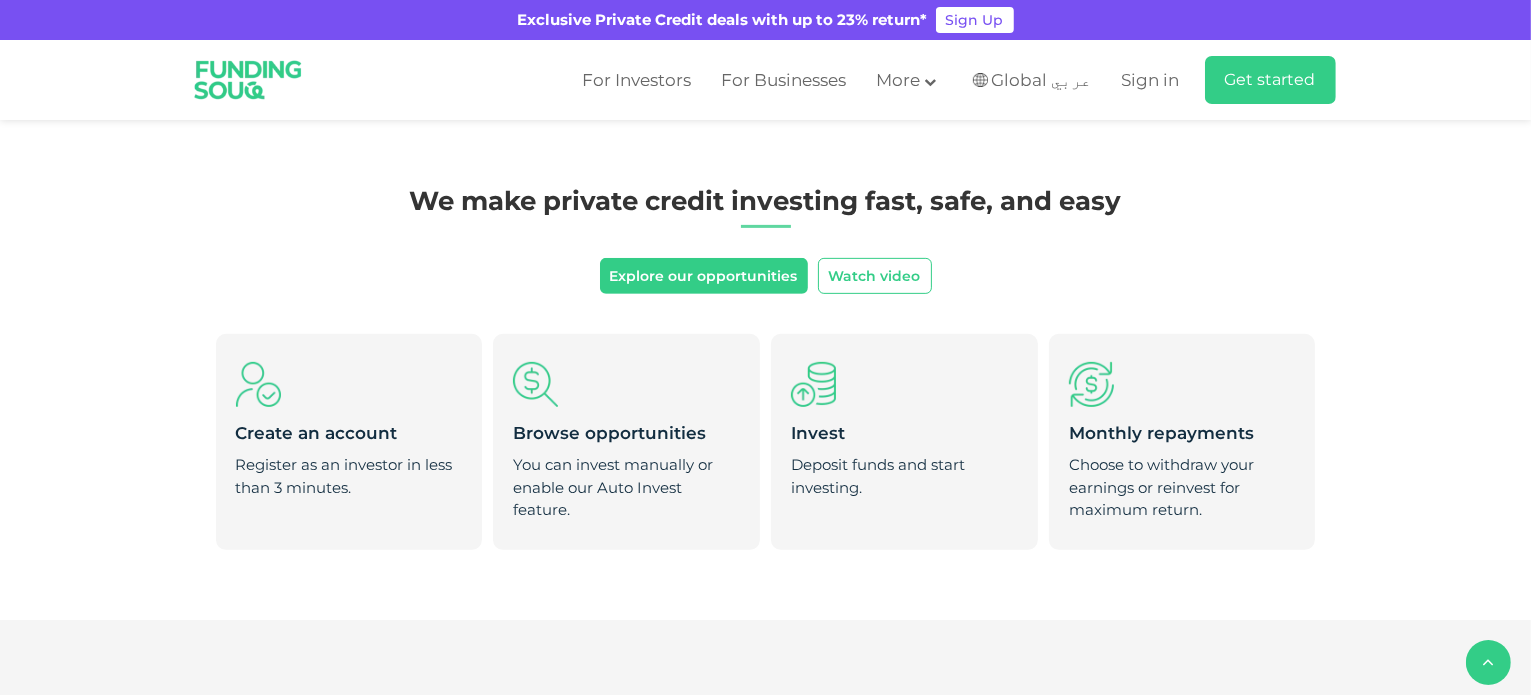 drag, startPoint x: 509, startPoint y: 193, endPoint x: 956, endPoint y: 177, distance: 447.28625 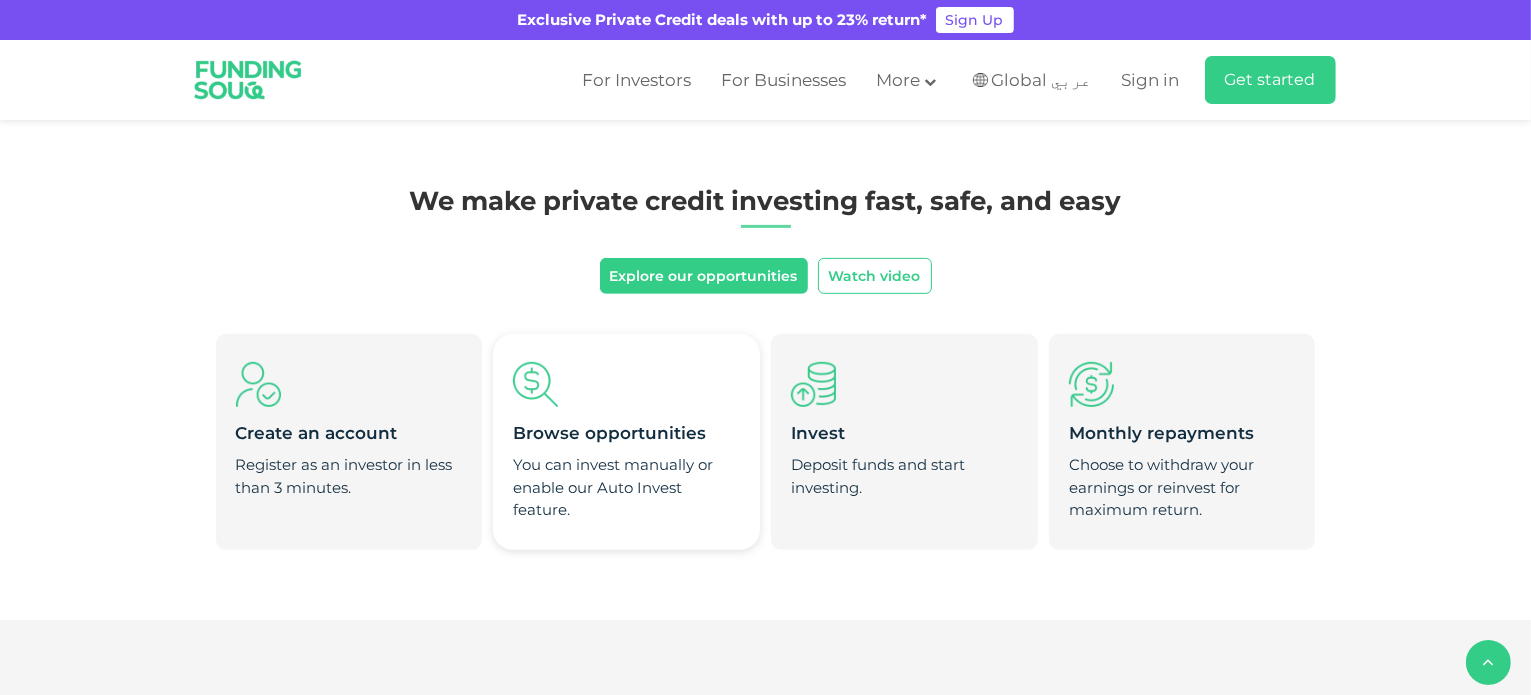 drag, startPoint x: 507, startPoint y: 424, endPoint x: 674, endPoint y: 439, distance: 167.6723 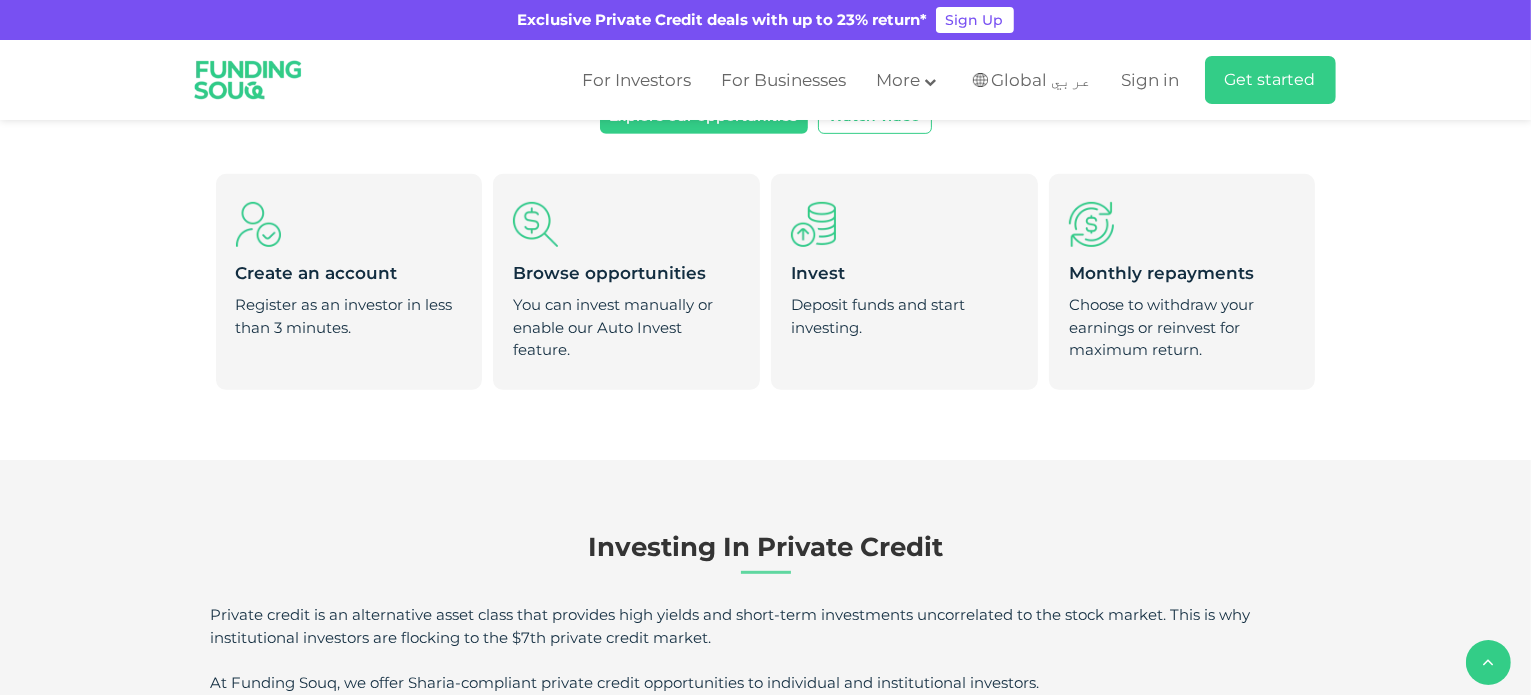 scroll, scrollTop: 1000, scrollLeft: 0, axis: vertical 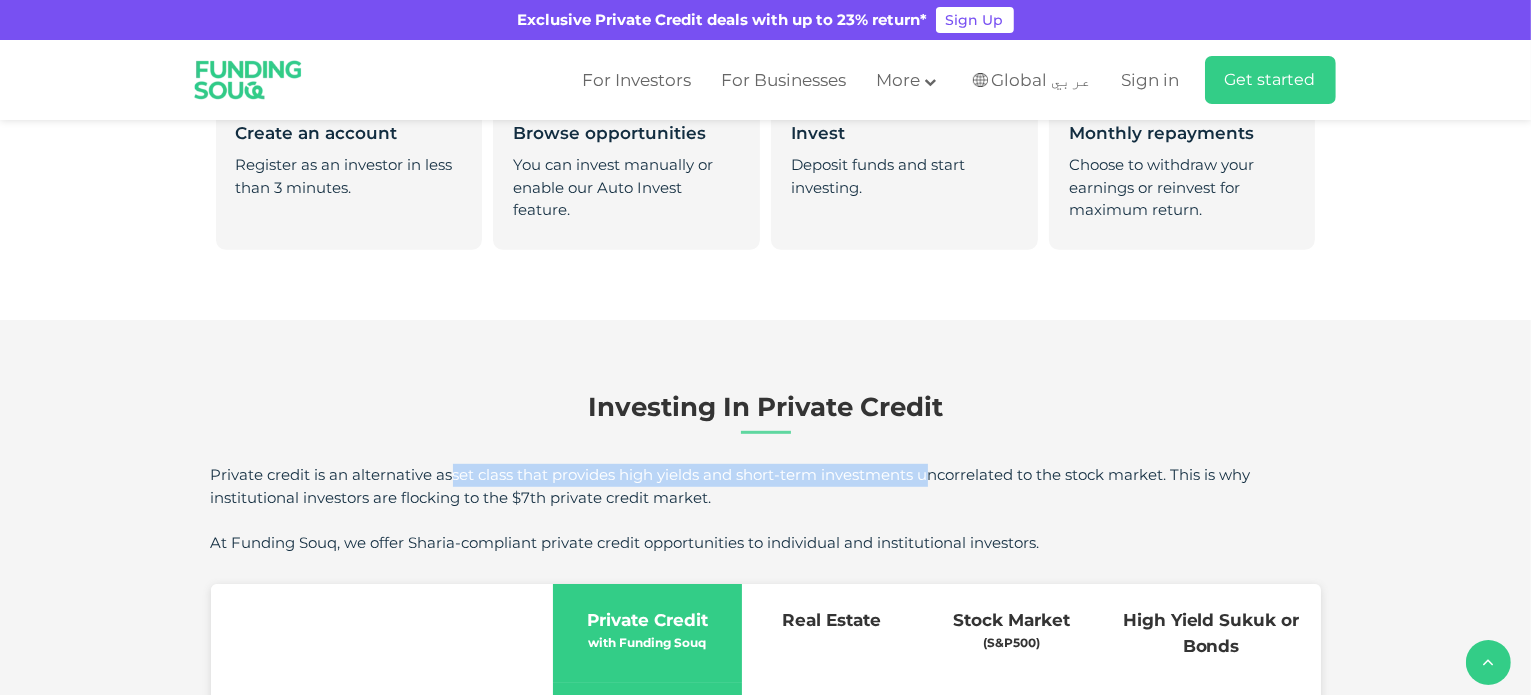 drag, startPoint x: 311, startPoint y: 476, endPoint x: 792, endPoint y: 469, distance: 481.05093 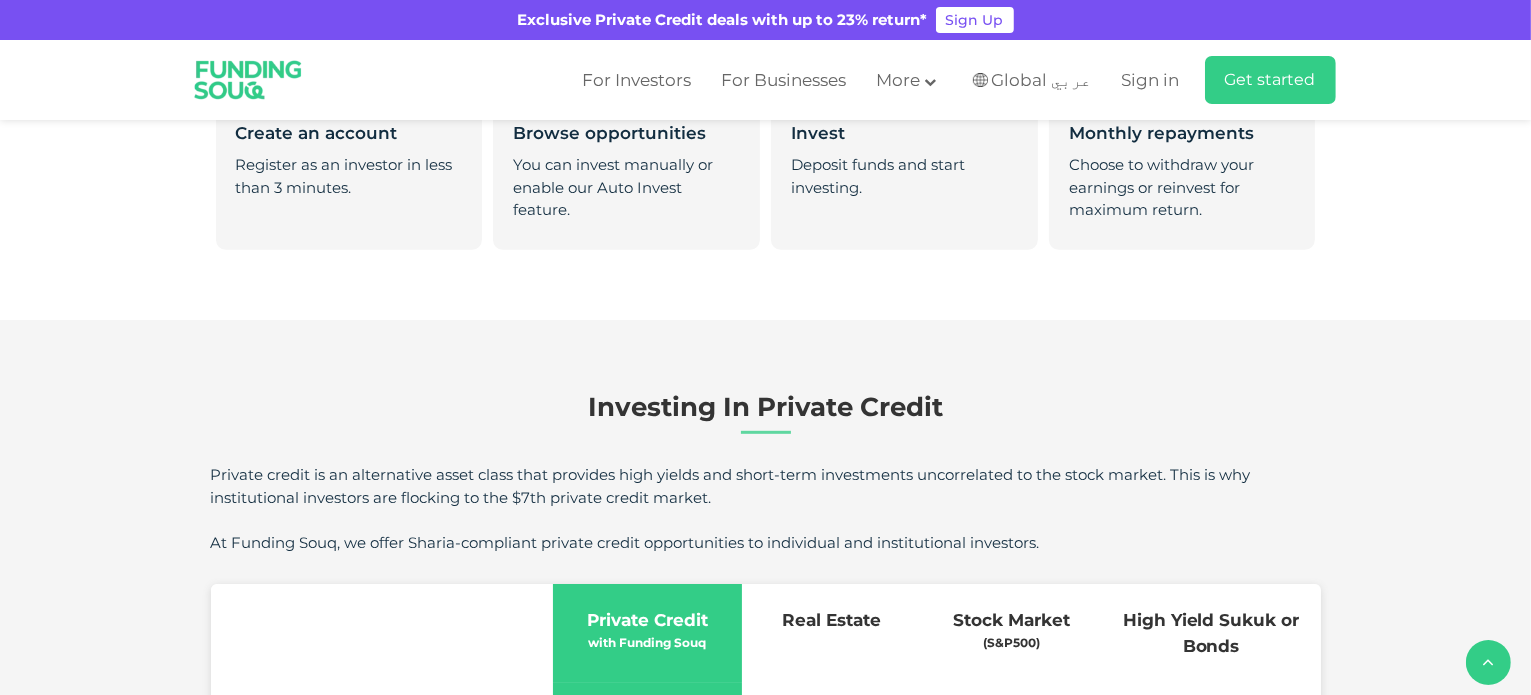 click on "Private credit is an alternative asset class that provides high yields and short-term investments uncorrelated to the stock market.  This is why institutional investors are flocking to the $7th private credit market." at bounding box center (766, 486) 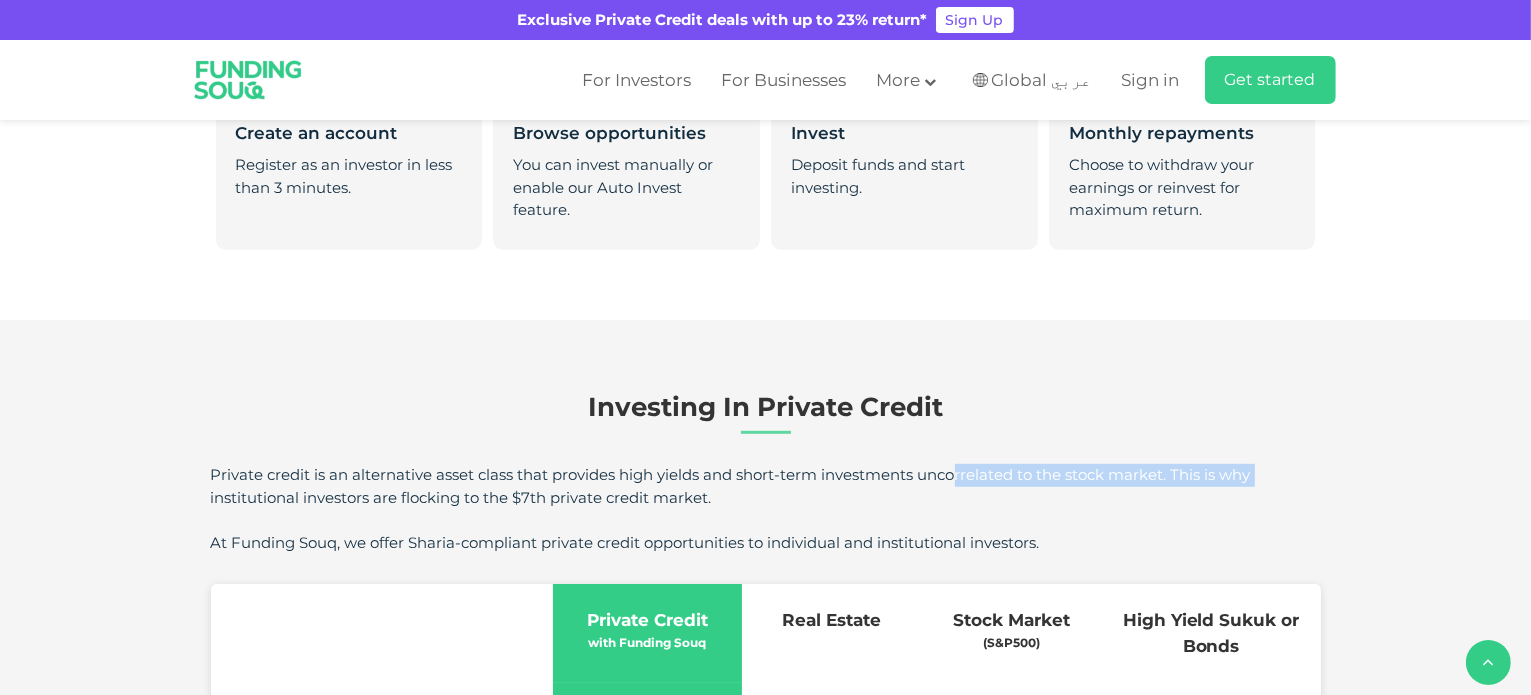 drag, startPoint x: 789, startPoint y: 479, endPoint x: 1126, endPoint y: 463, distance: 337.3796 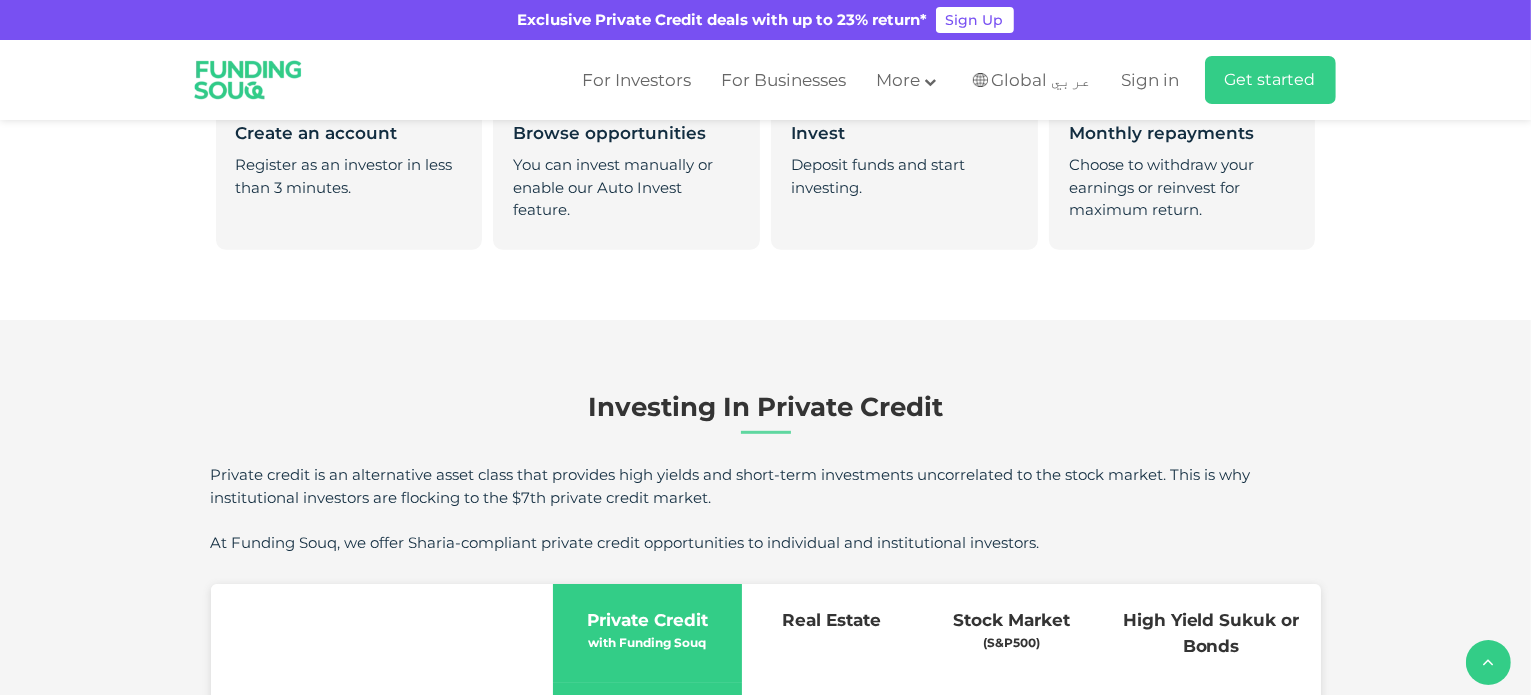 click on "Investing in Private Credit
Private credit is an alternative asset class that provides high yields and short-term investments uncorrelated to the stock market.  This is why institutional investors are flocking to the $7th private credit market.
At Funding Souq, we offer Sharia-compliant private credit opportunities to individual and institutional investors.
empty
Private Credit
with Funding Souq" at bounding box center [766, 690] 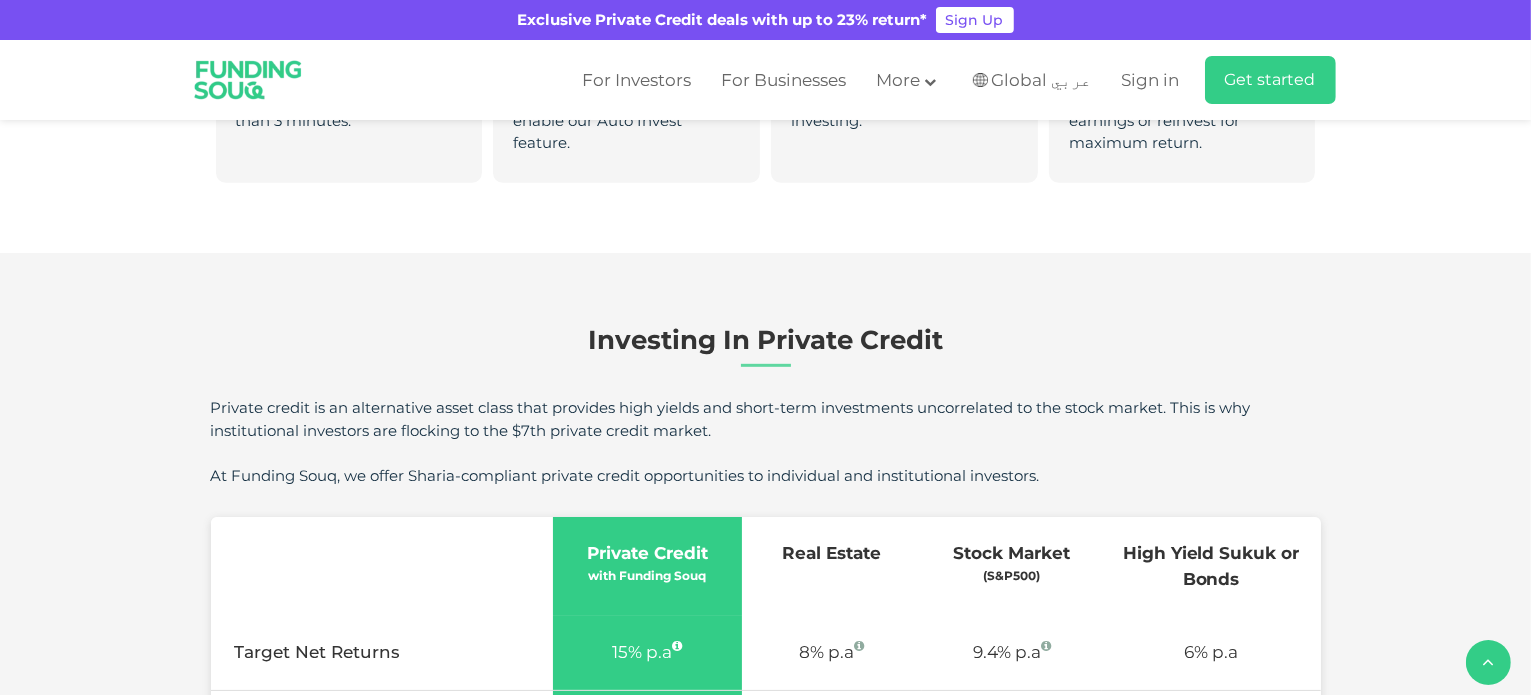scroll, scrollTop: 1100, scrollLeft: 0, axis: vertical 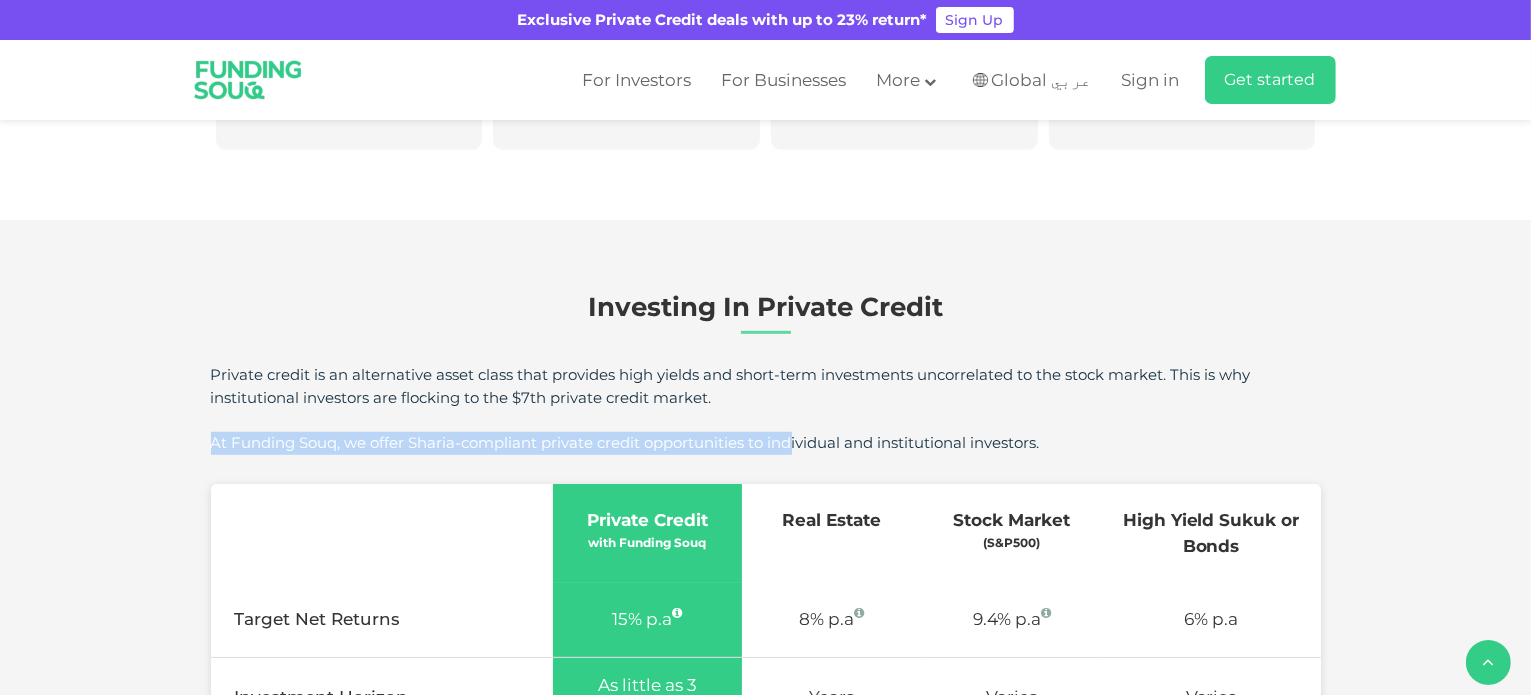 drag, startPoint x: 211, startPoint y: 435, endPoint x: 866, endPoint y: 449, distance: 655.1496 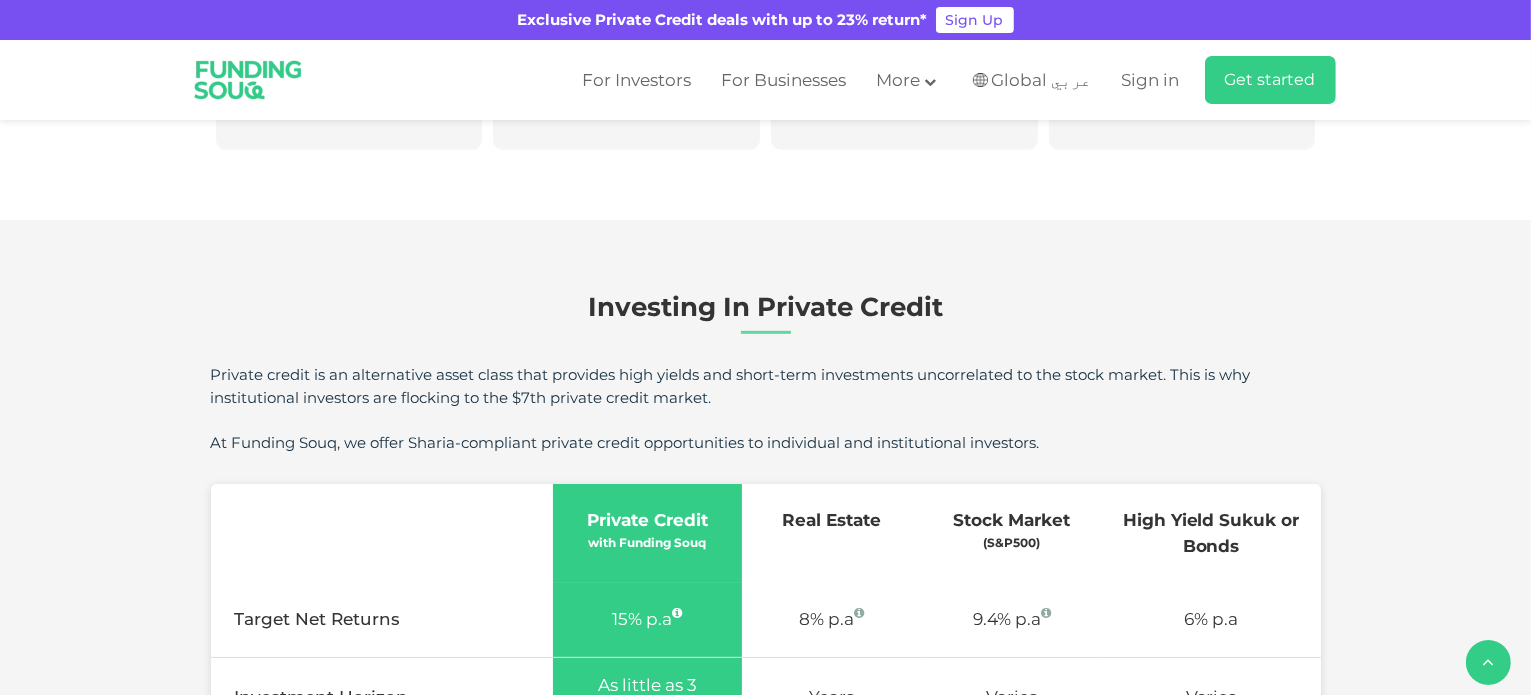 click on "At Funding Souq, we offer Sharia-compliant private credit opportunities to individual and institutional investors." at bounding box center (766, 442) 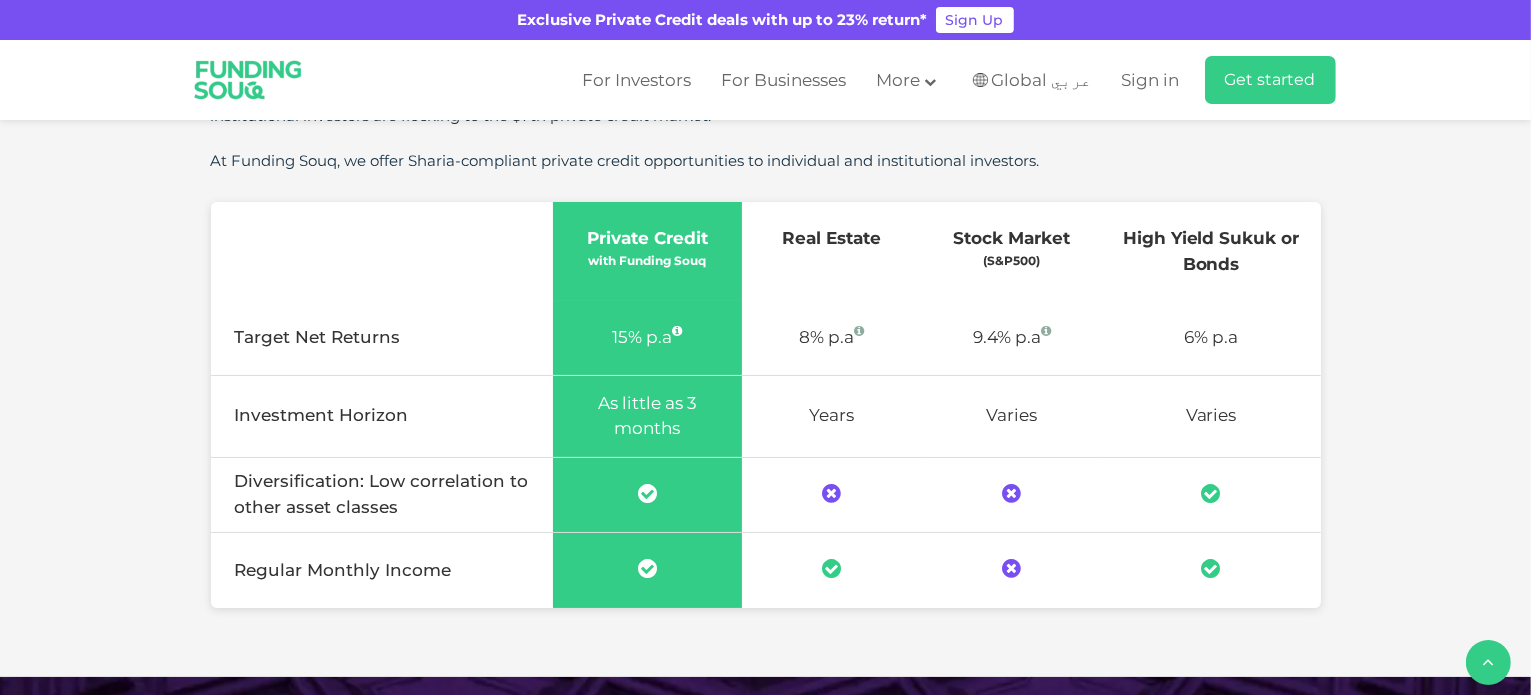 scroll, scrollTop: 1400, scrollLeft: 0, axis: vertical 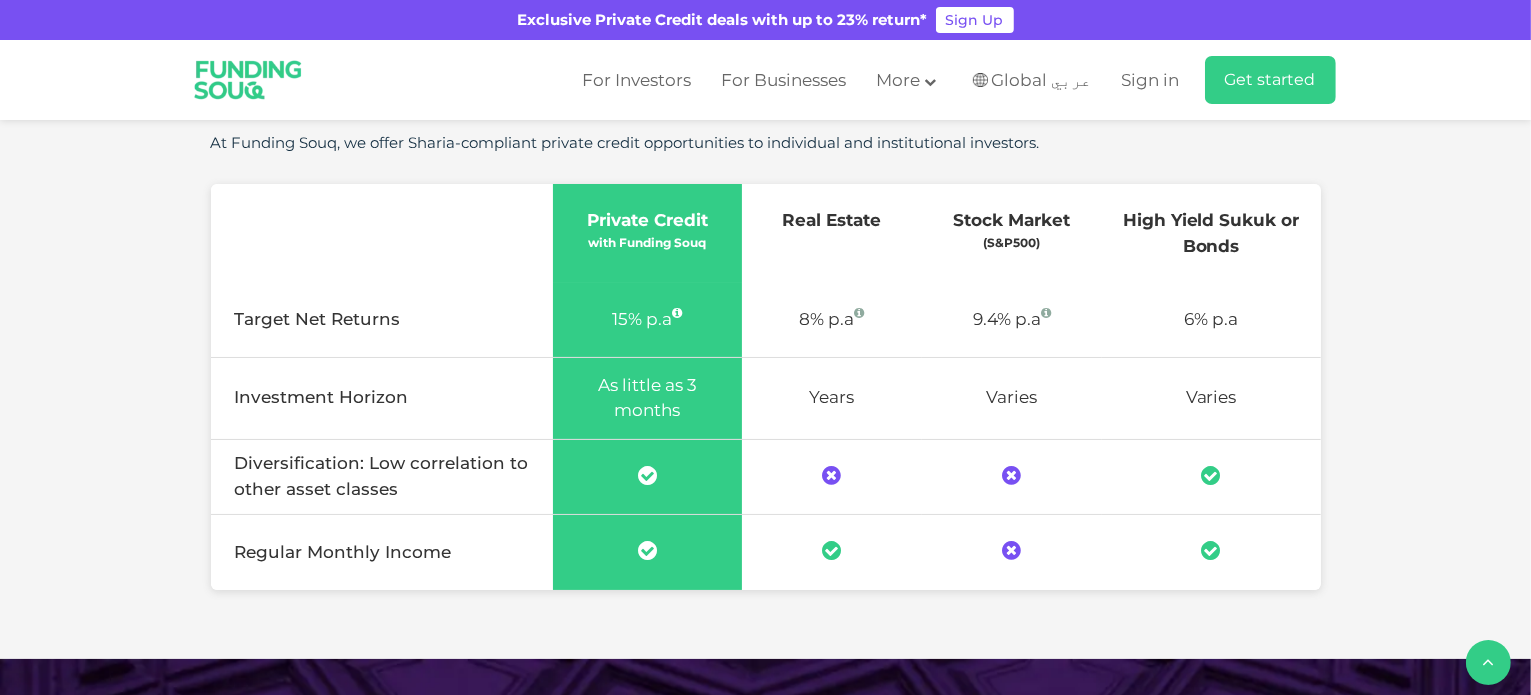 drag, startPoint x: 422, startPoint y: 463, endPoint x: 461, endPoint y: 467, distance: 39.20459 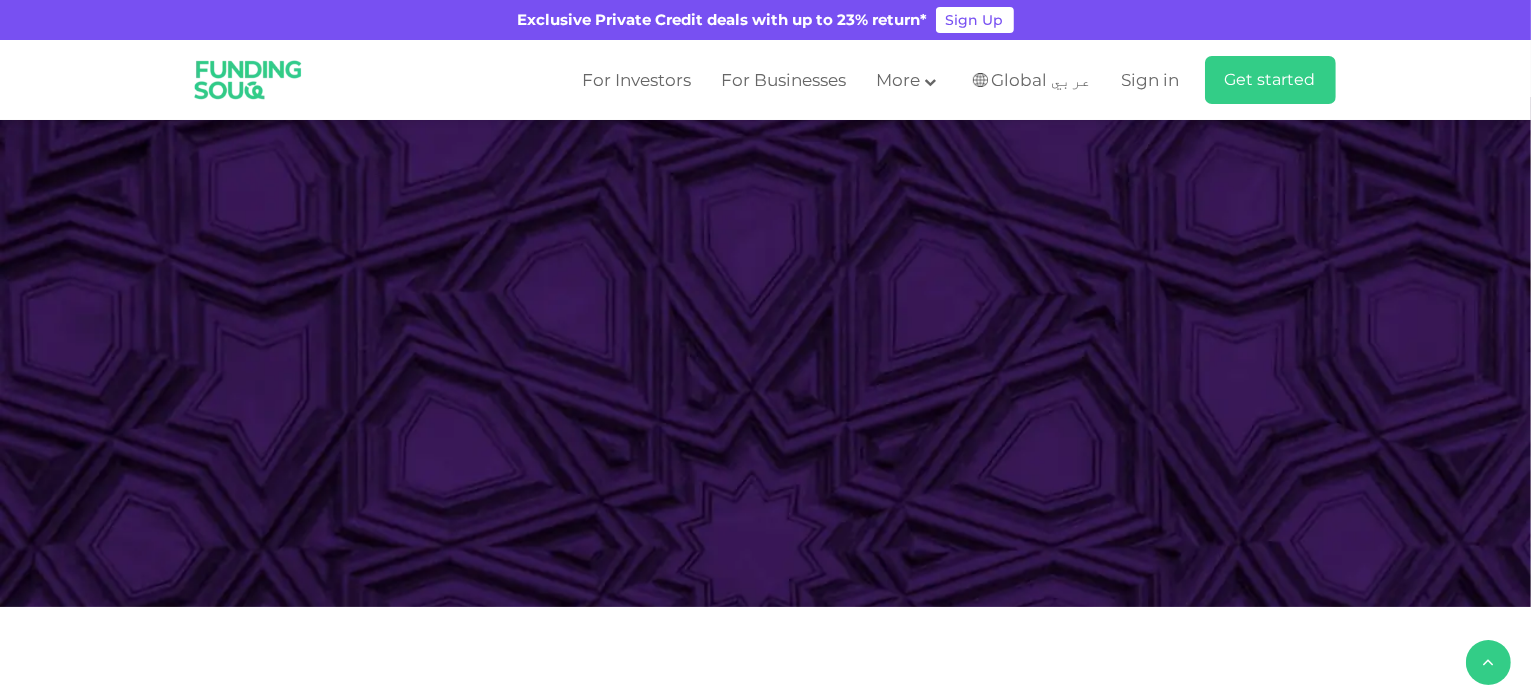 scroll, scrollTop: 2100, scrollLeft: 0, axis: vertical 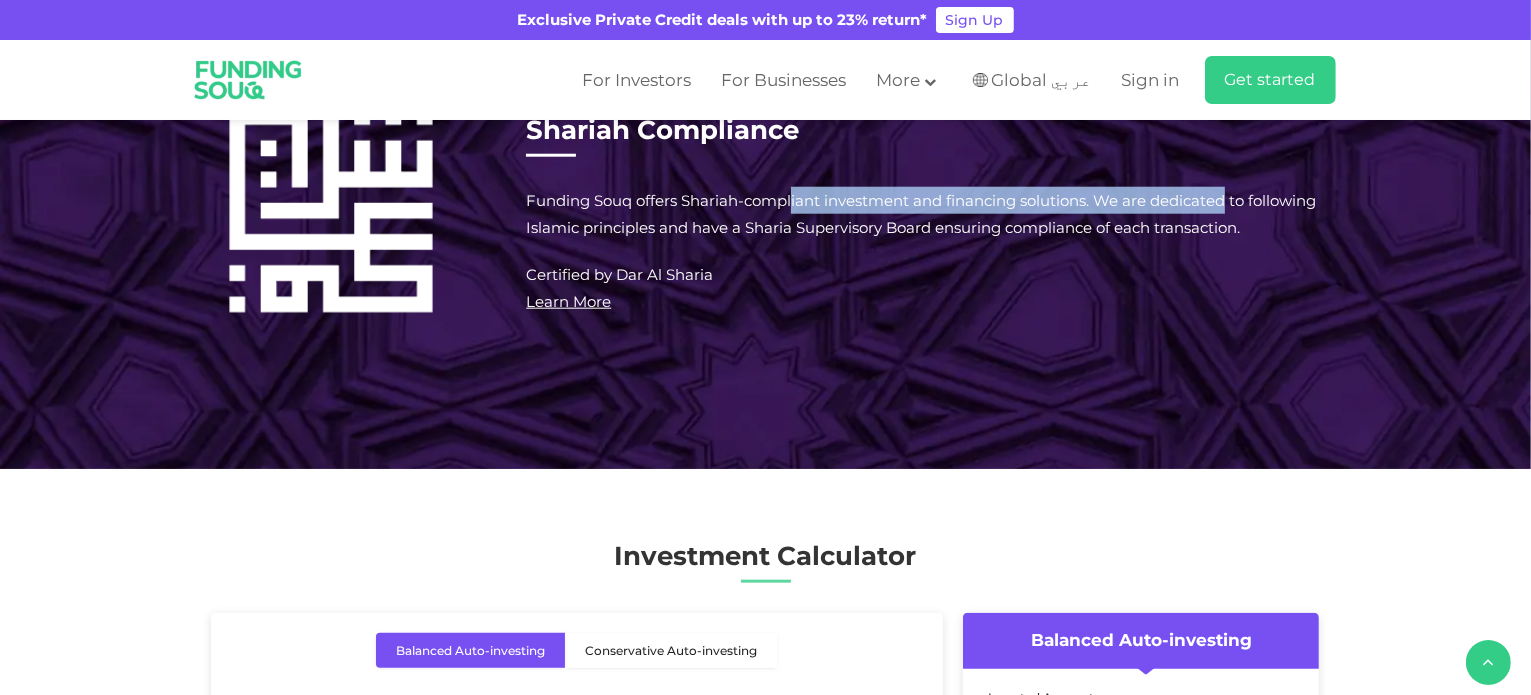 drag, startPoint x: 529, startPoint y: 197, endPoint x: 988, endPoint y: 212, distance: 459.24503 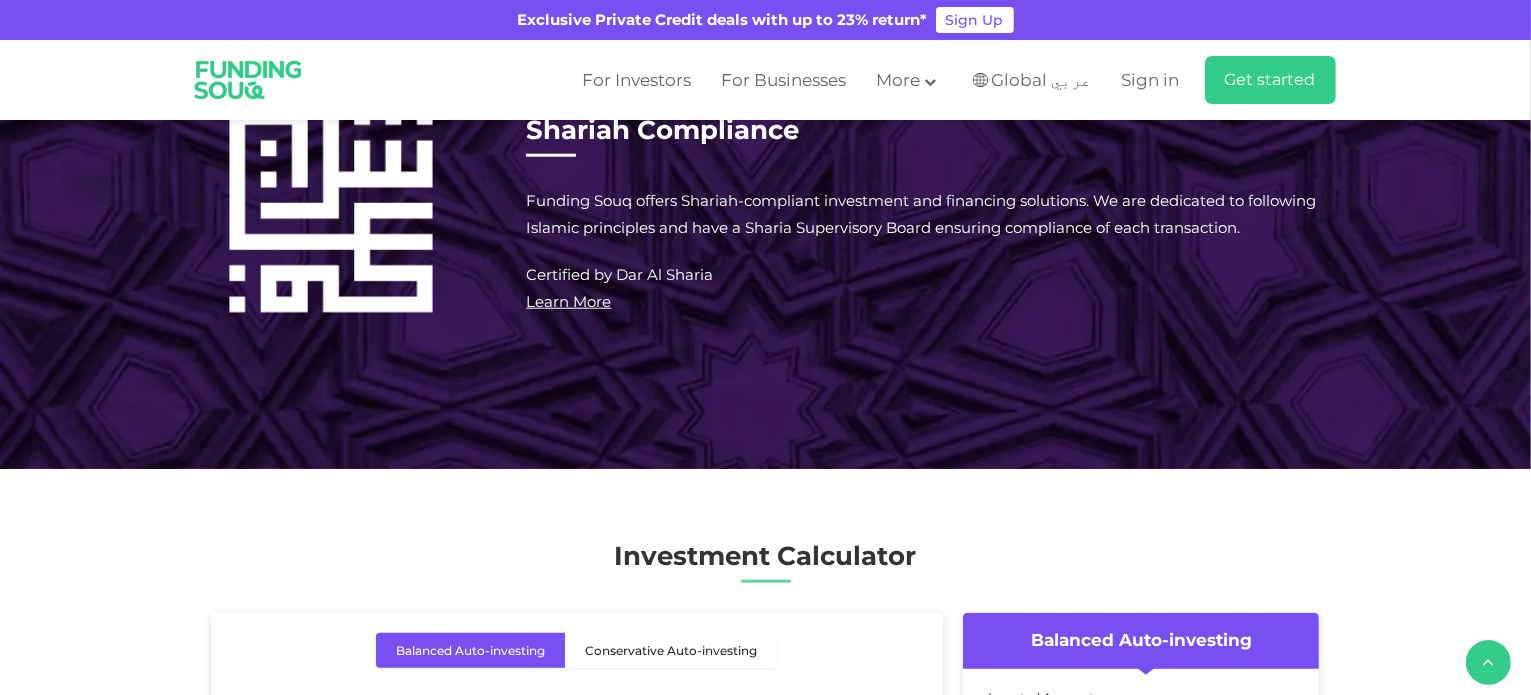 click on "Funding Souq offers Shariah-compliant investment and financing solutions. We are dedicated to following Islamic principles and have a Sharia Supervisory Board ensuring compliance of each transaction.
Certified by Dar Al Sharia
Learn More" at bounding box center (923, 251) 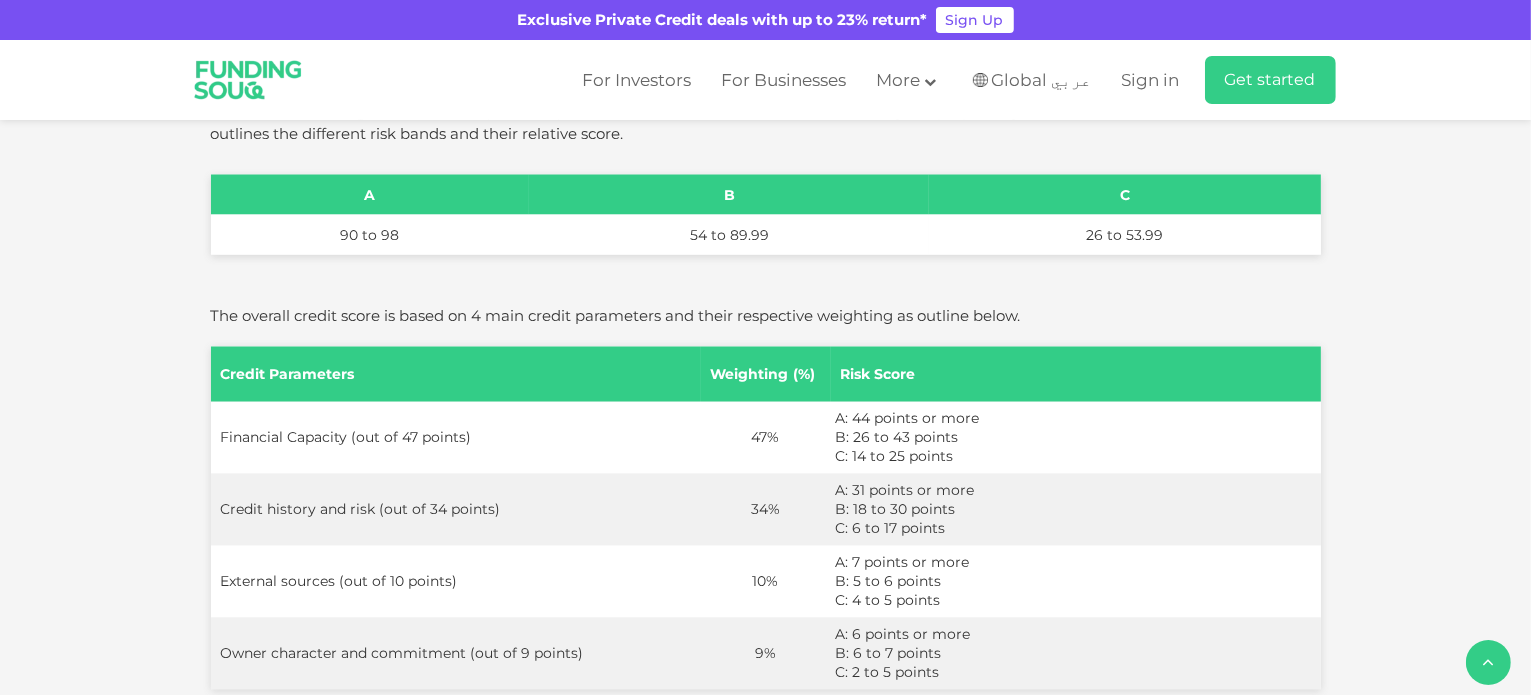scroll, scrollTop: 3600, scrollLeft: 0, axis: vertical 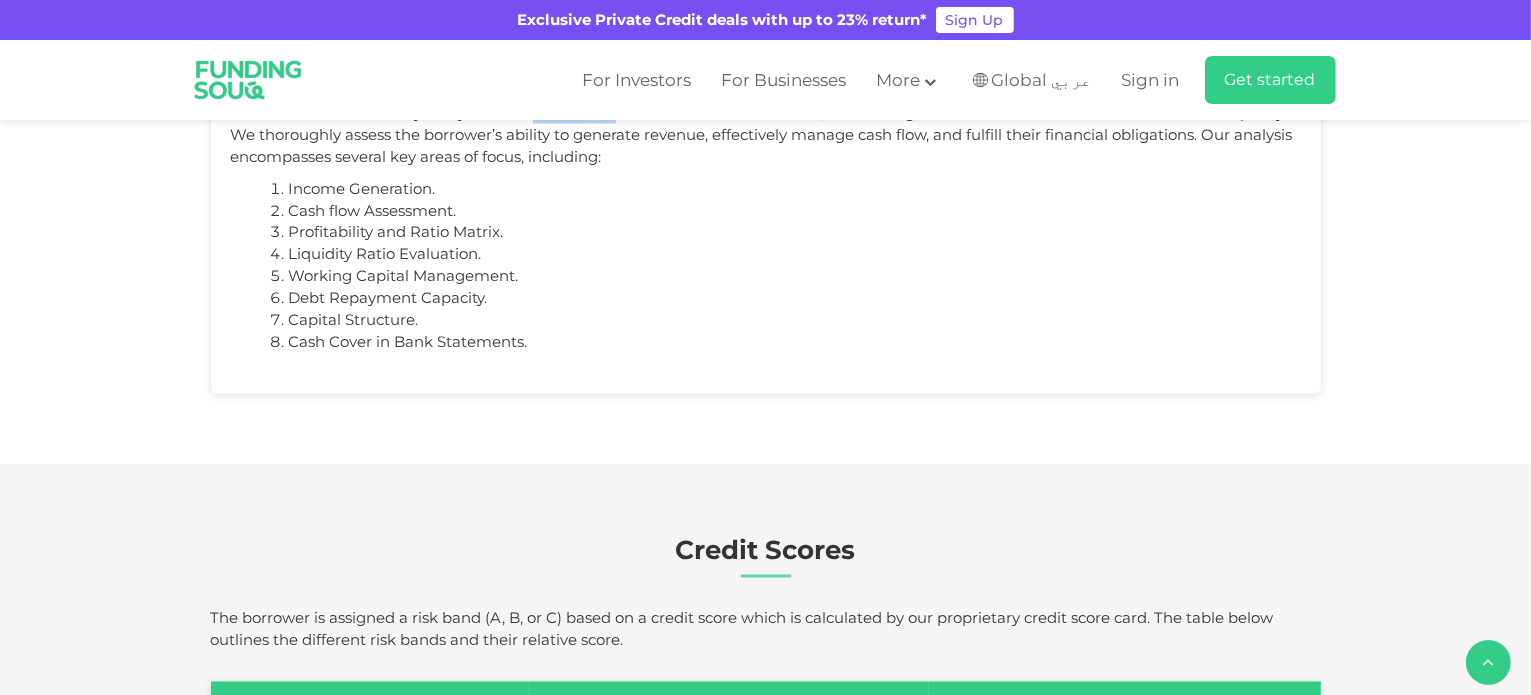 drag, startPoint x: 532, startPoint y: 412, endPoint x: 638, endPoint y: 423, distance: 106.56923 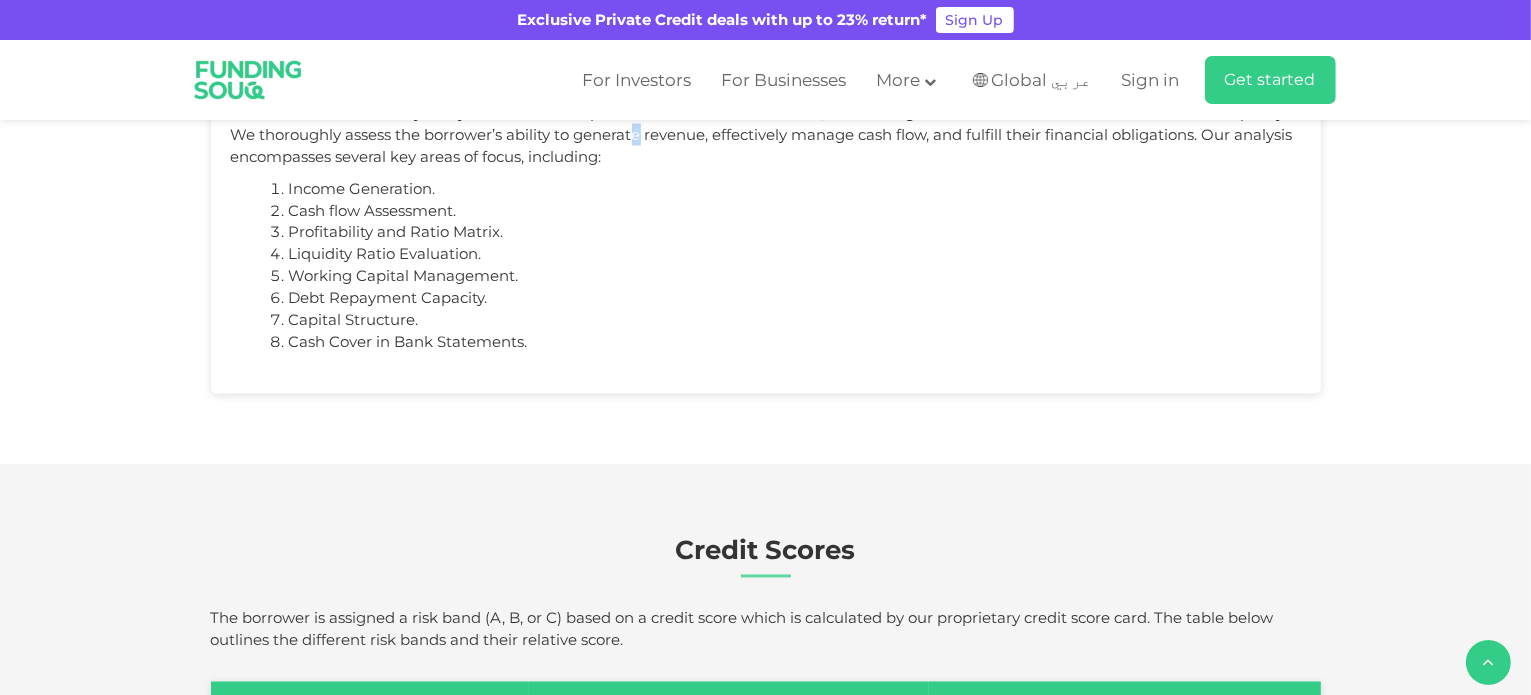 click on "Our Credit Team carefully analyzes the financial performance of SME borrowers, considering various factors to evaluate their financial capacity. We thoroughly assess the borrower’s ability to generate revenue, effectively manage cash flow, and fulfill their financial obligations. Our analysis encompasses several key areas of focus, including:" at bounding box center (762, 134) 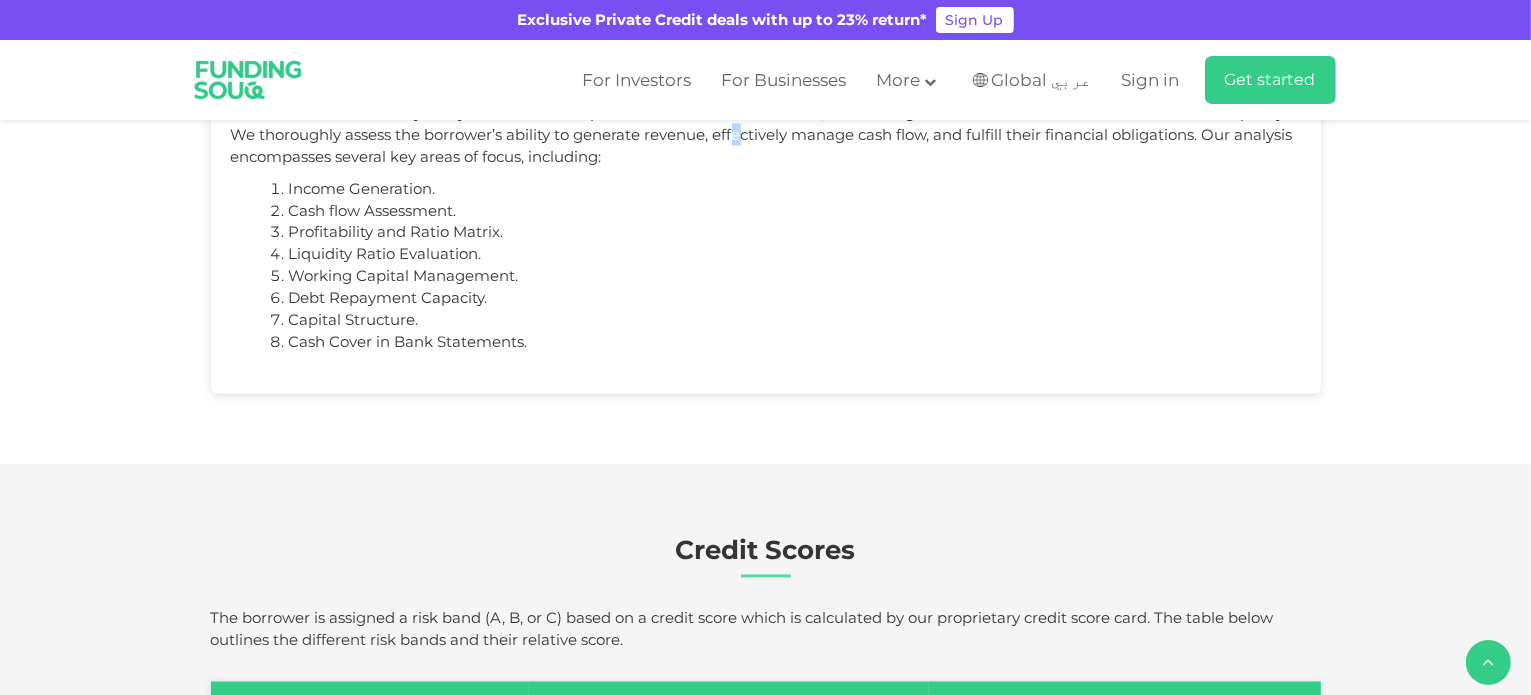 click on "Our Credit Team carefully analyzes the financial performance of SME borrowers, considering various factors to evaluate their financial capacity. We thoroughly assess the borrower’s ability to generate revenue, effectively manage cash flow, and fulfill their financial obligations. Our analysis encompasses several key areas of focus, including:" at bounding box center [762, 134] 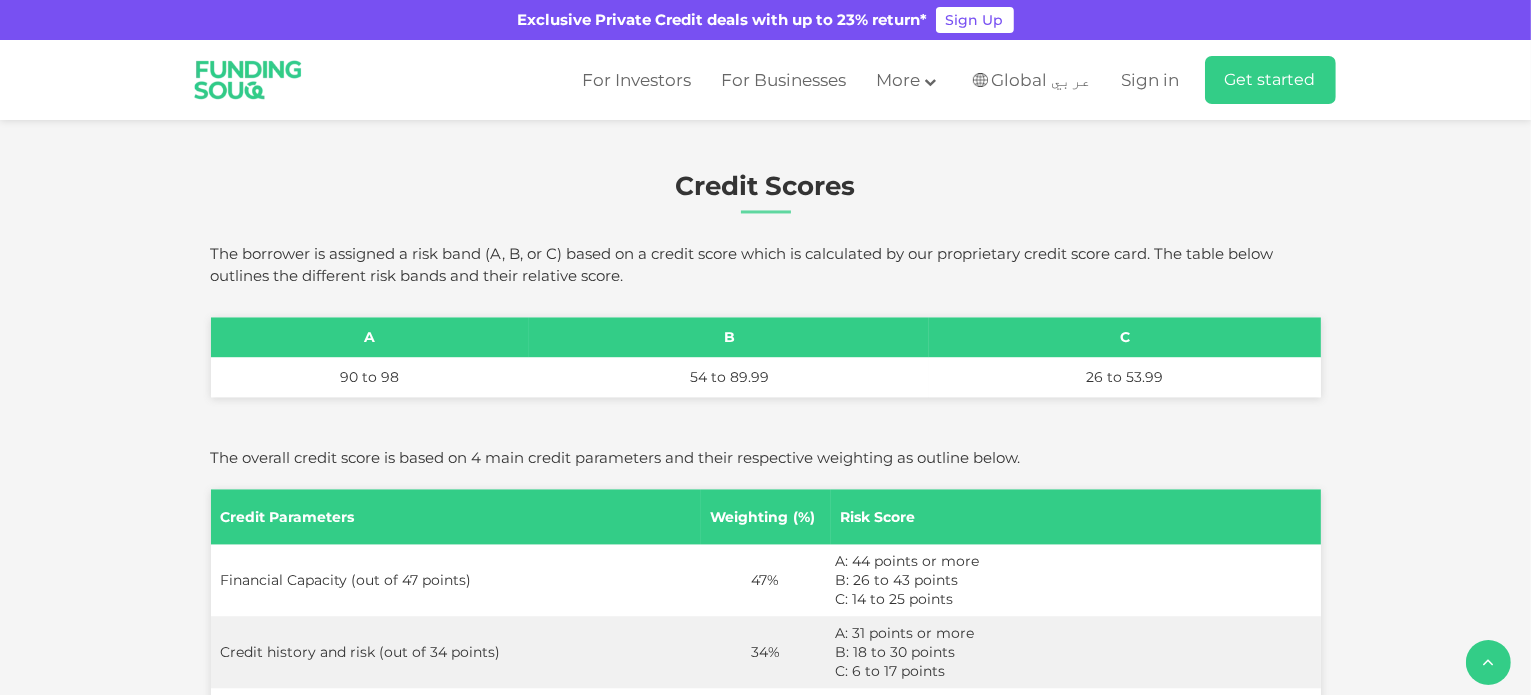 scroll, scrollTop: 4200, scrollLeft: 0, axis: vertical 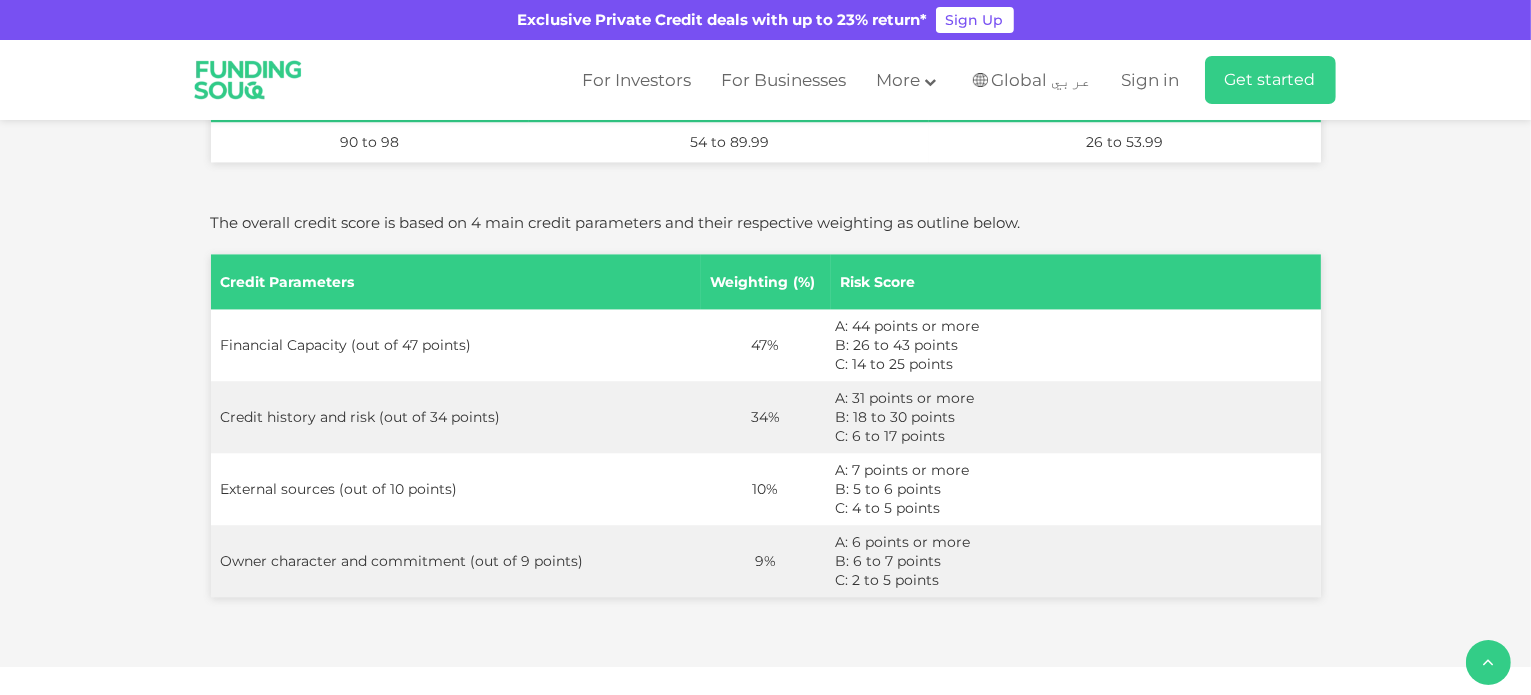 click on "The borrower is assigned a risk band (A, B, or C) based on a credit score which is calculated by our proprietary credit score card. The table below outlines the different risk bands and their relative score." at bounding box center [766, 30] 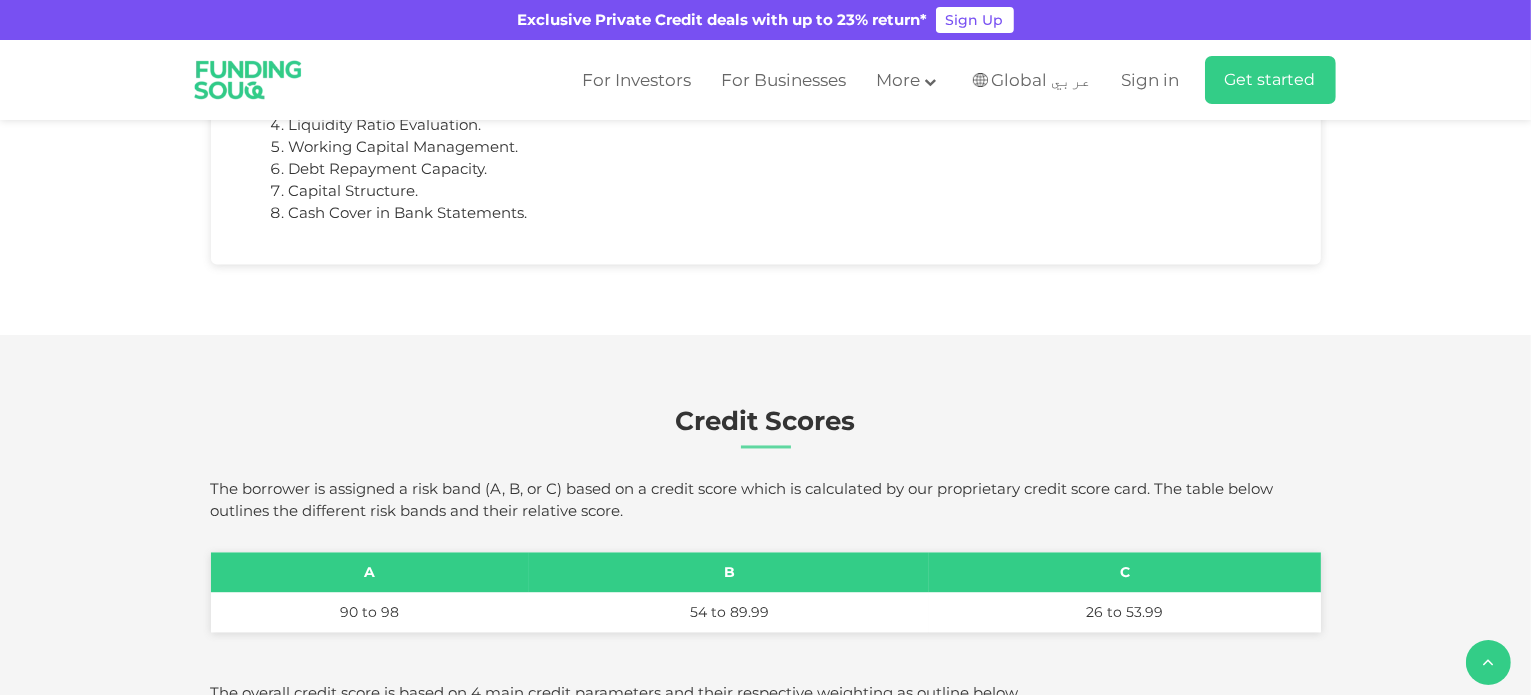 scroll, scrollTop: 3700, scrollLeft: 0, axis: vertical 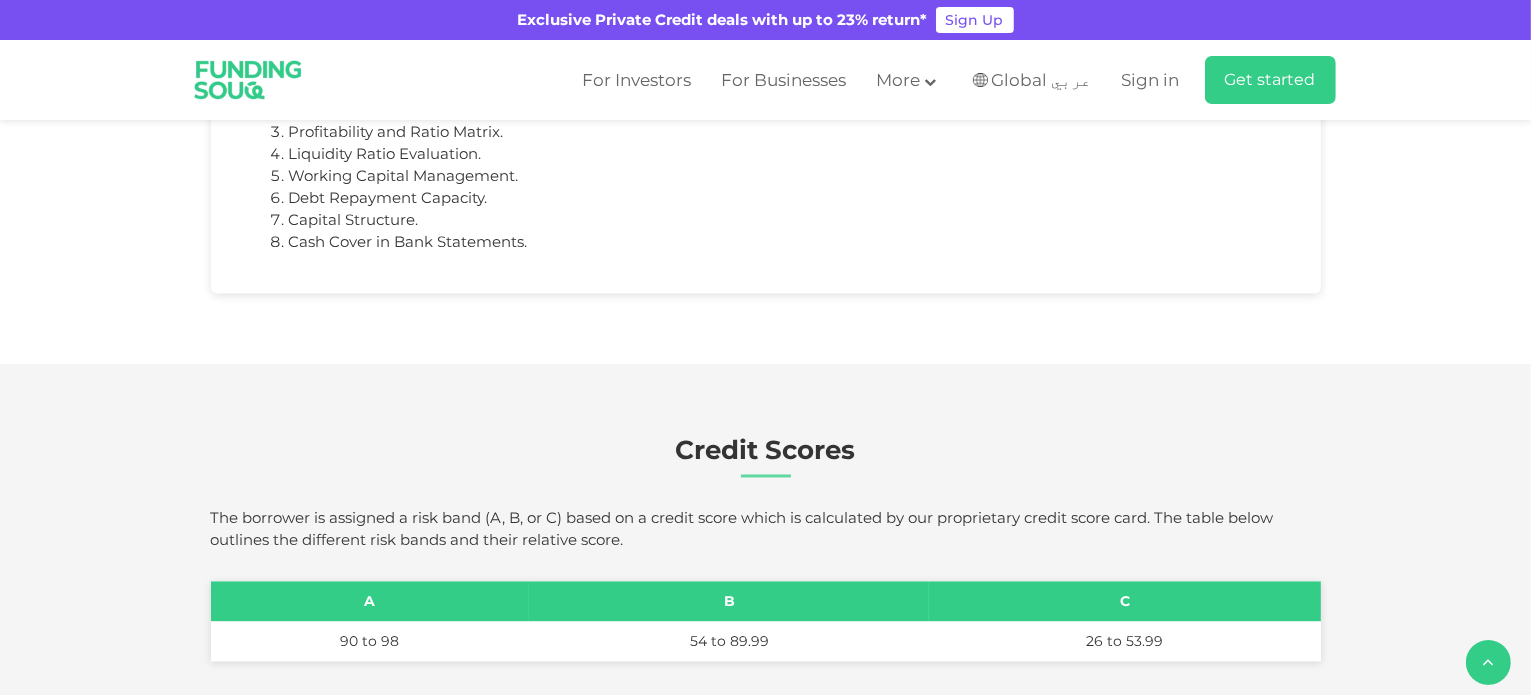 drag, startPoint x: 318, startPoint y: 309, endPoint x: 1119, endPoint y: 300, distance: 801.05054 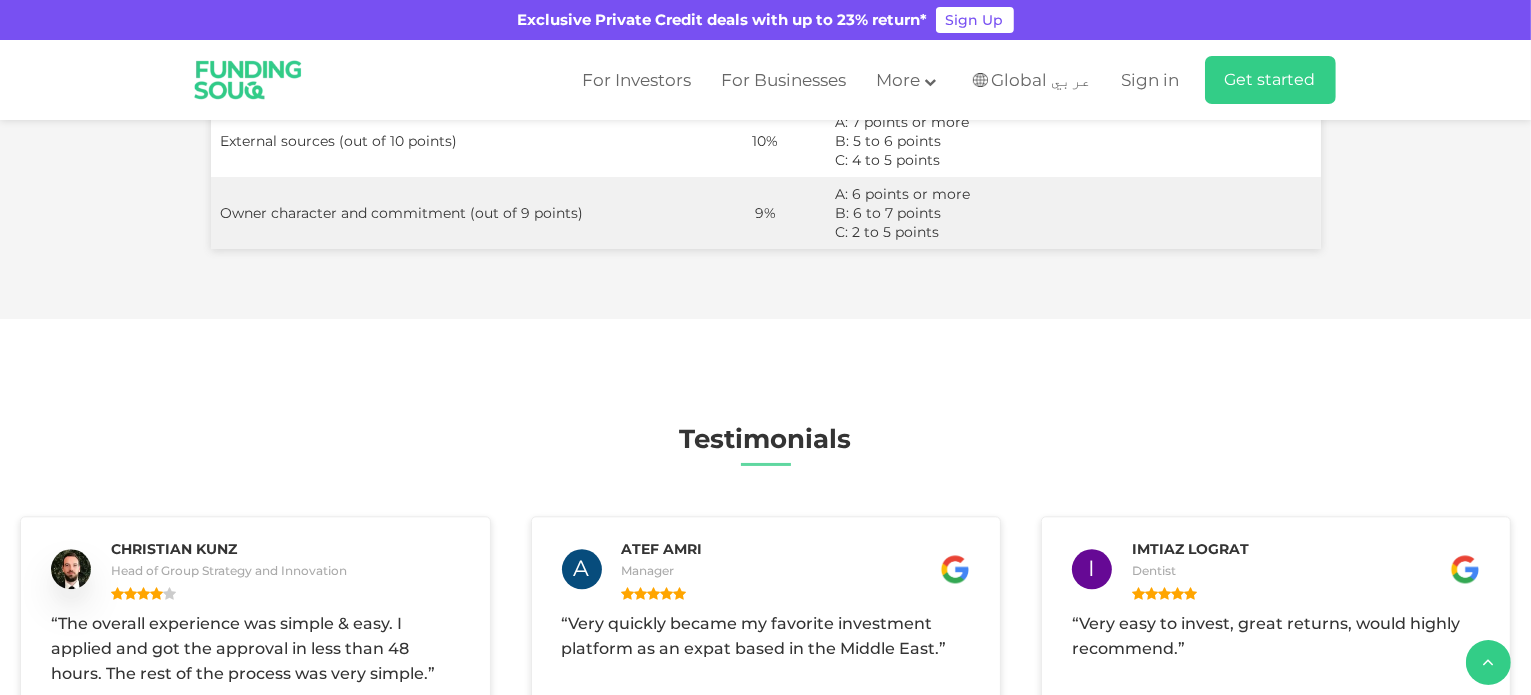 scroll, scrollTop: 4600, scrollLeft: 0, axis: vertical 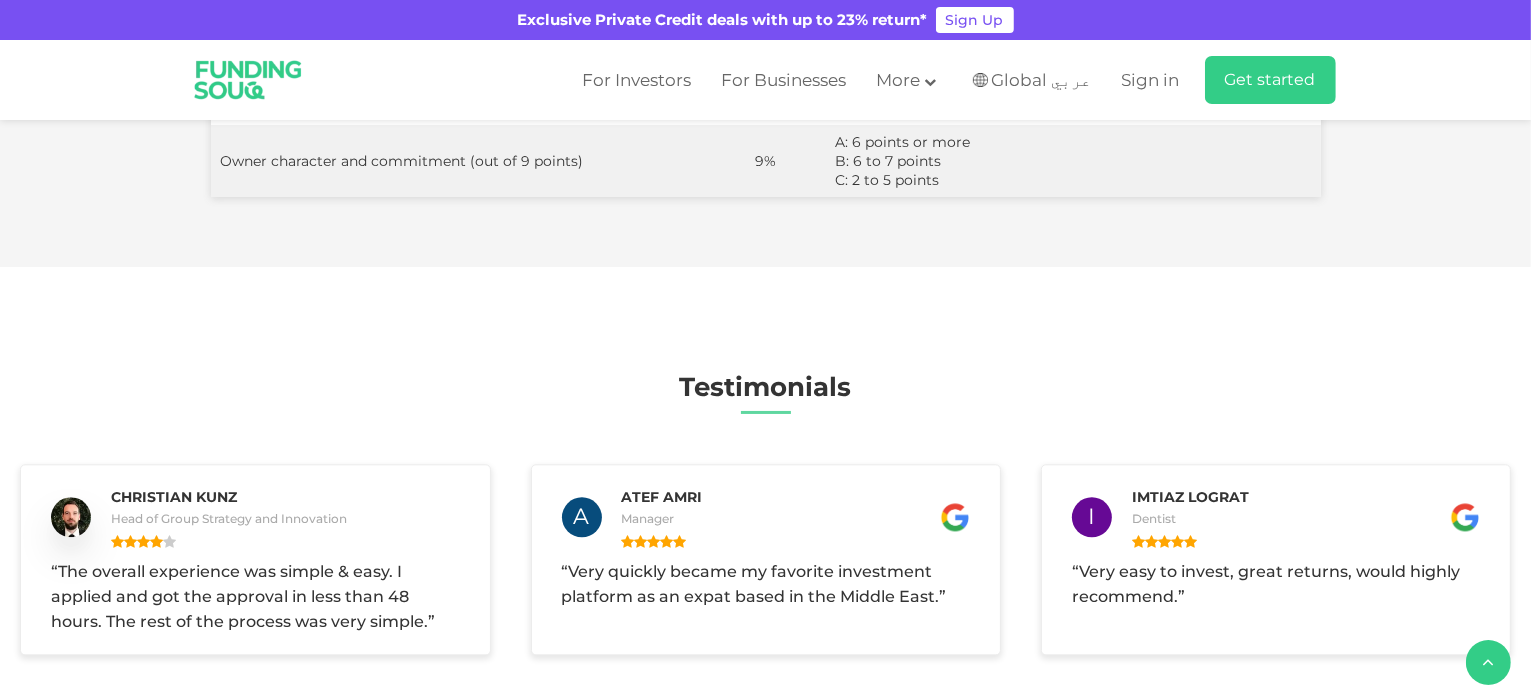 drag, startPoint x: 232, startPoint y: 239, endPoint x: 486, endPoint y: 252, distance: 254.33246 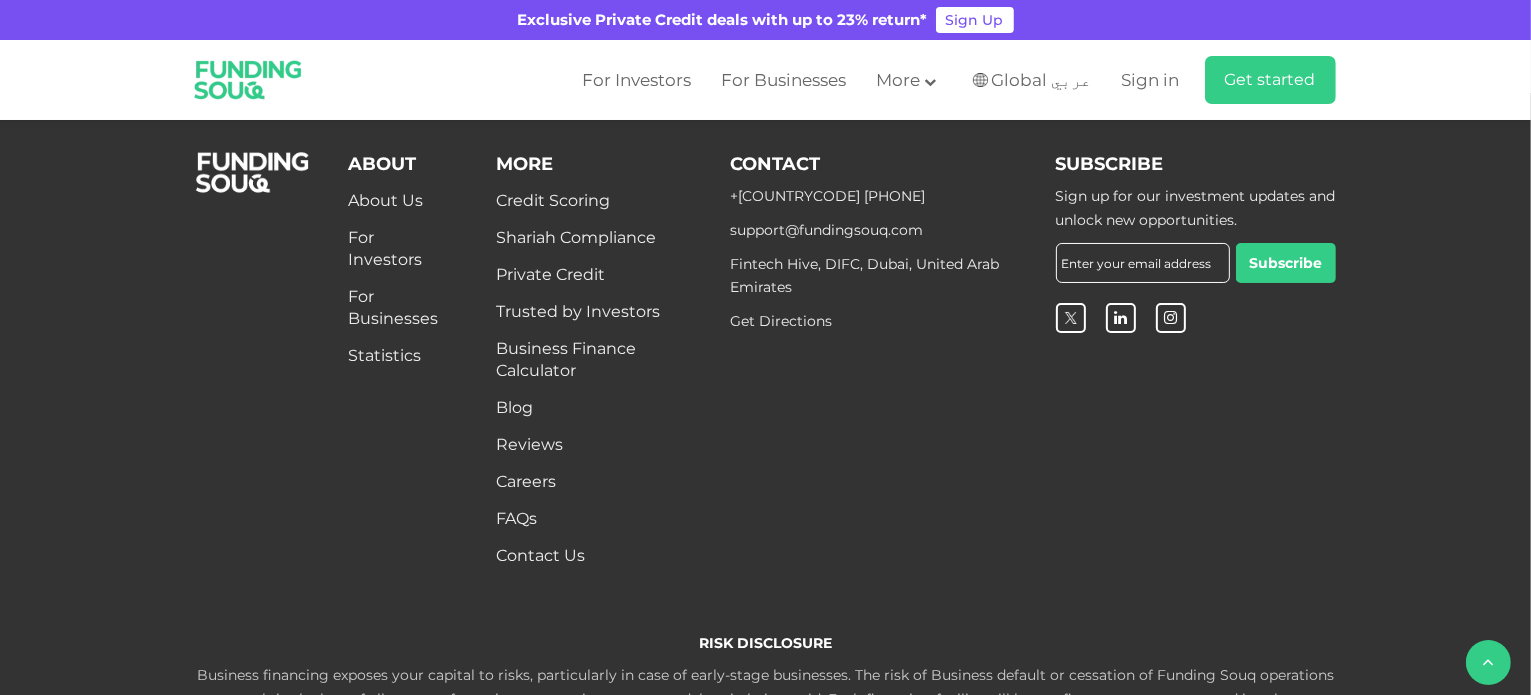 scroll, scrollTop: 5900, scrollLeft: 0, axis: vertical 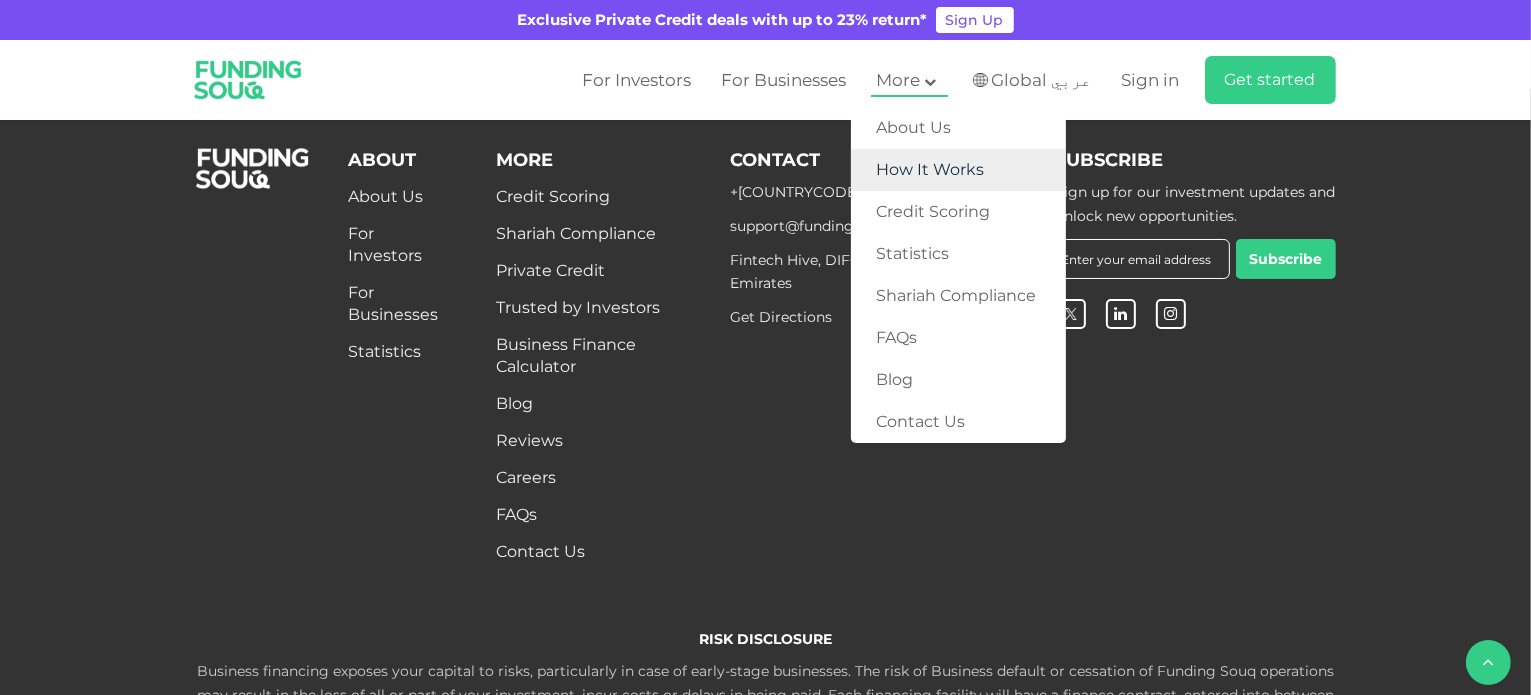 click on "How It Works" at bounding box center (958, 170) 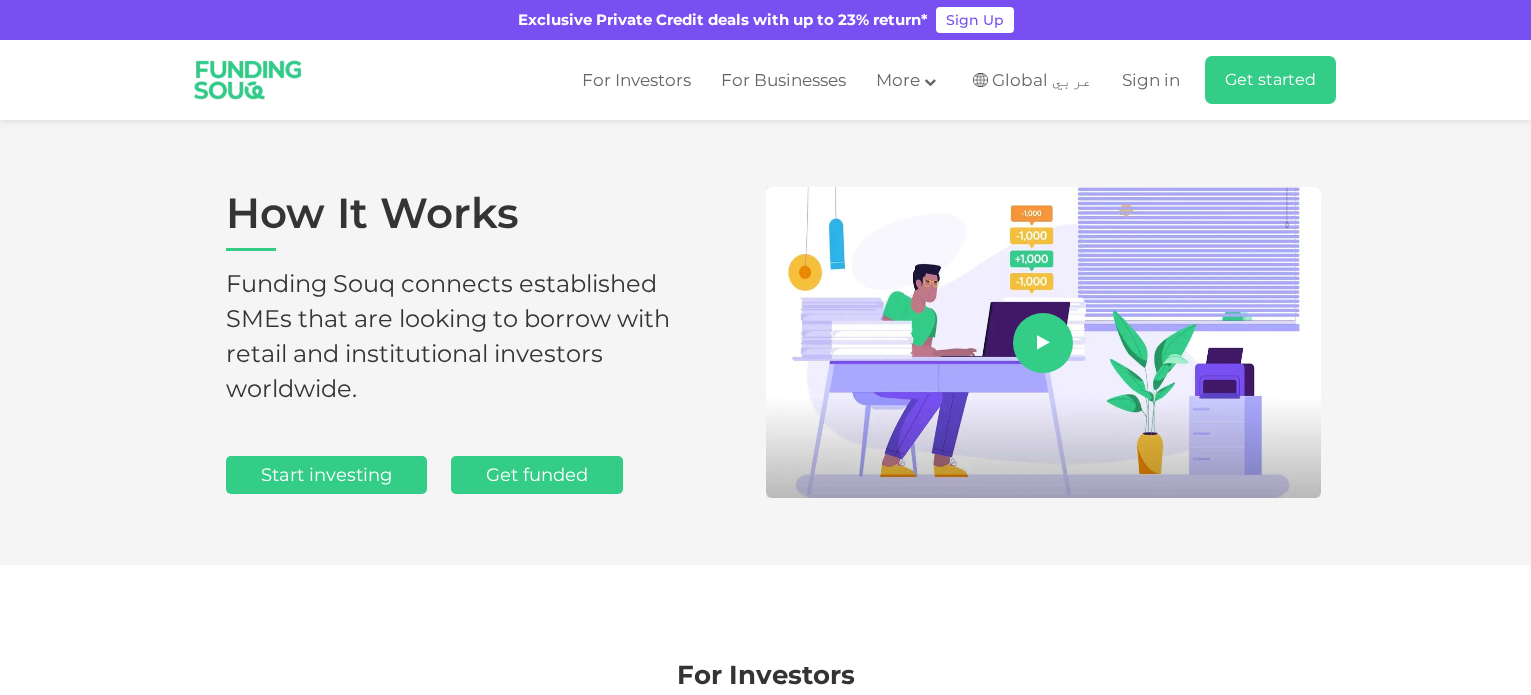 scroll, scrollTop: 0, scrollLeft: 0, axis: both 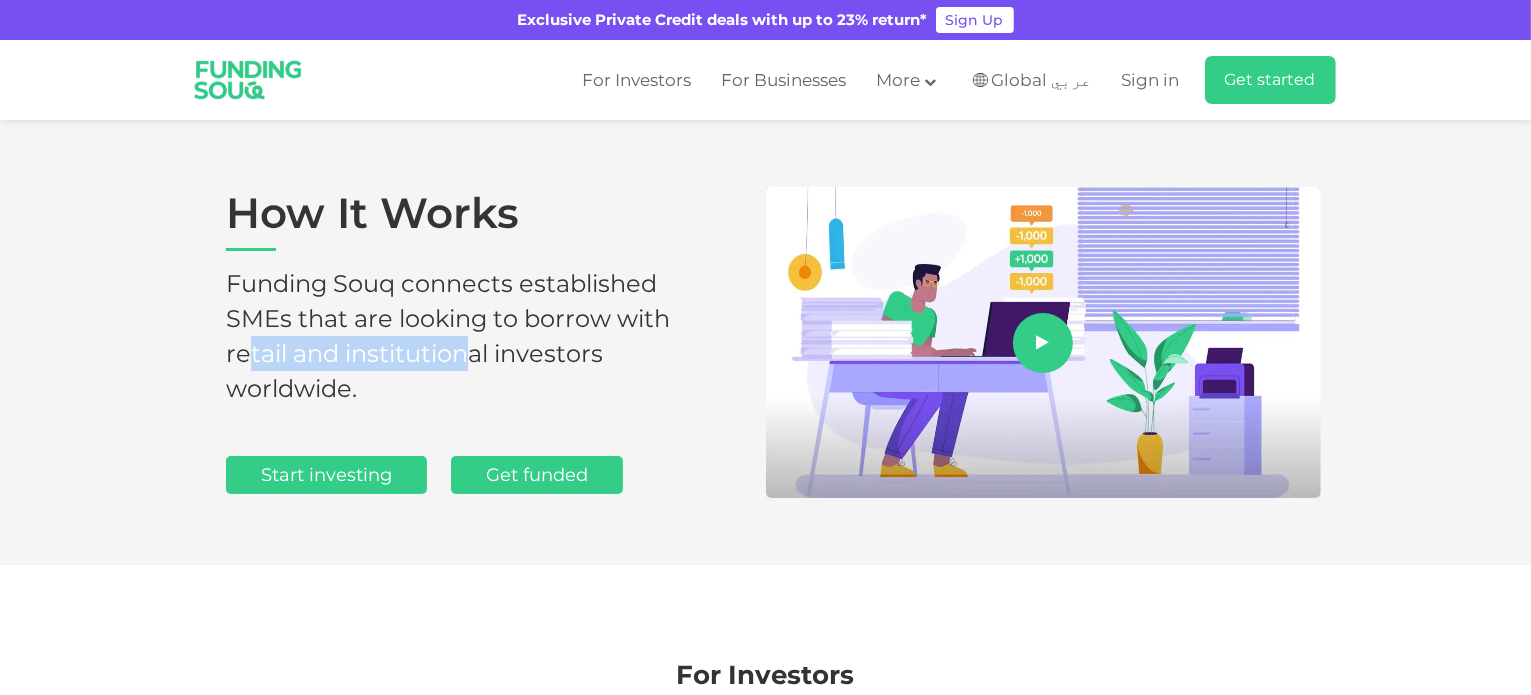 drag, startPoint x: 311, startPoint y: 316, endPoint x: 552, endPoint y: 304, distance: 241.29857 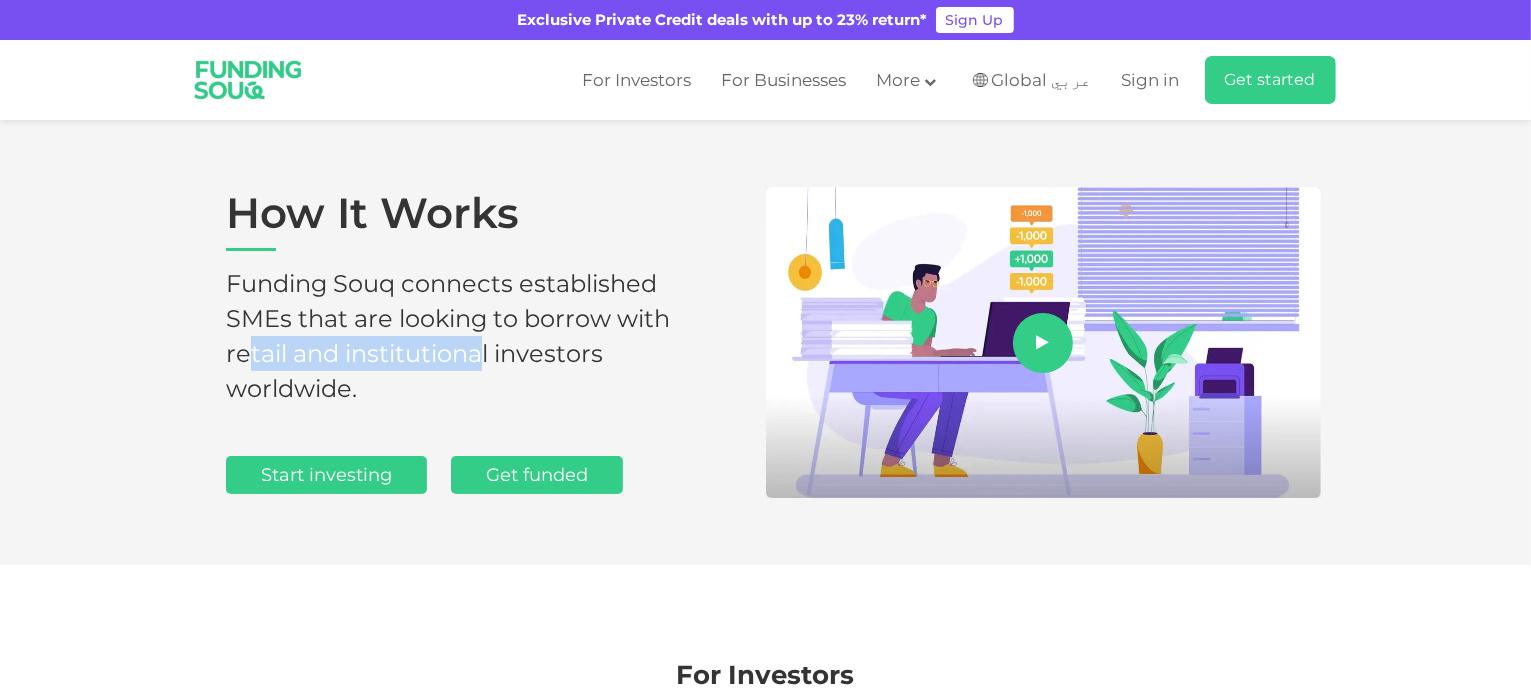click on "Funding Souq connects established SMEs that are looking to borrow with retail and institutional investors worldwide." at bounding box center [476, 336] 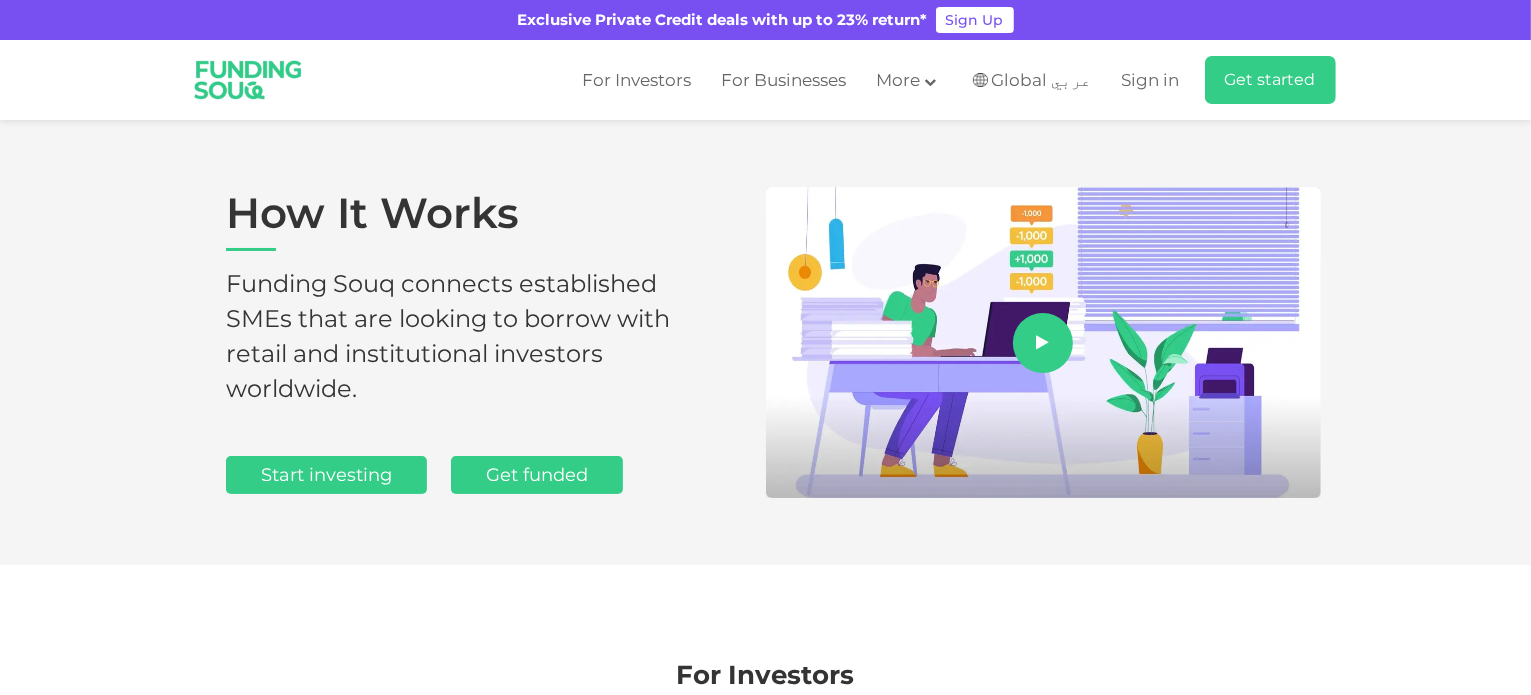 drag, startPoint x: 282, startPoint y: 349, endPoint x: 537, endPoint y: 348, distance: 255.00197 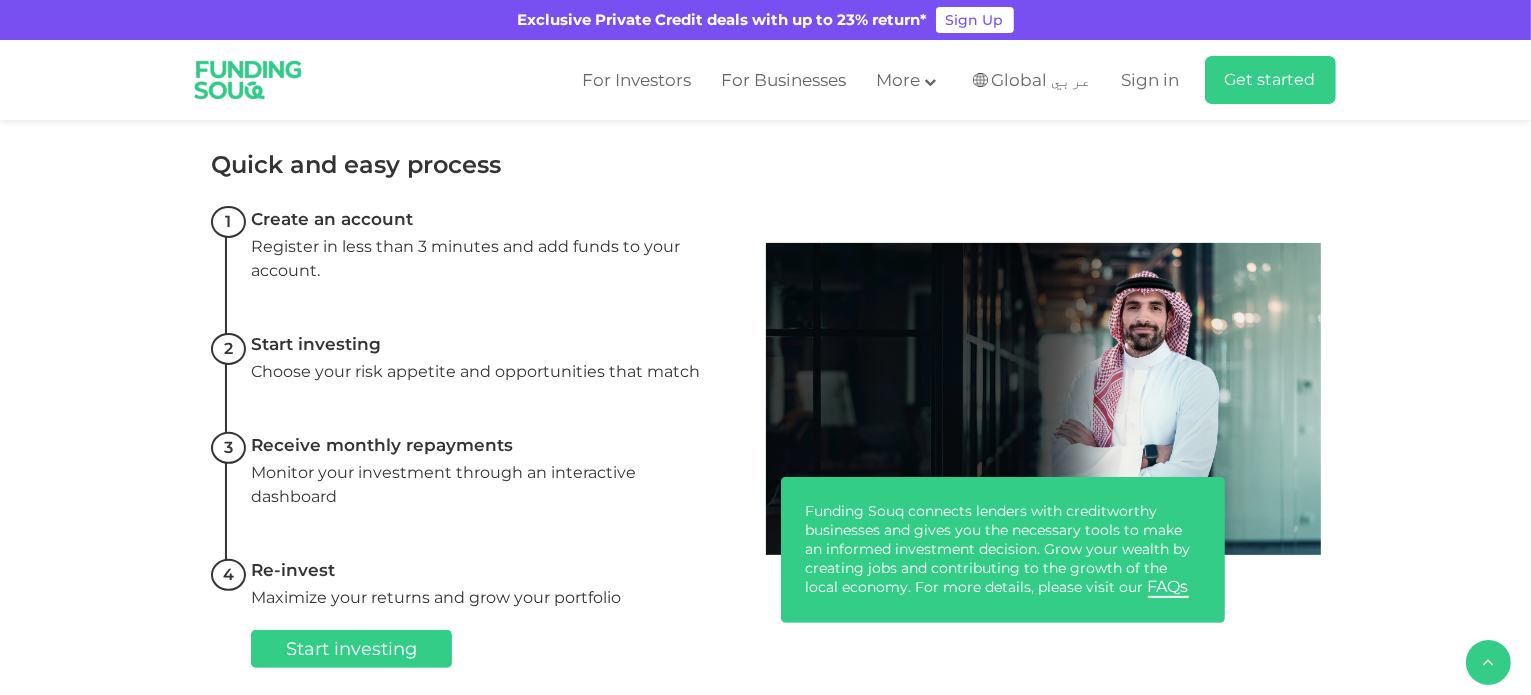 scroll, scrollTop: 600, scrollLeft: 0, axis: vertical 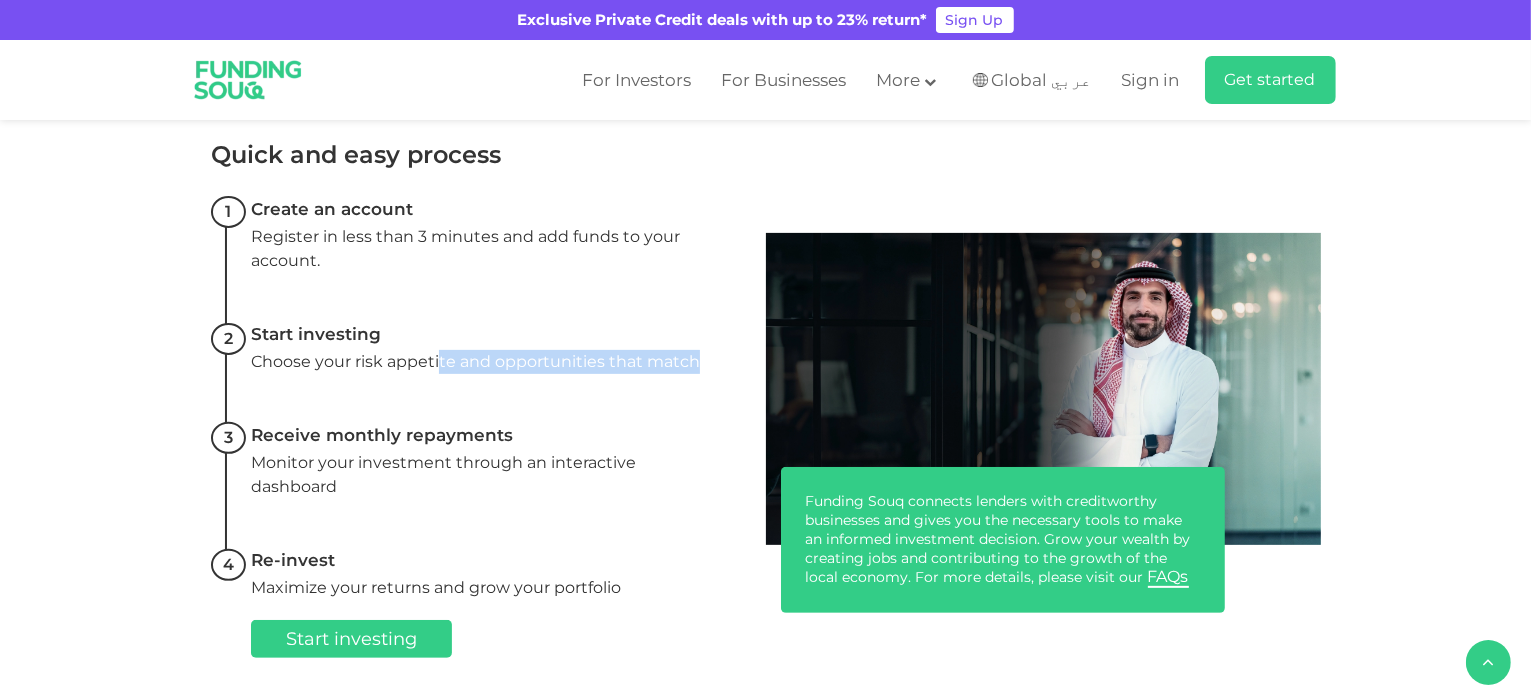 drag, startPoint x: 271, startPoint y: 363, endPoint x: 570, endPoint y: 367, distance: 299.02676 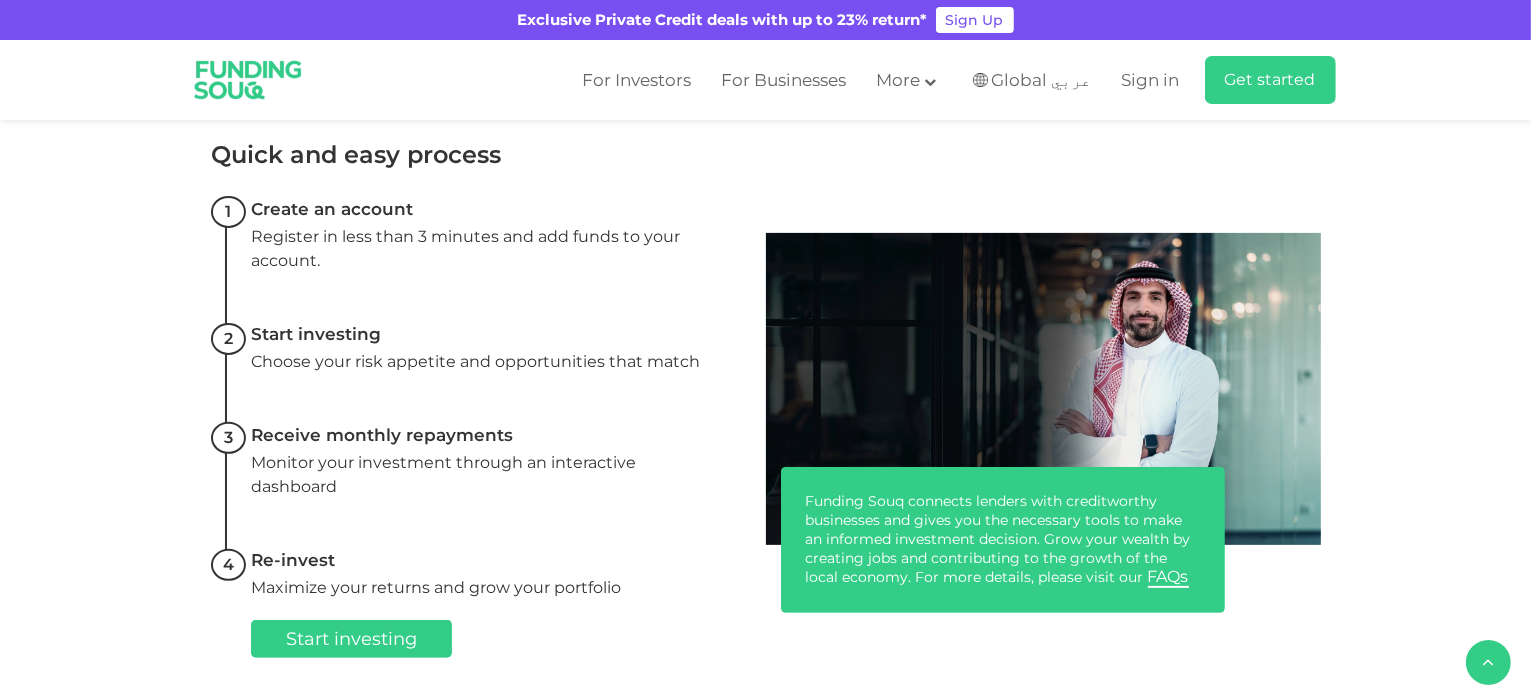 click on "Choose your risk appetite and opportunities that match" at bounding box center [481, 362] 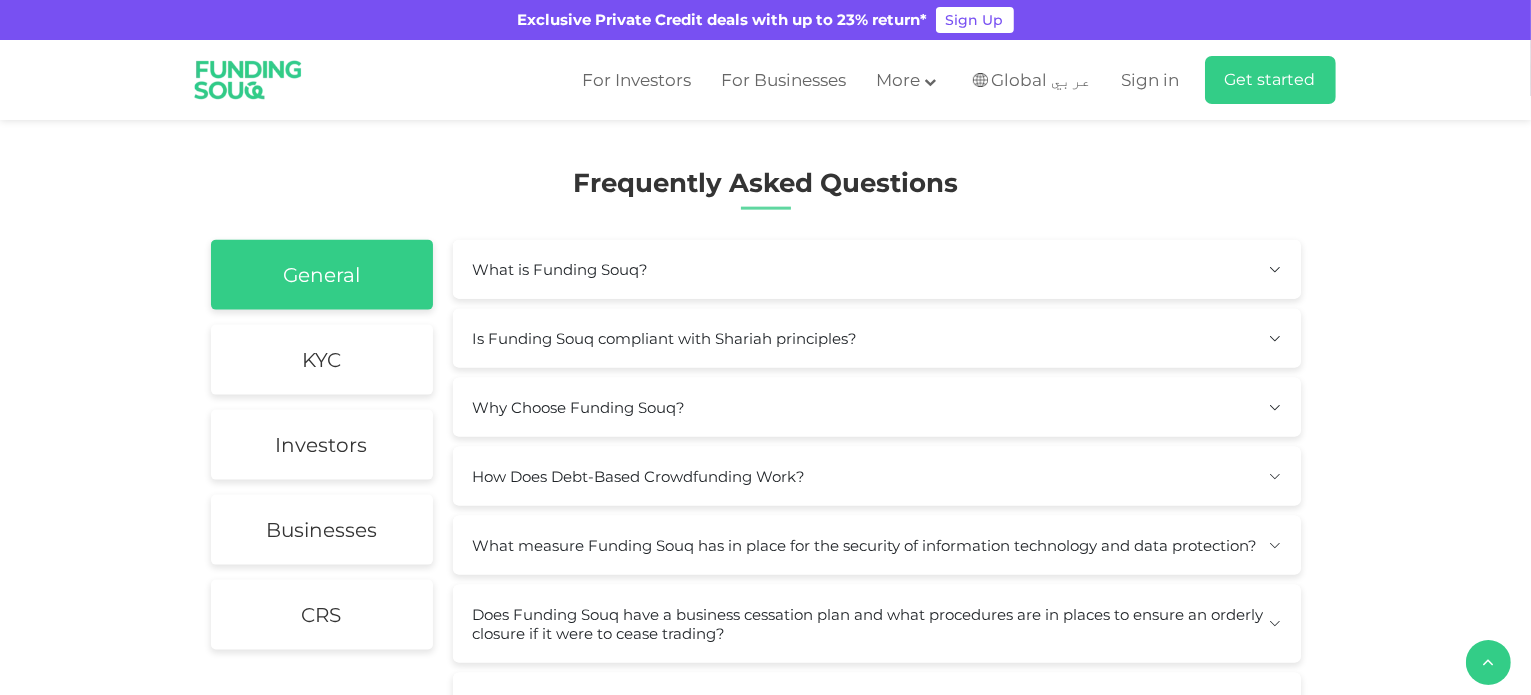 scroll, scrollTop: 2600, scrollLeft: 0, axis: vertical 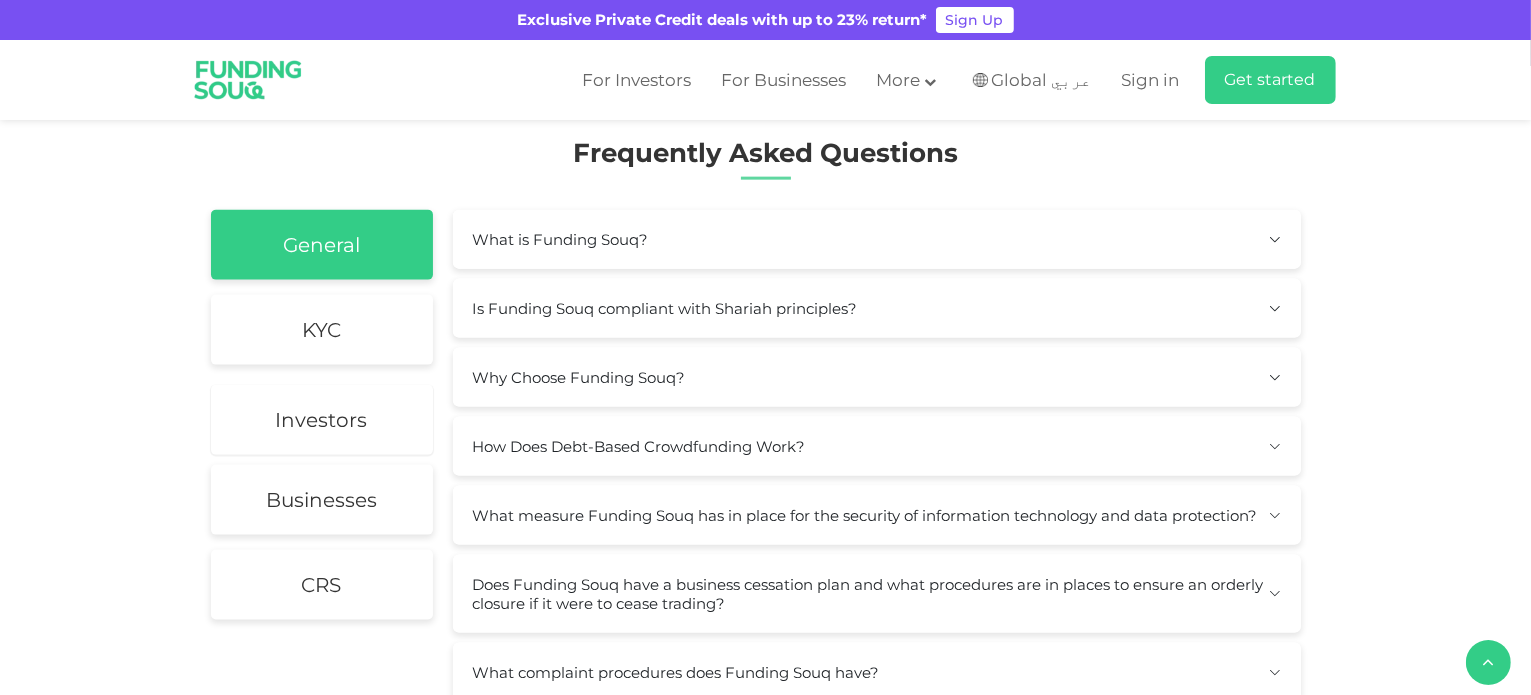 click on "Investors" at bounding box center [322, 420] 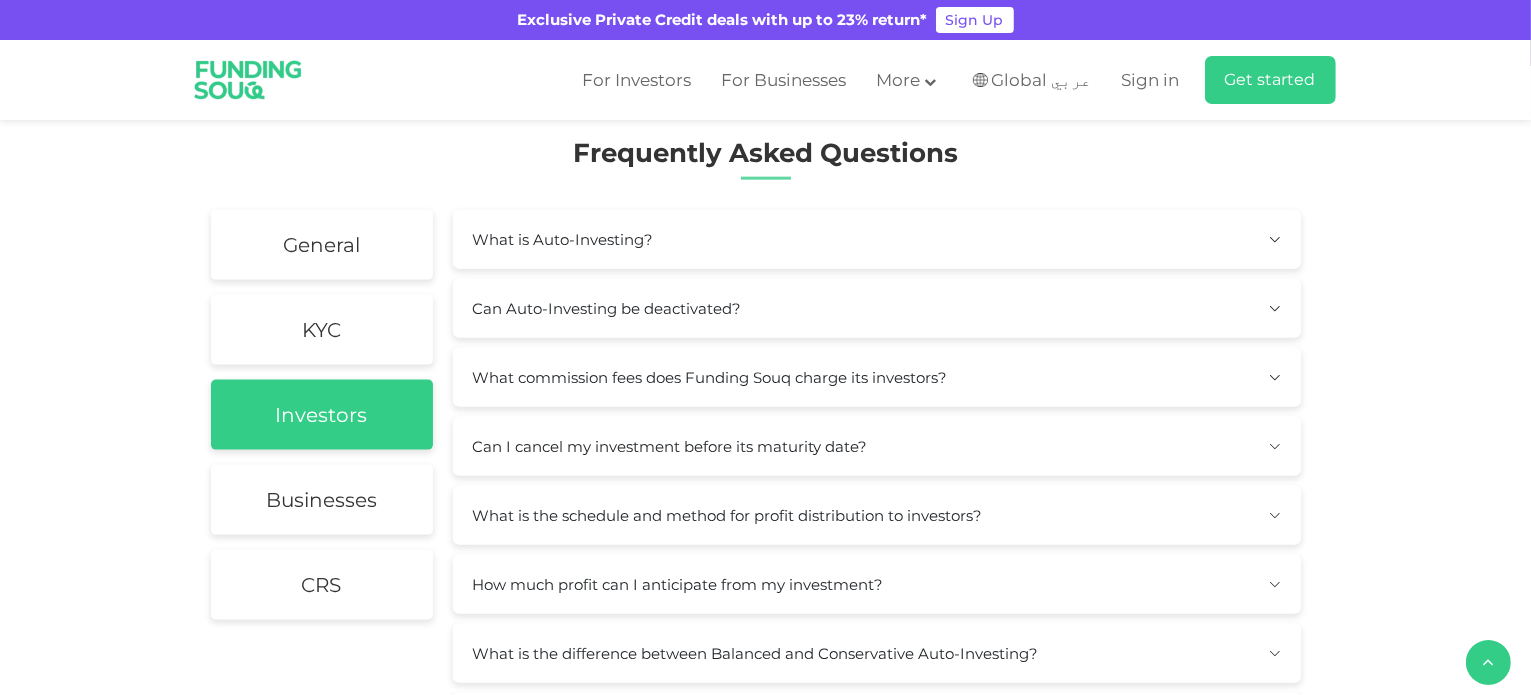 scroll, scrollTop: 2700, scrollLeft: 0, axis: vertical 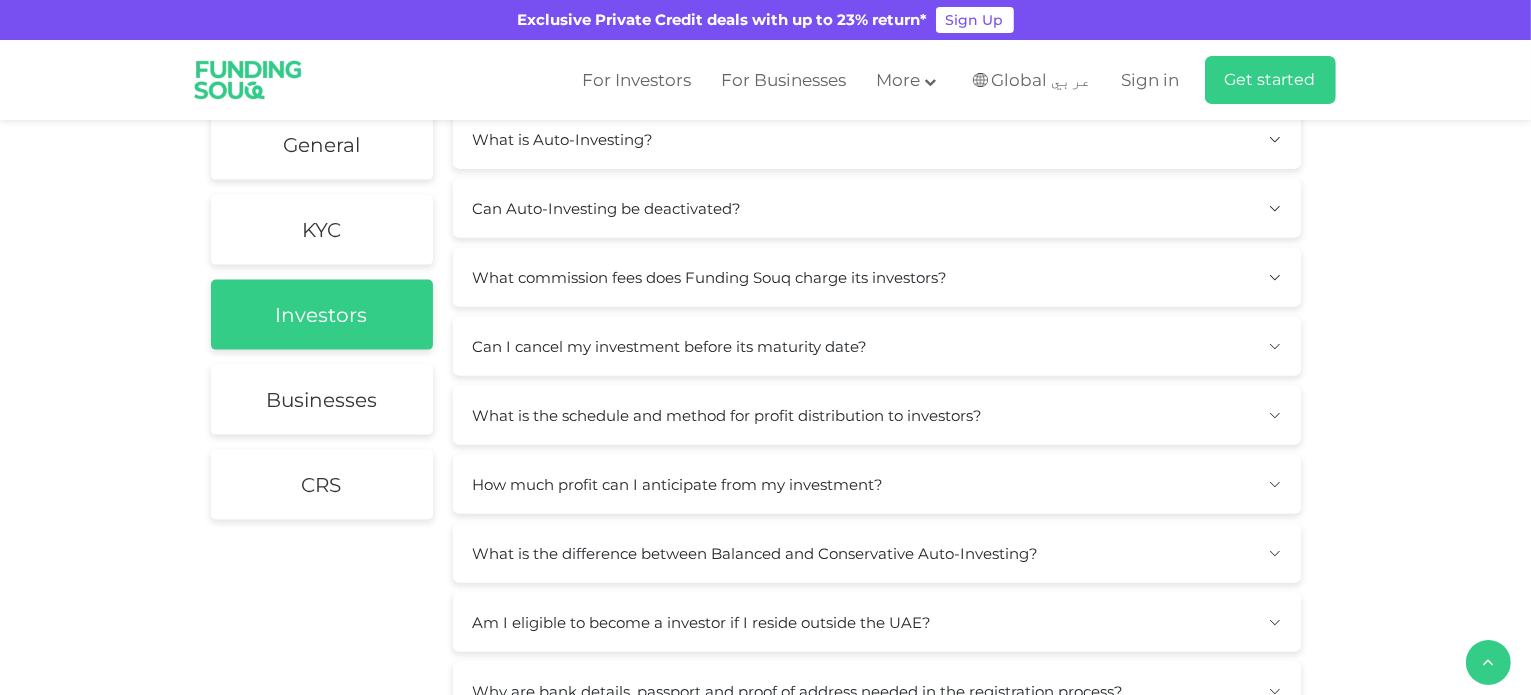 click on "What commission fees does Funding Souq charge its investors?" at bounding box center [877, 277] 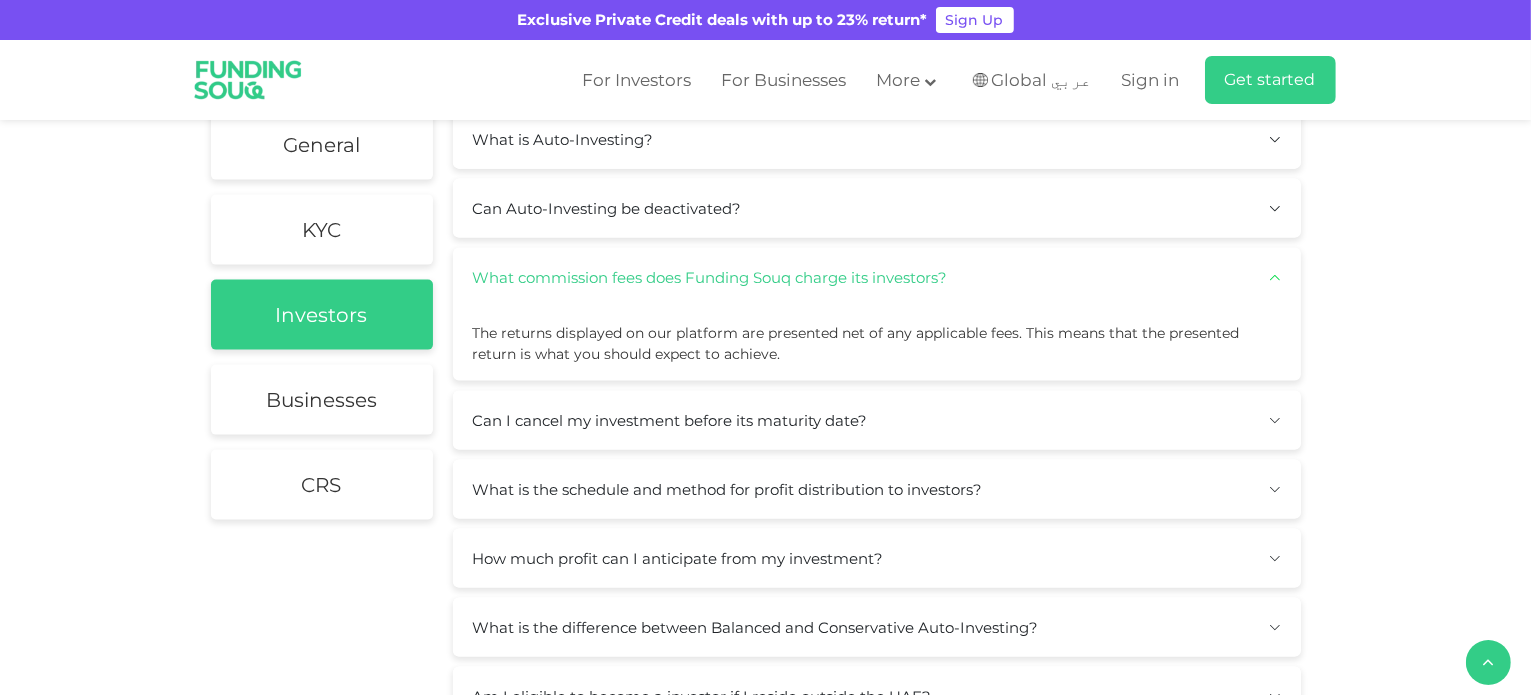 click on "What commission fees does Funding Souq charge its investors?" at bounding box center [877, 277] 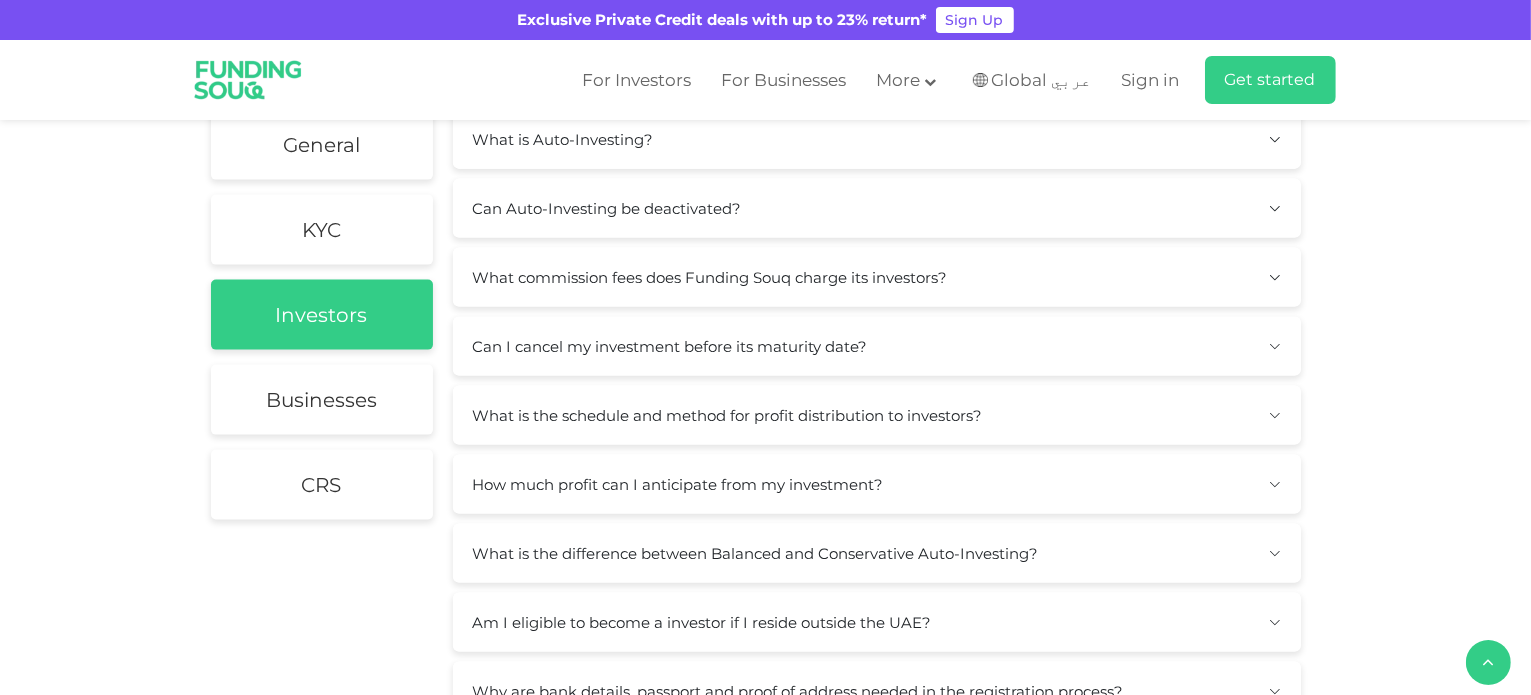 click on "Can I cancel my investment before its maturity date?" at bounding box center (877, 346) 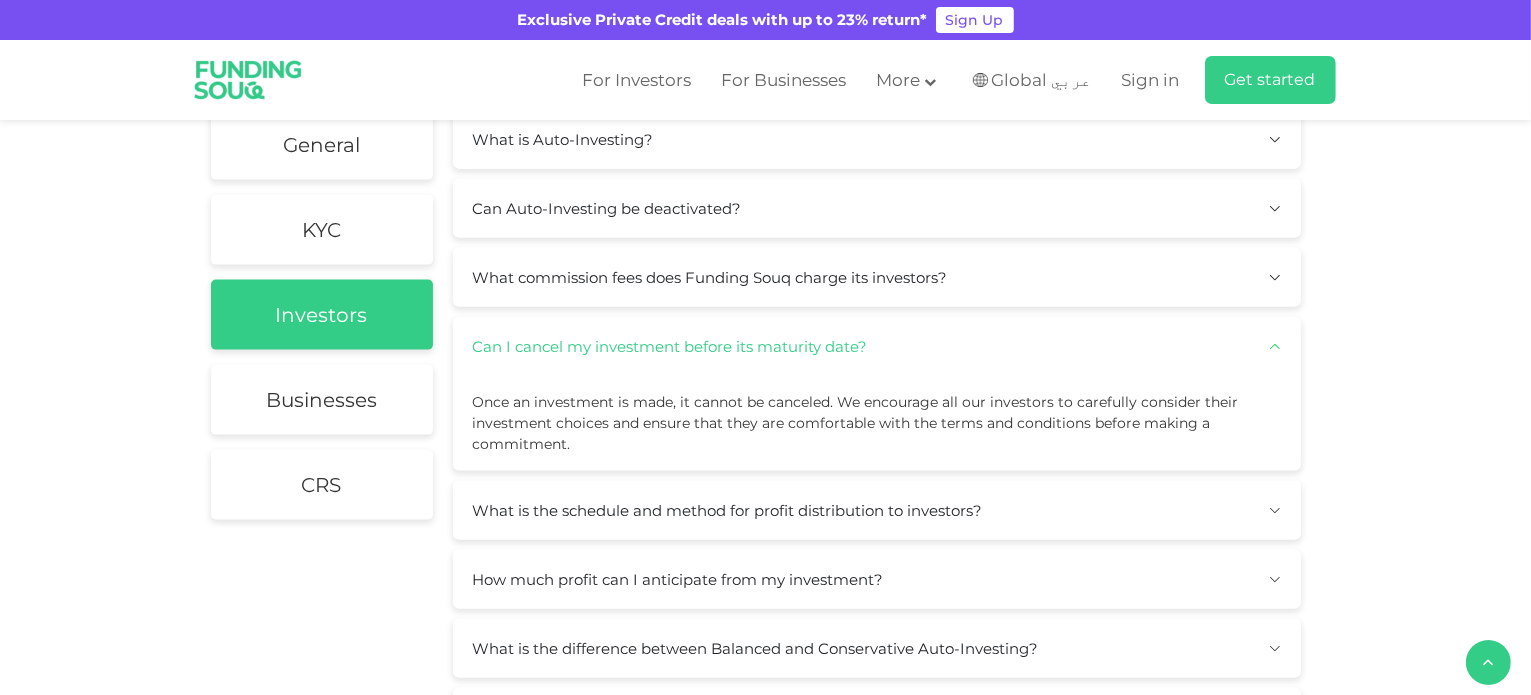 click on "Can I cancel my investment before its maturity date?" at bounding box center (877, 346) 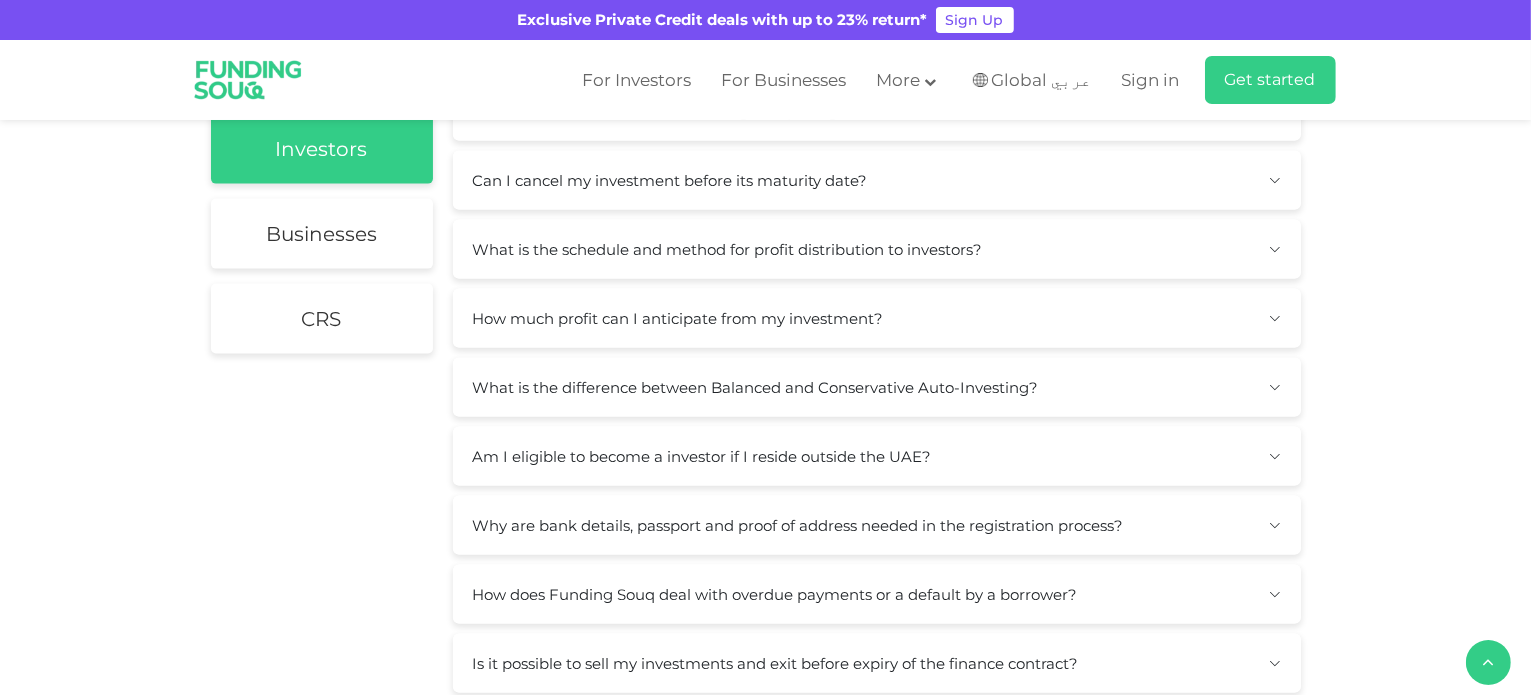 scroll, scrollTop: 2900, scrollLeft: 0, axis: vertical 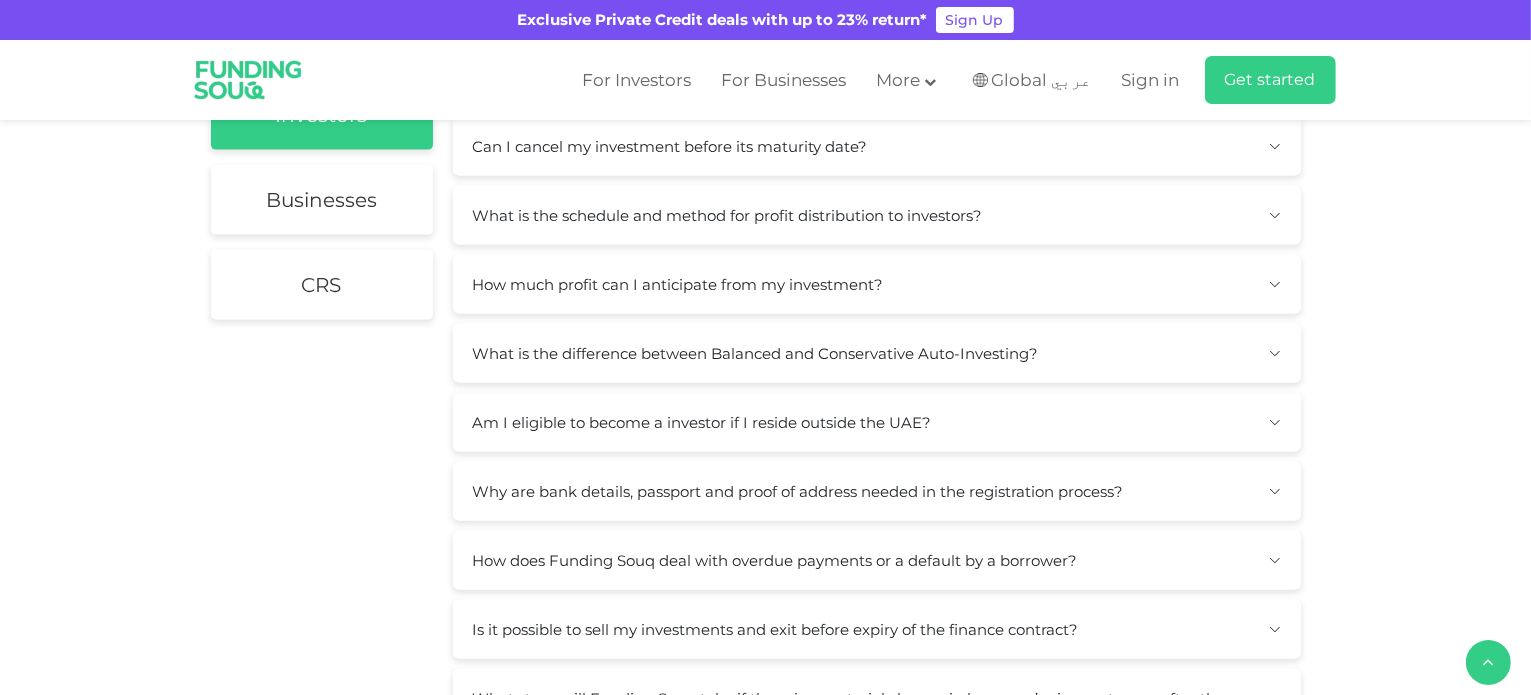 click on "Am I eligible to become a investor if I reside outside the UAE?" at bounding box center (877, 422) 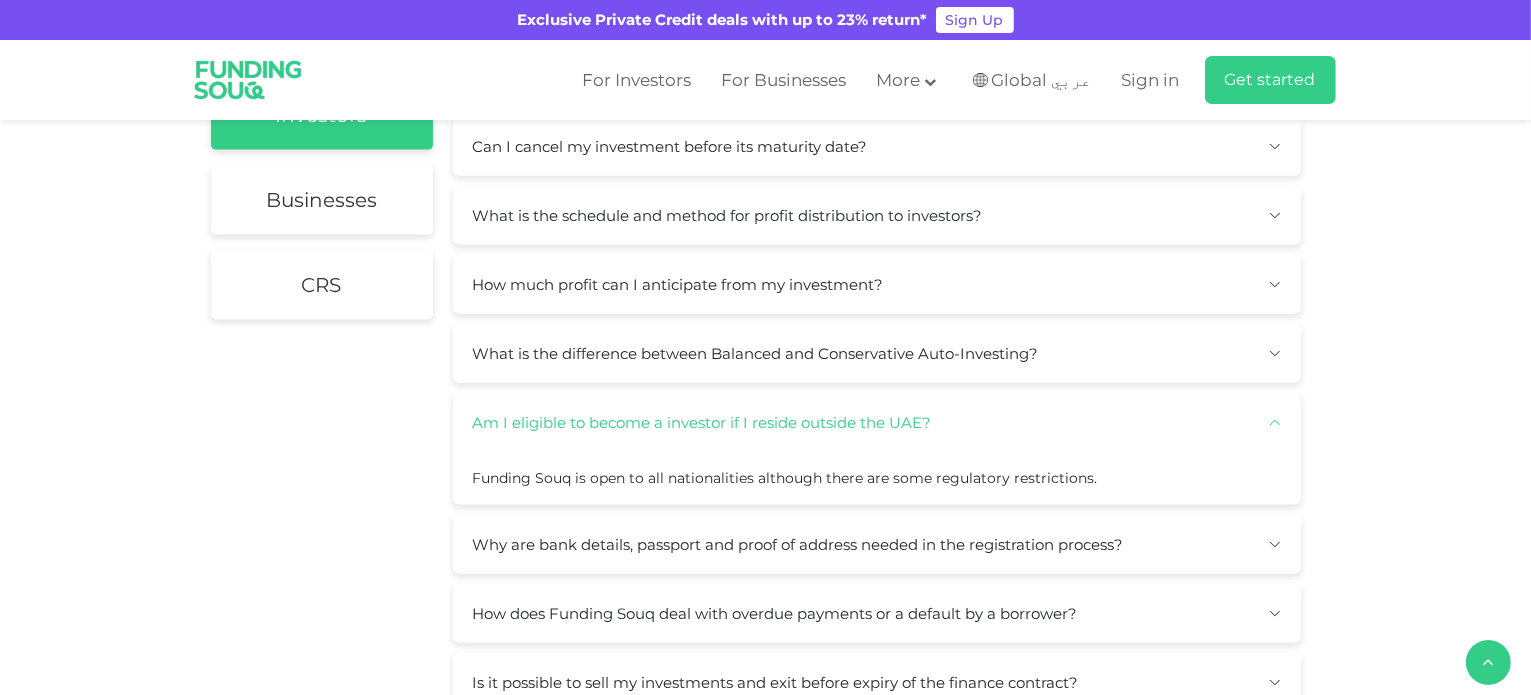 click on "Am I eligible to become a investor if I reside outside the UAE?" at bounding box center [877, 422] 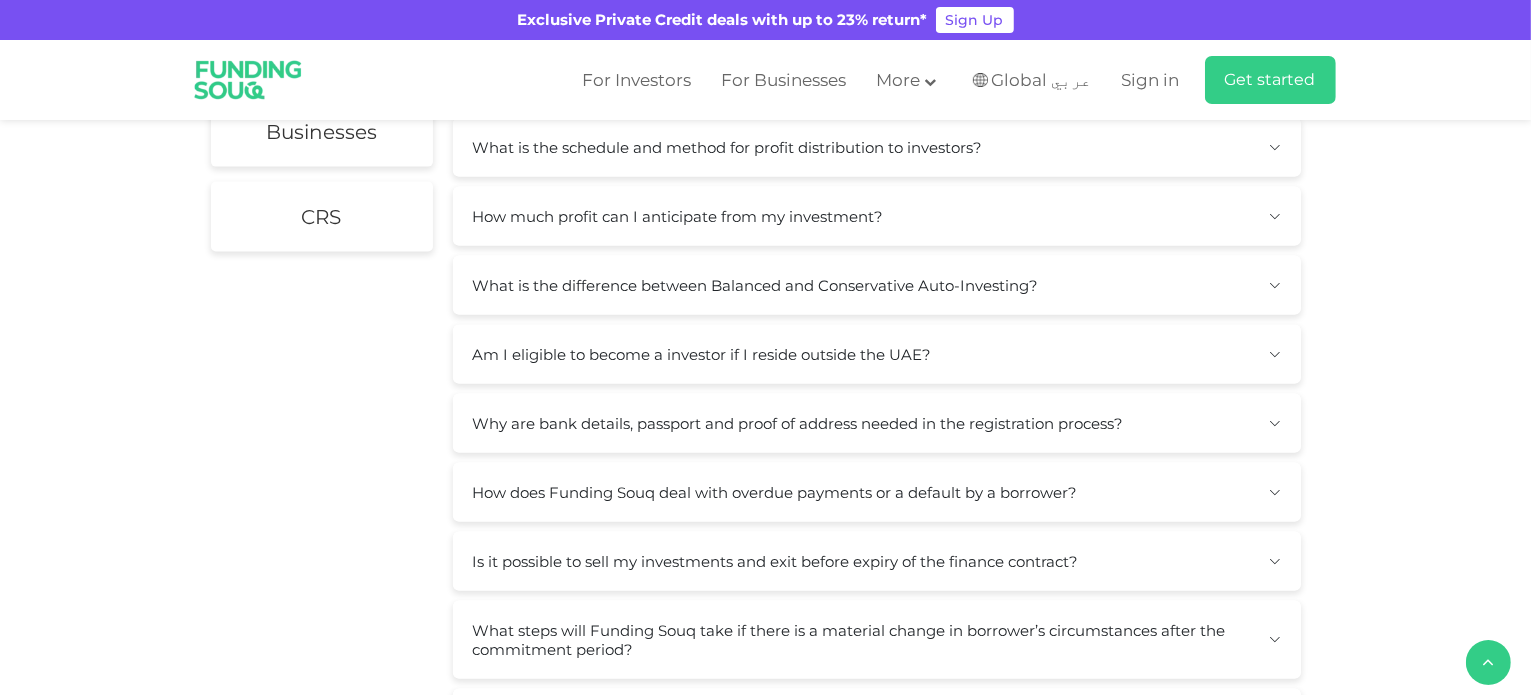 scroll, scrollTop: 3000, scrollLeft: 0, axis: vertical 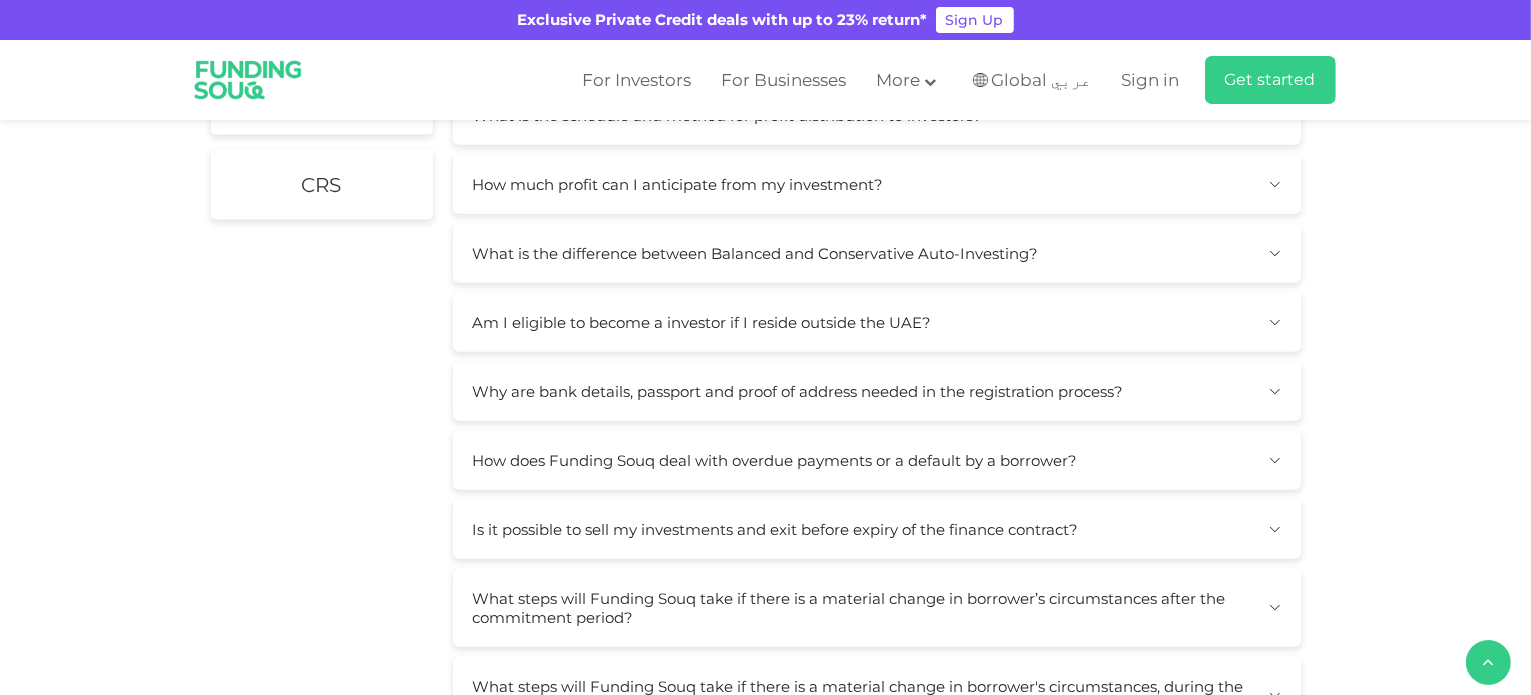 click on "How does Funding Souq deal with overdue payments or a default by a borrower?" at bounding box center (877, 460) 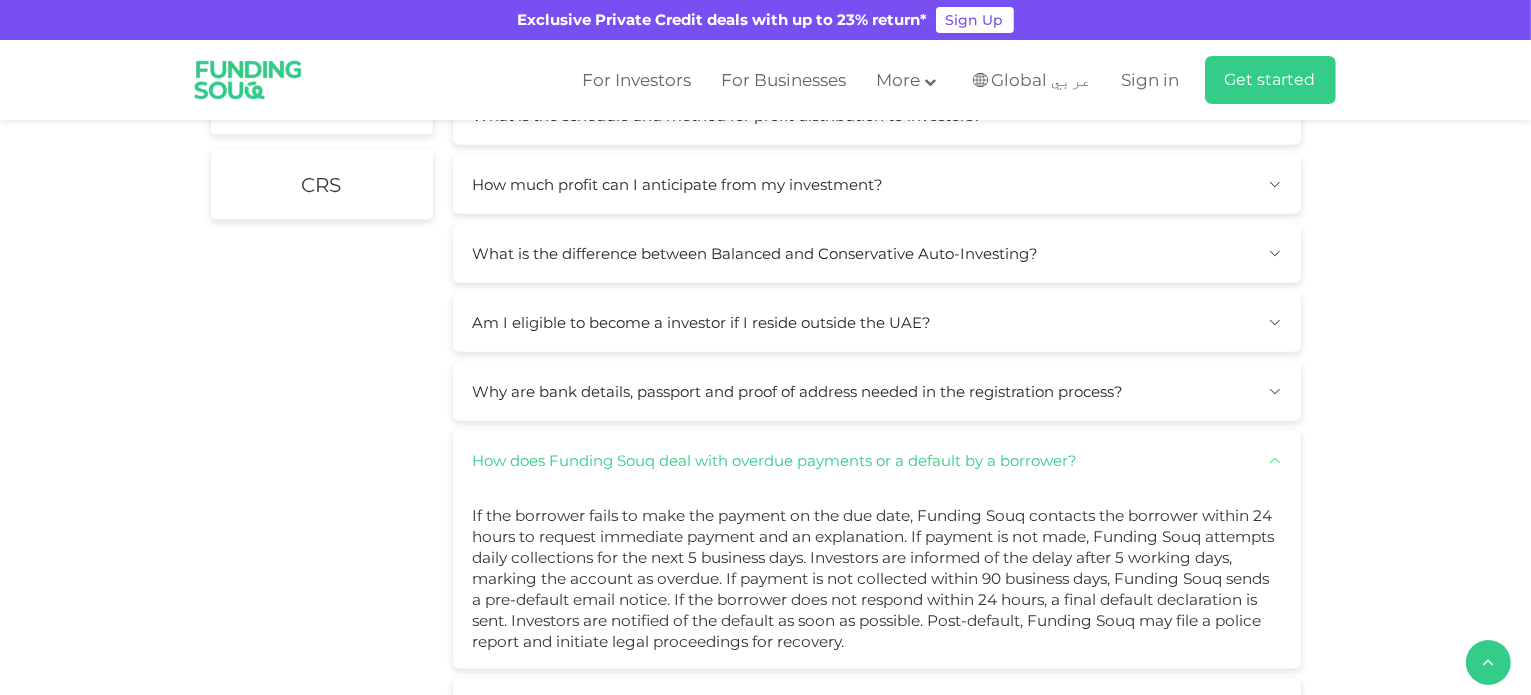 click on "How does Funding Souq deal with overdue payments or a default by a borrower?" at bounding box center (877, 460) 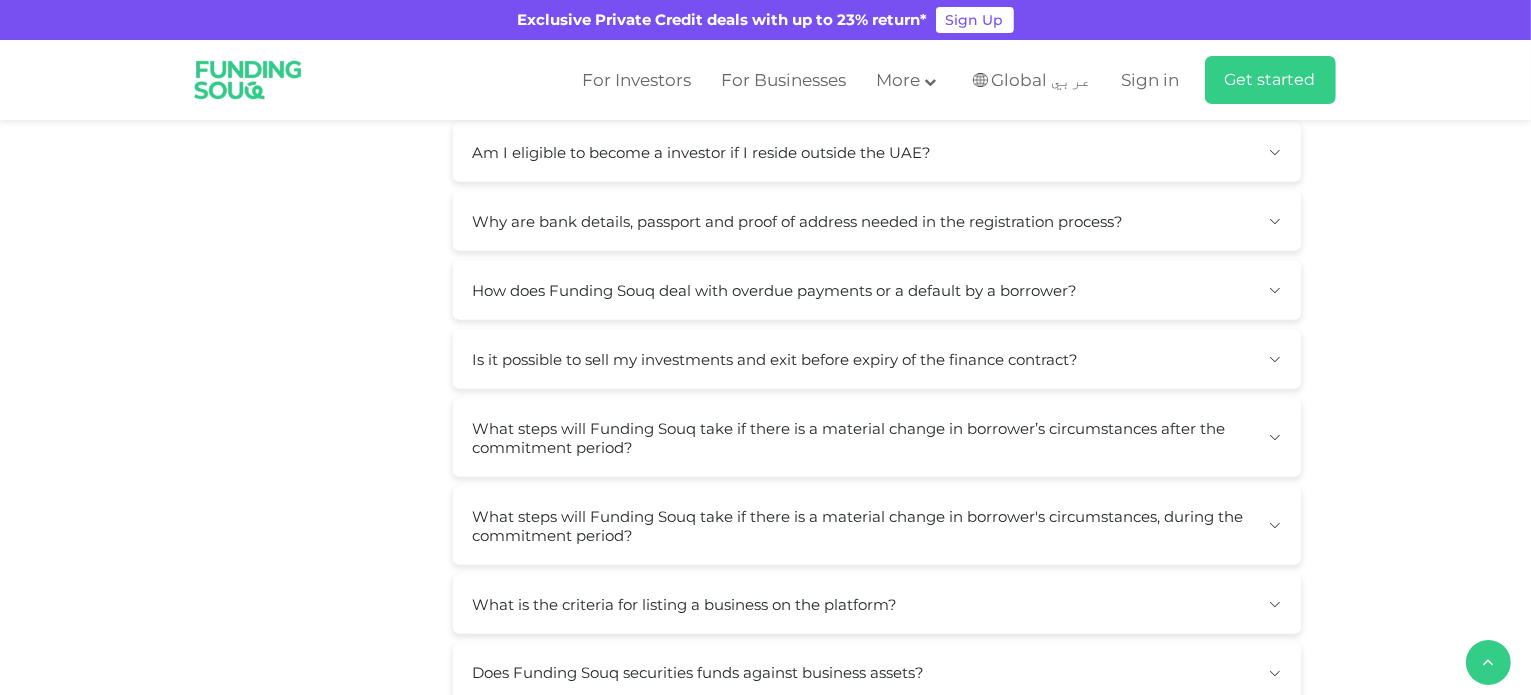 scroll, scrollTop: 3200, scrollLeft: 0, axis: vertical 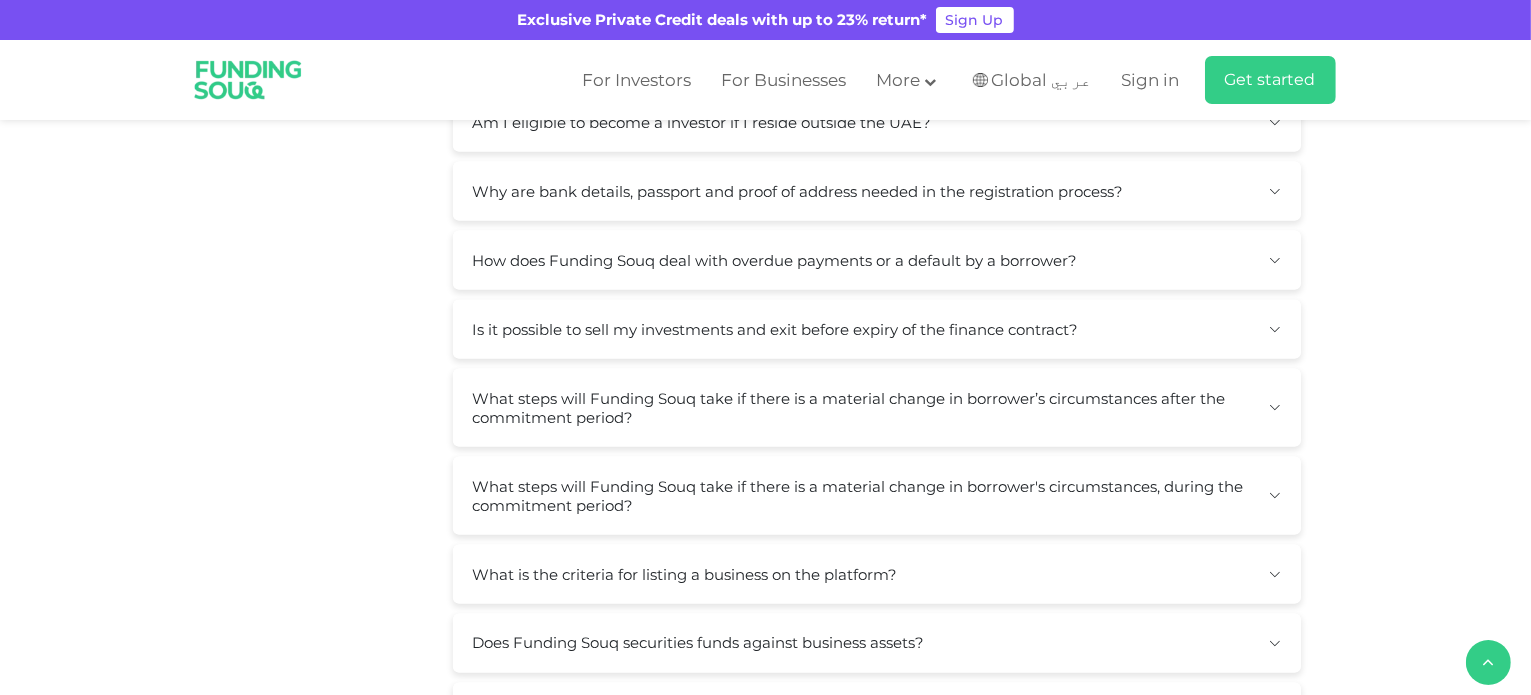 click on "Is it possible to sell my investments and exit before expiry of the finance contract?" at bounding box center (877, 329) 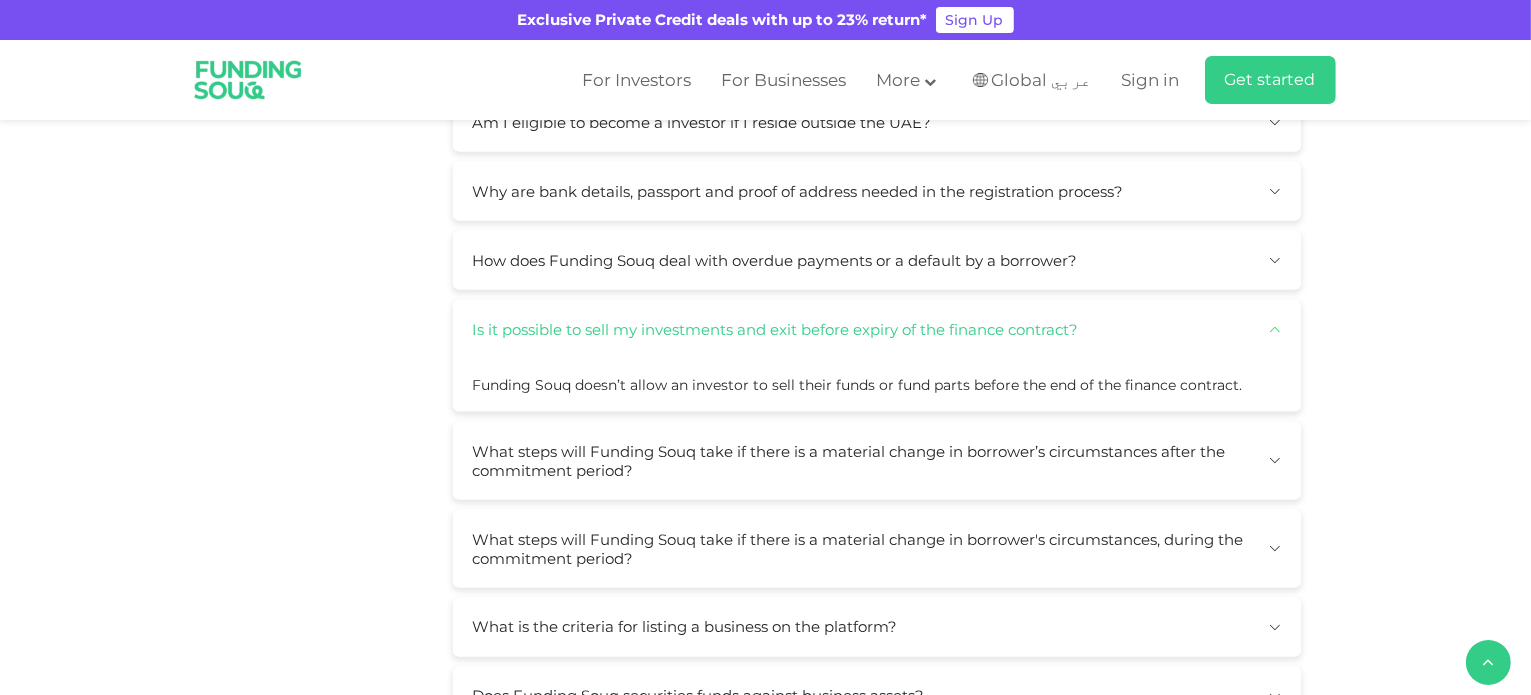 click on "Is it possible to sell my investments and exit before expiry of the finance contract?" at bounding box center (877, 329) 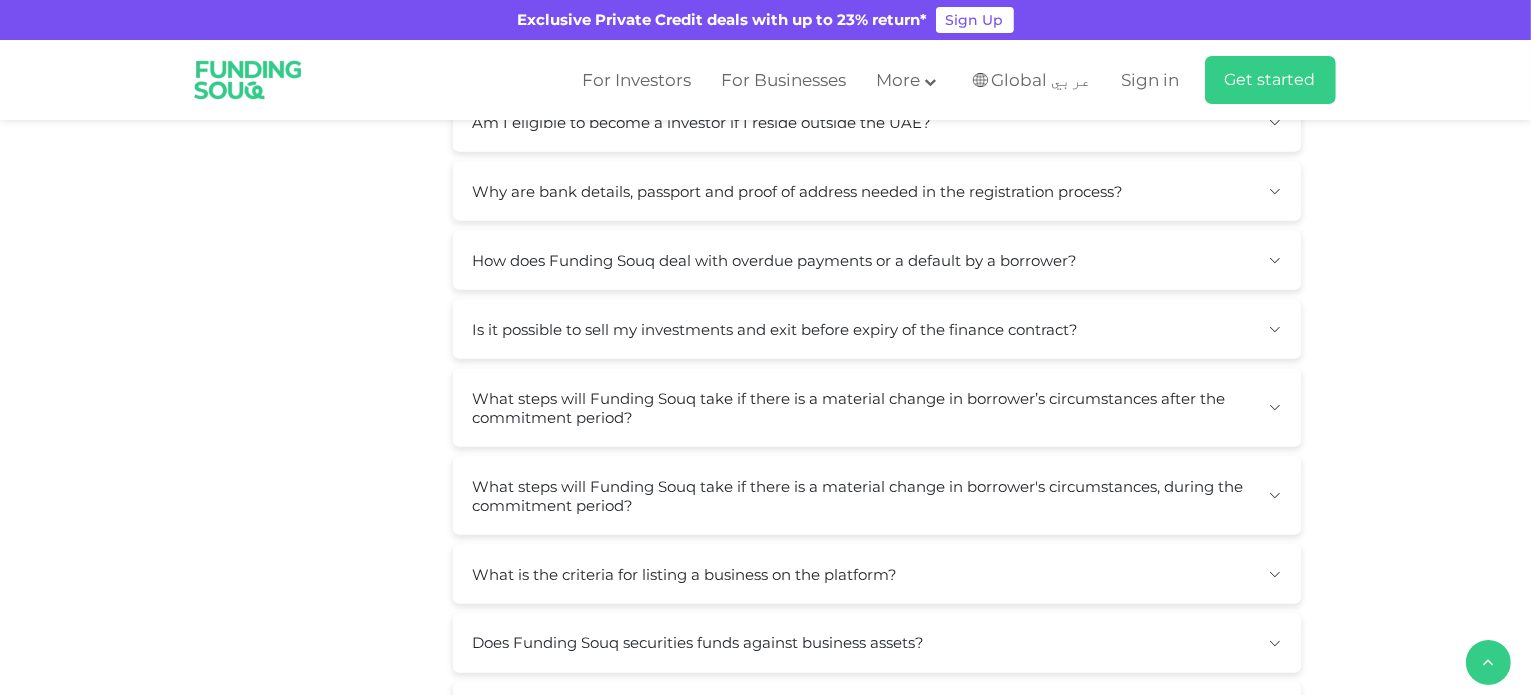 click on "What steps will Funding Souq take if there is a material change in borrower’s circumstances after the commitment period?" at bounding box center [877, 408] 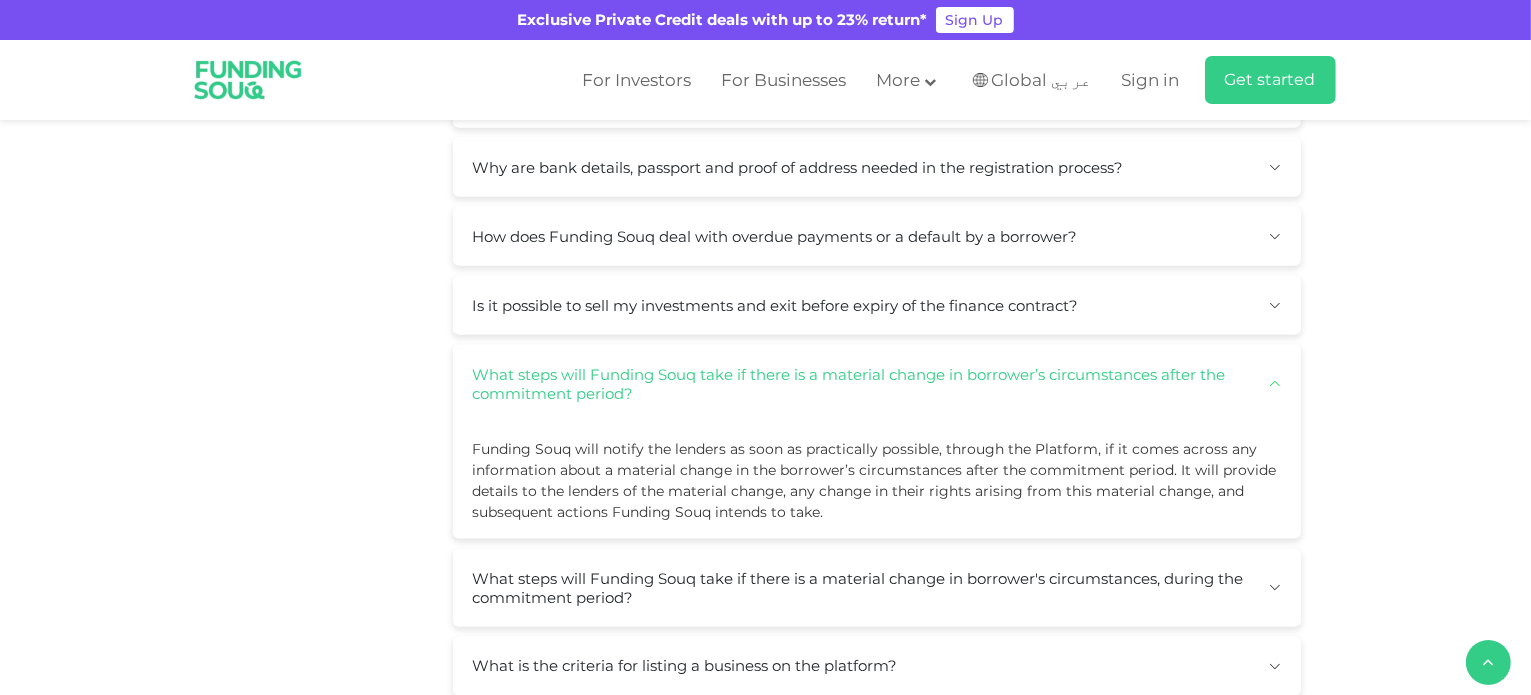scroll, scrollTop: 3300, scrollLeft: 0, axis: vertical 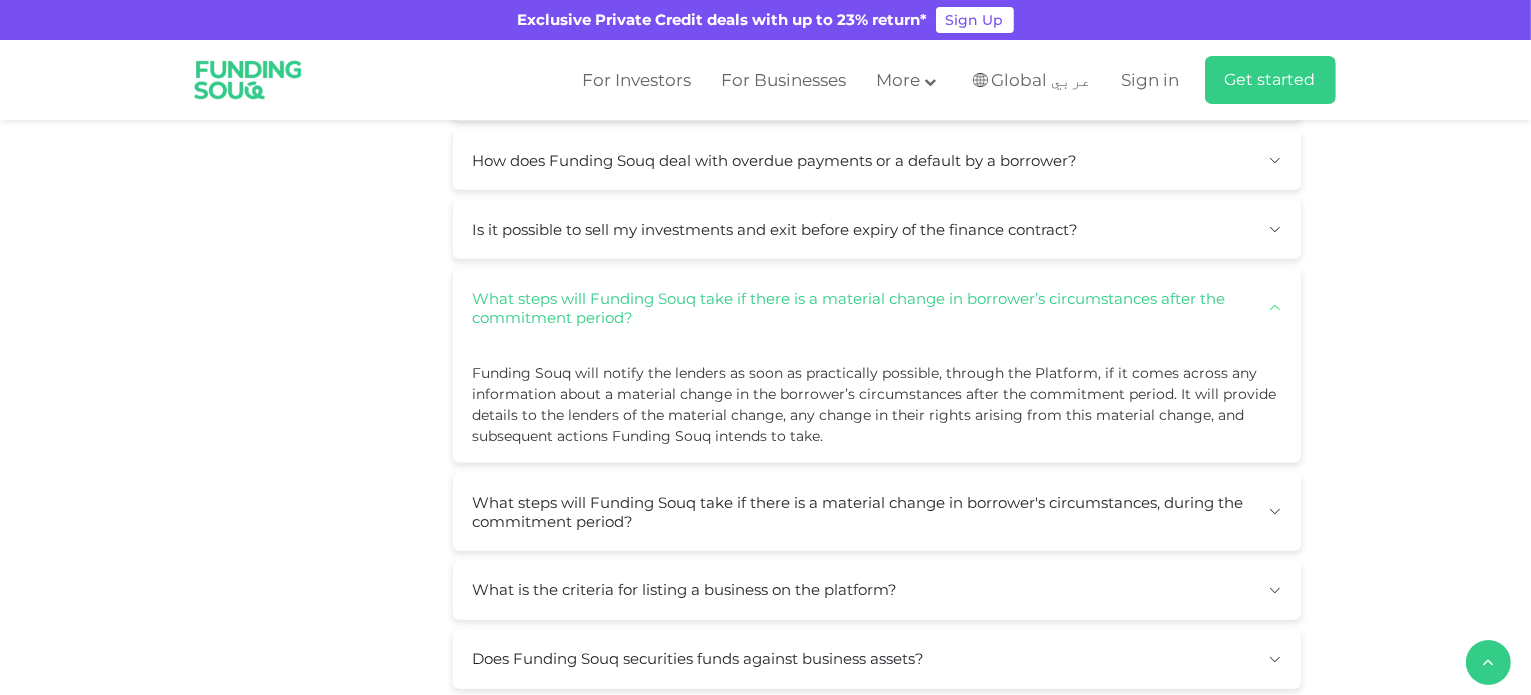 click on "Exclusive Private Credit deals with up to 23% return*" at bounding box center (723, 20) 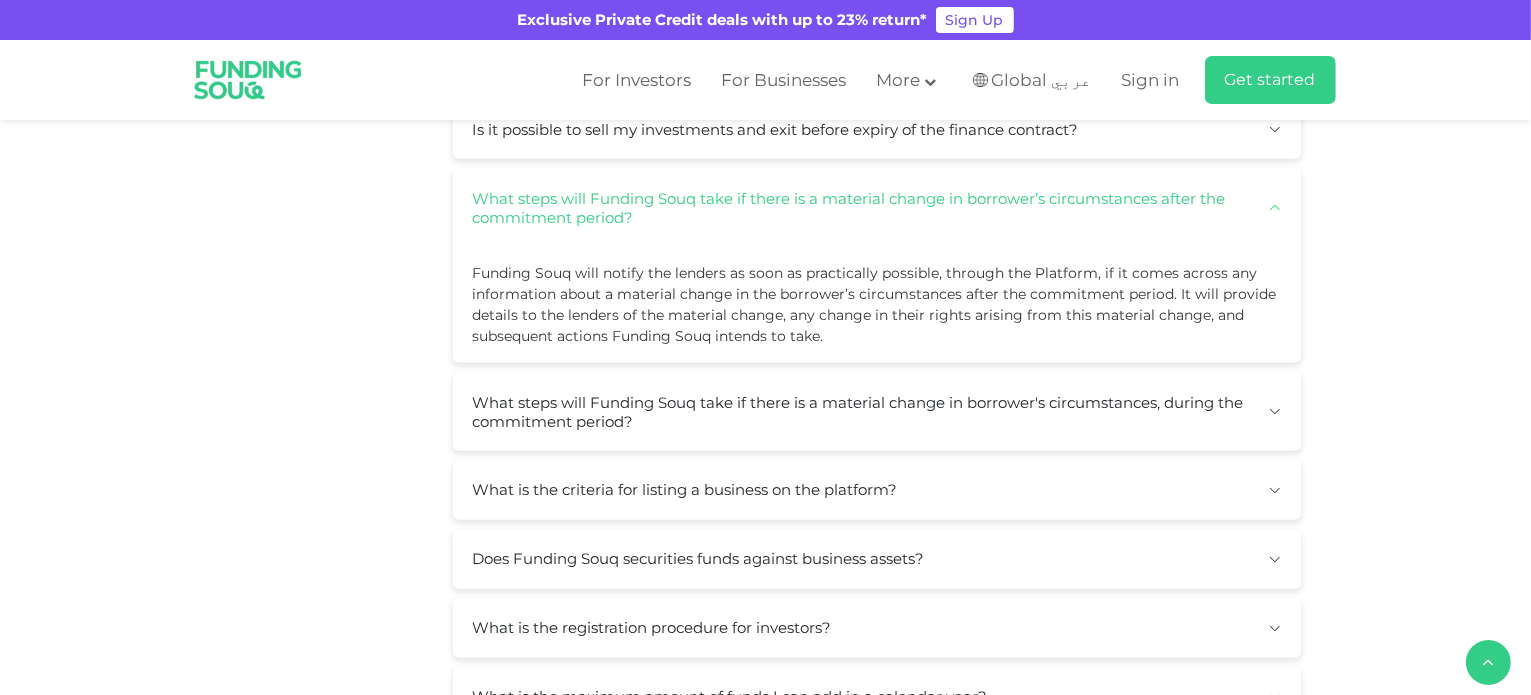 scroll, scrollTop: 3500, scrollLeft: 0, axis: vertical 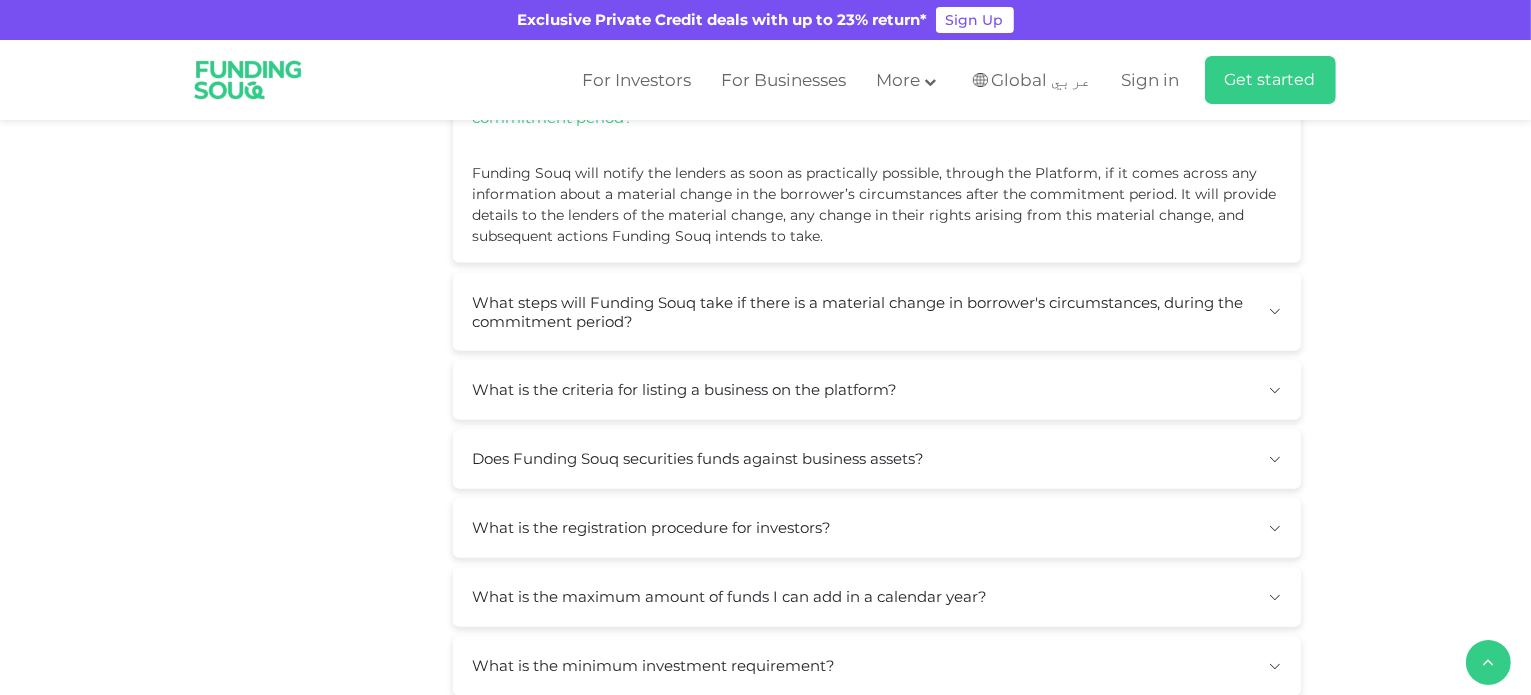 click on "Does Funding Souq securities funds against business assets?" at bounding box center [877, 459] 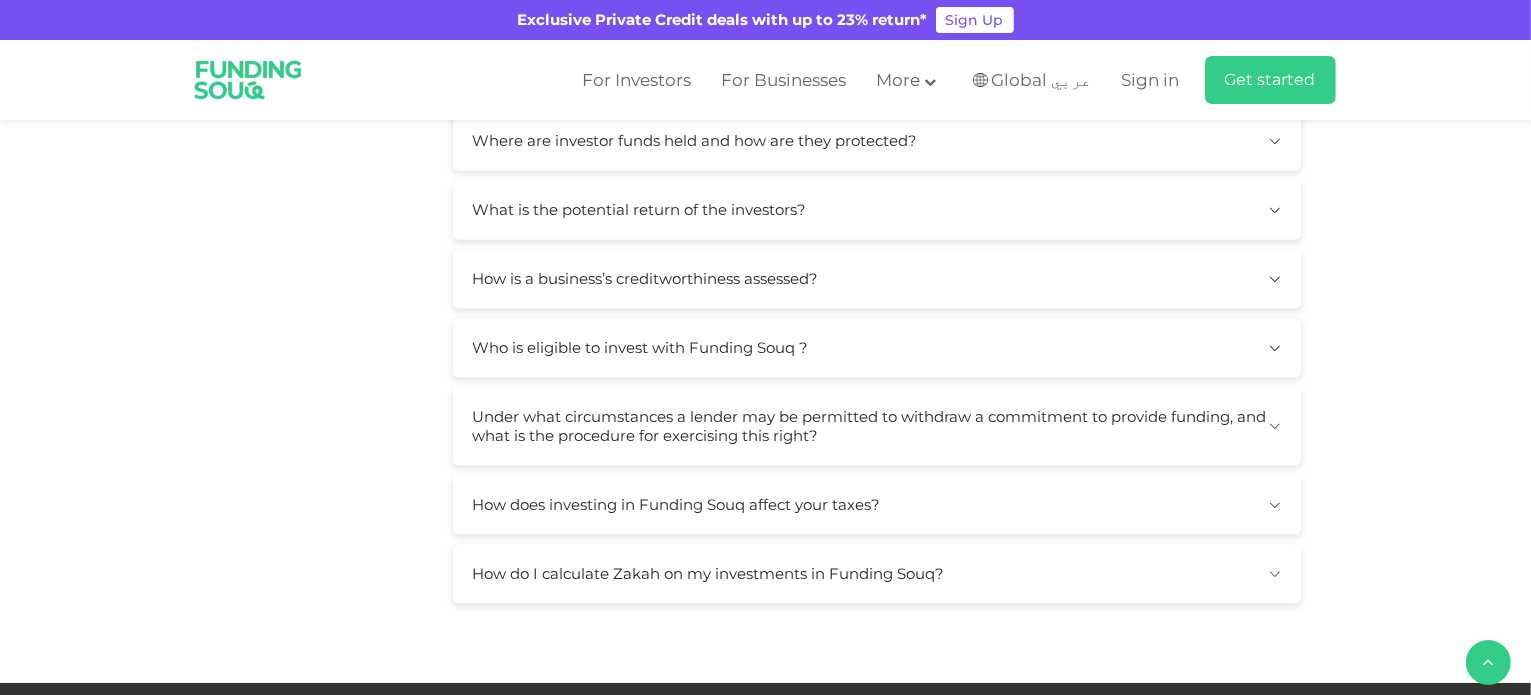 scroll, scrollTop: 4500, scrollLeft: 0, axis: vertical 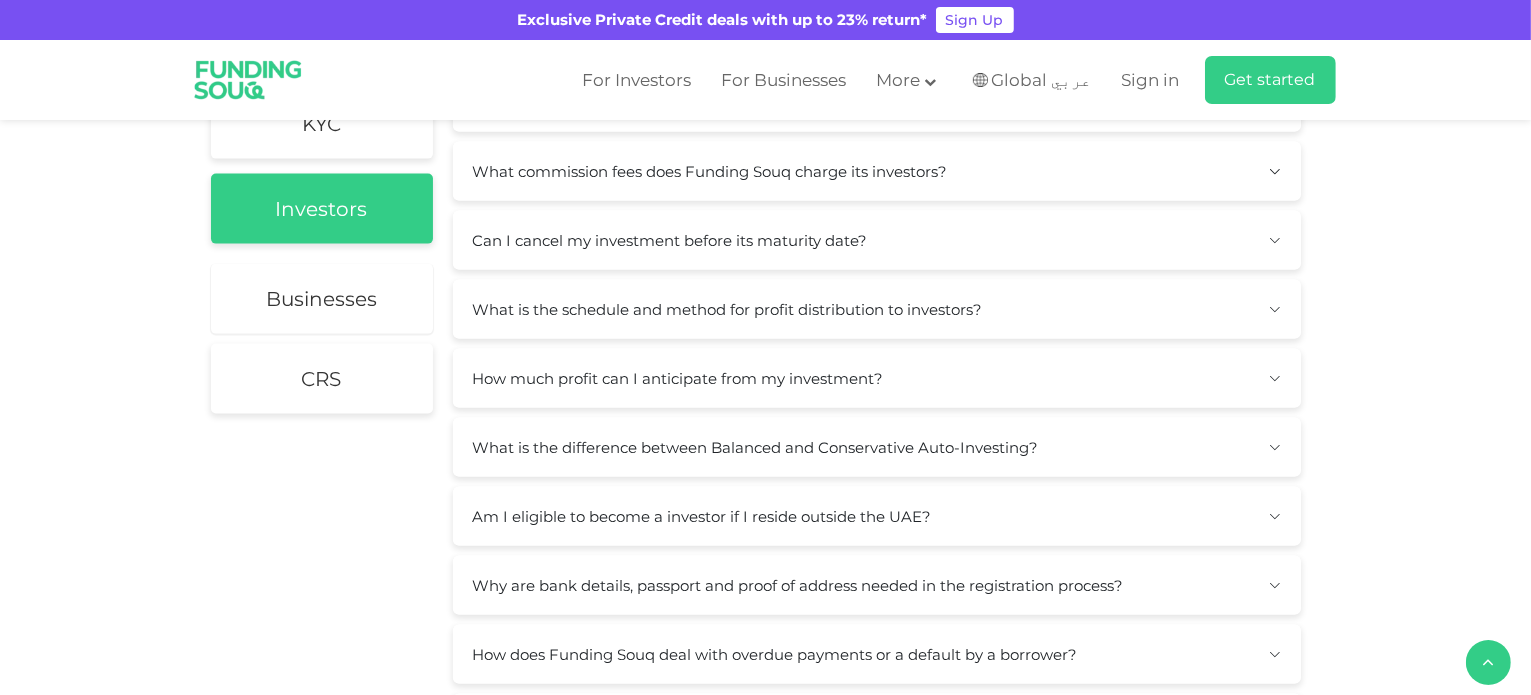 drag, startPoint x: 319, startPoint y: 371, endPoint x: 340, endPoint y: 317, distance: 57.939625 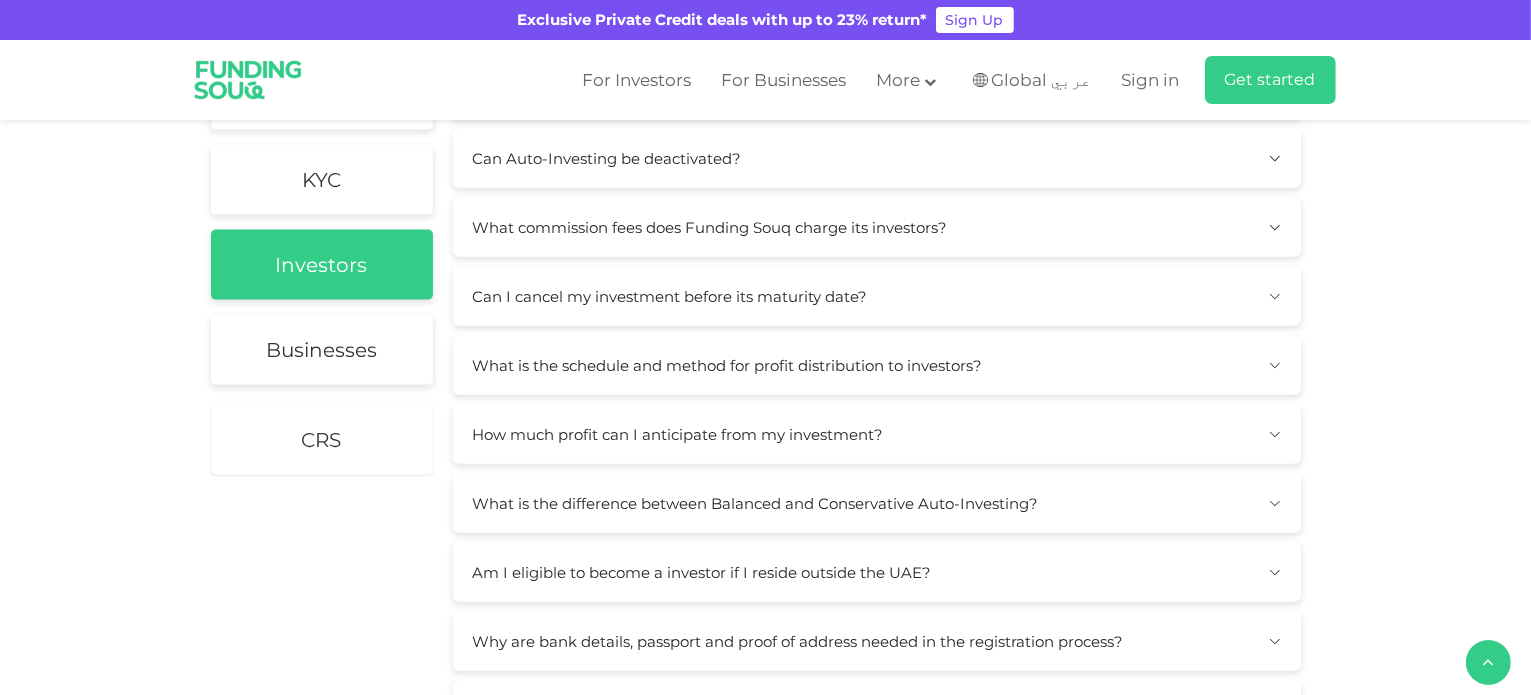 click on "CRS" at bounding box center (322, 440) 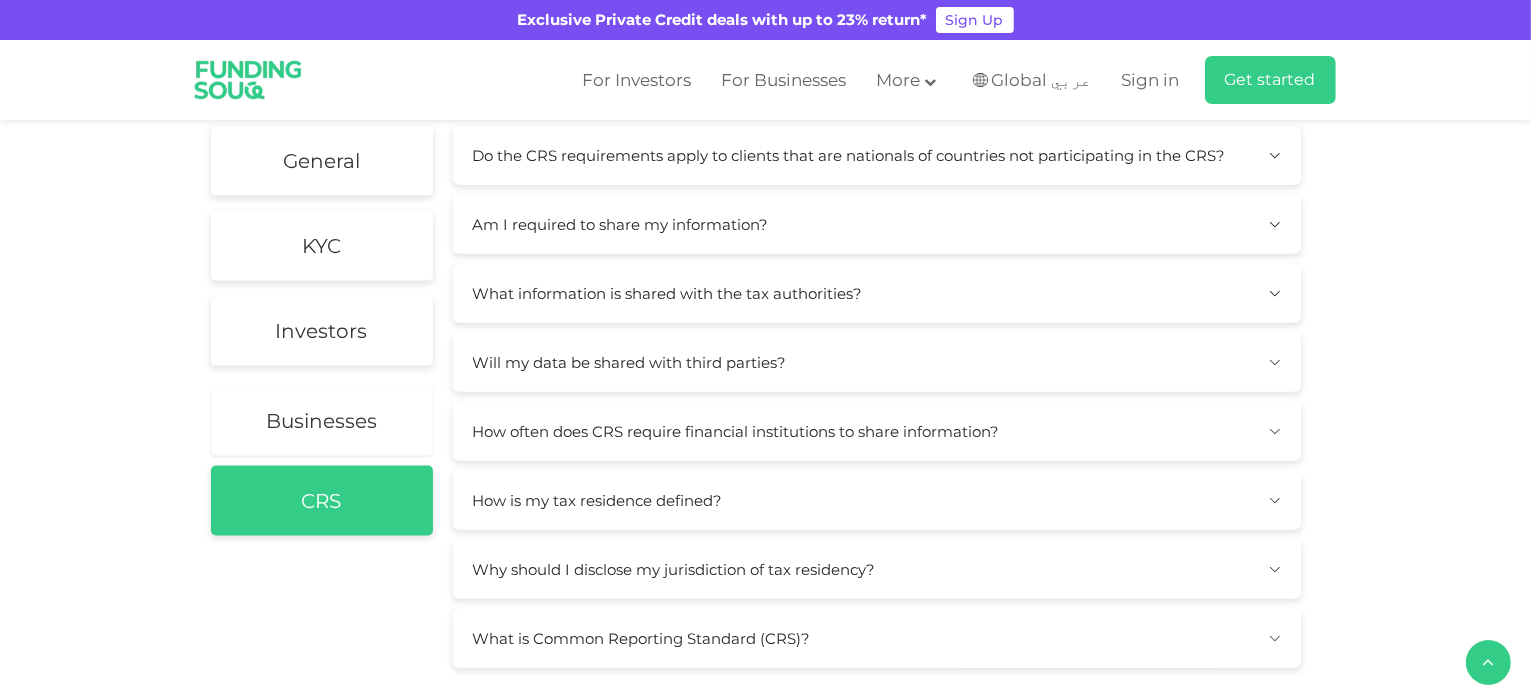 scroll, scrollTop: 2650, scrollLeft: 0, axis: vertical 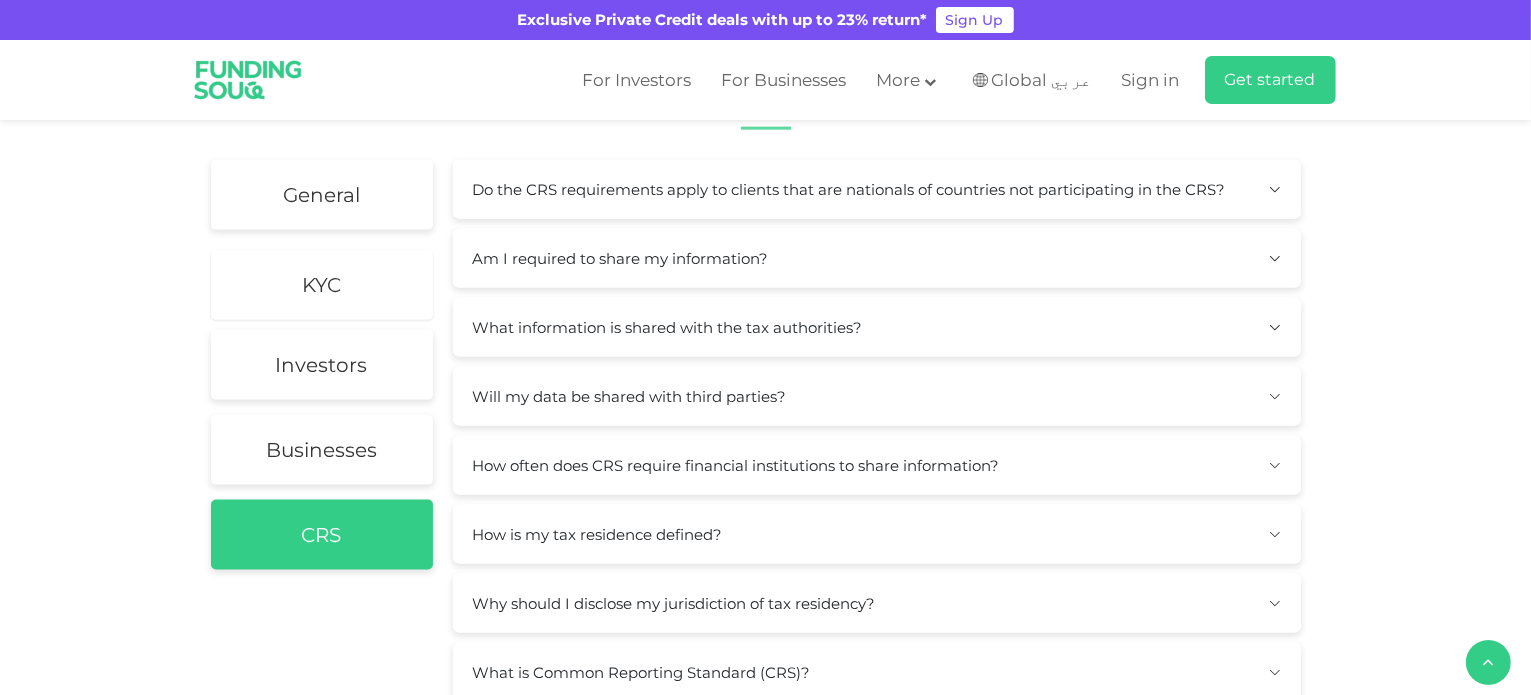 click on "KYC" at bounding box center [322, 285] 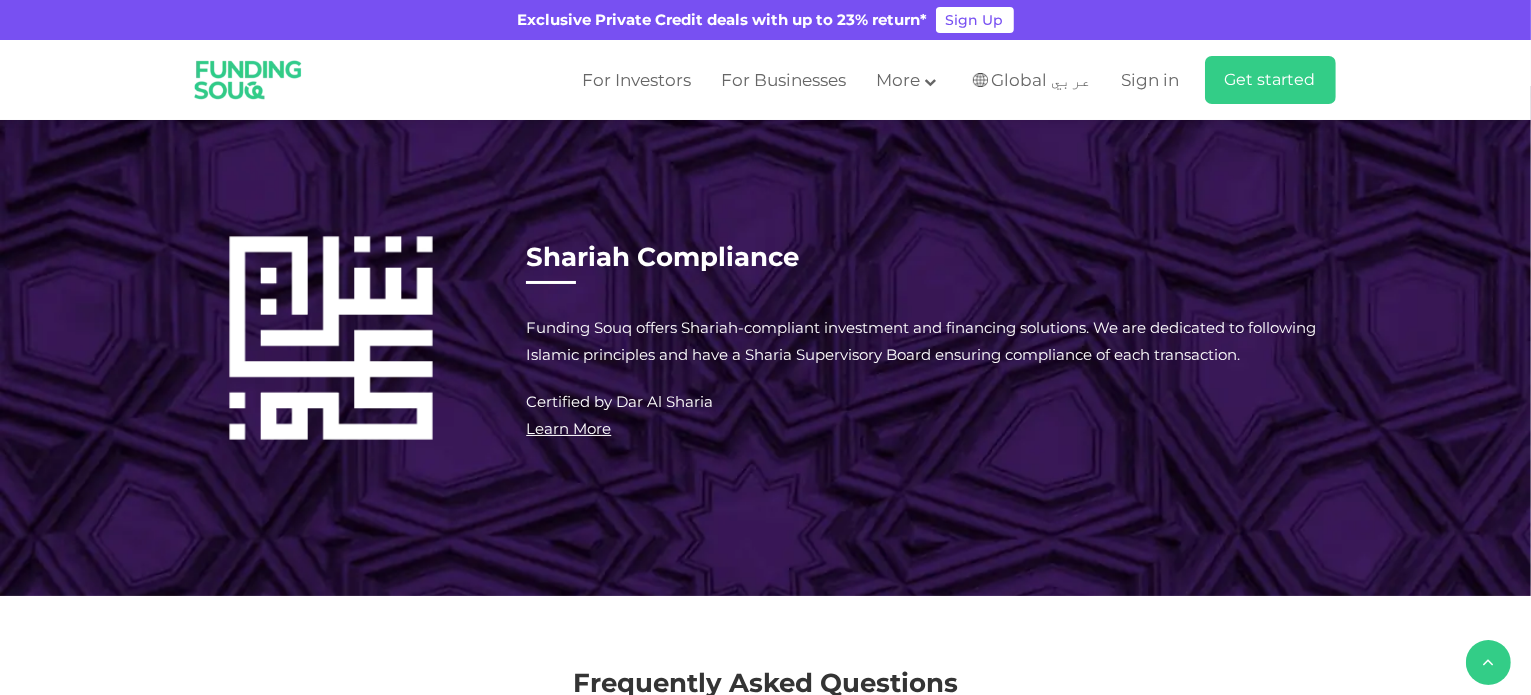 scroll, scrollTop: 1950, scrollLeft: 0, axis: vertical 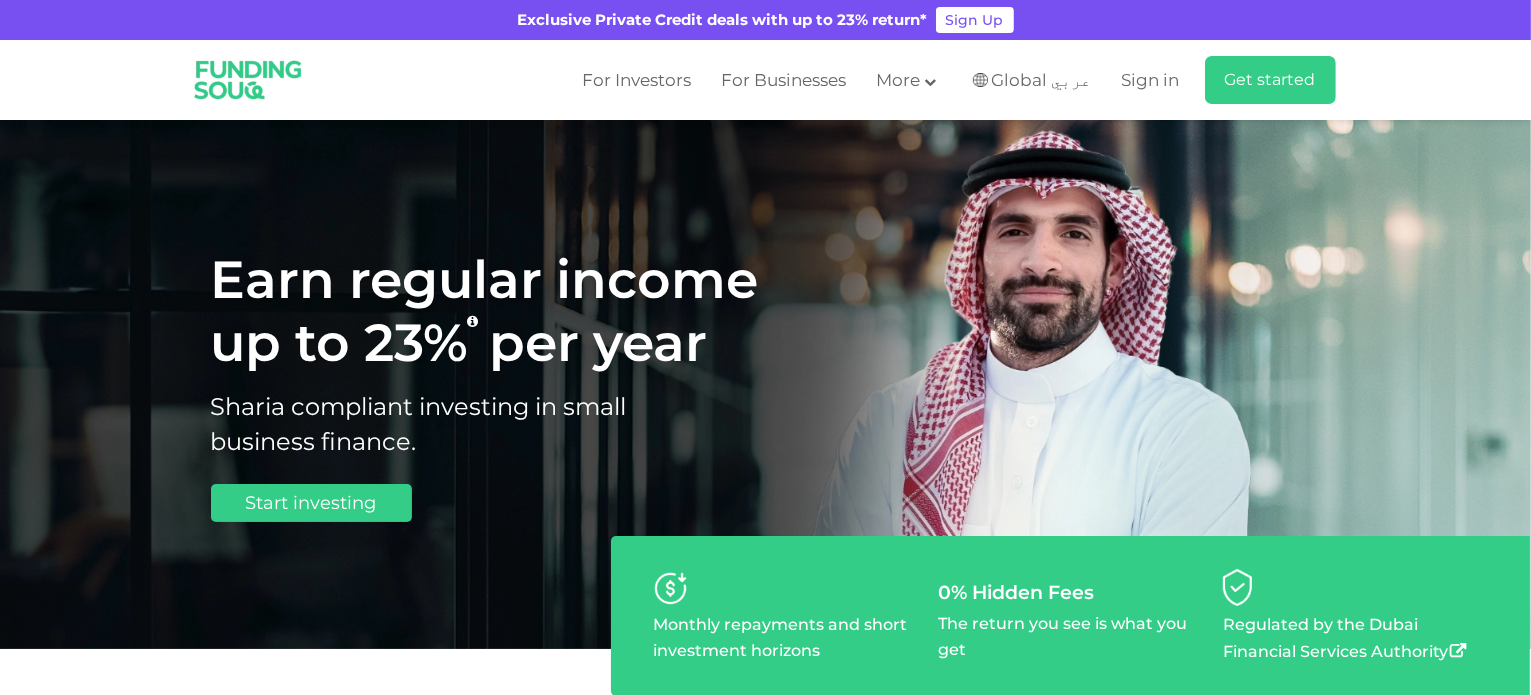 drag, startPoint x: 433, startPoint y: 386, endPoint x: 510, endPoint y: 45, distance: 349.58548 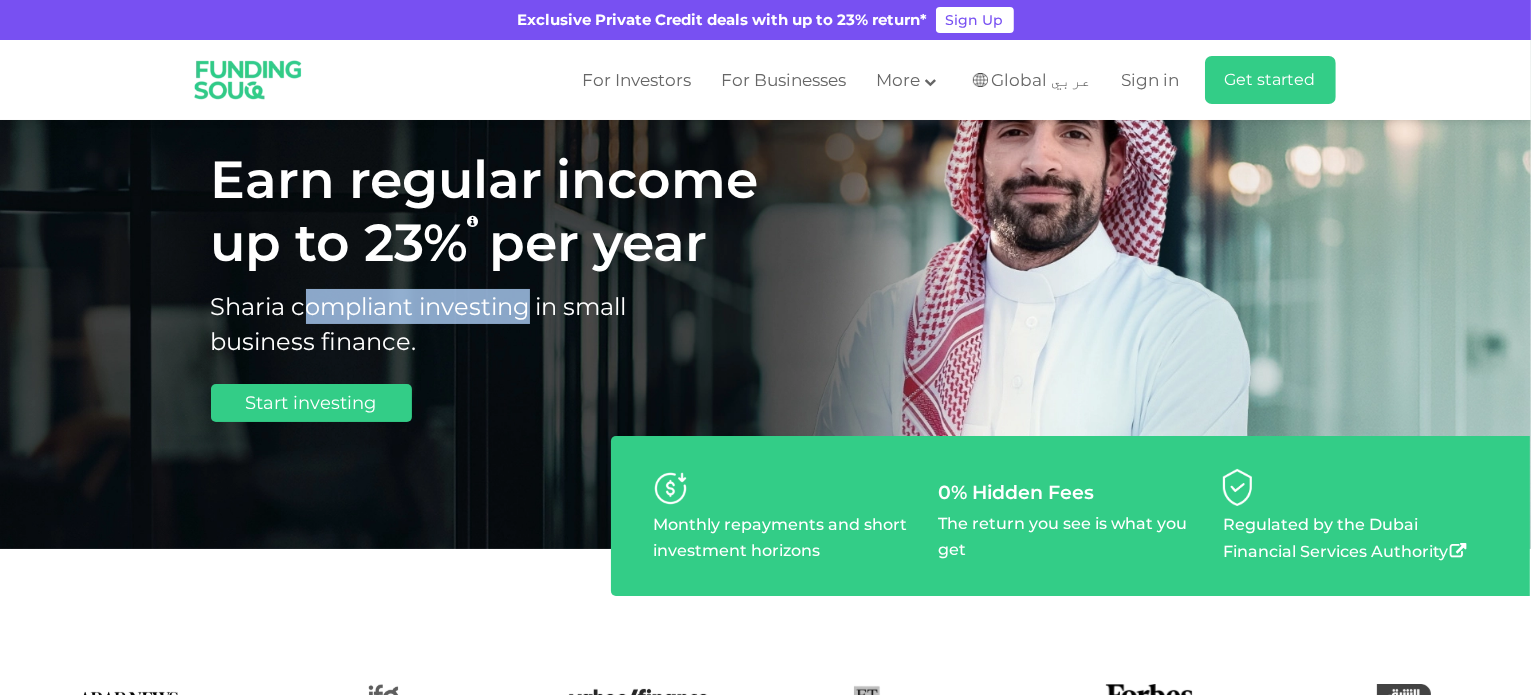 drag, startPoint x: 392, startPoint y: 308, endPoint x: 552, endPoint y: 307, distance: 160.00313 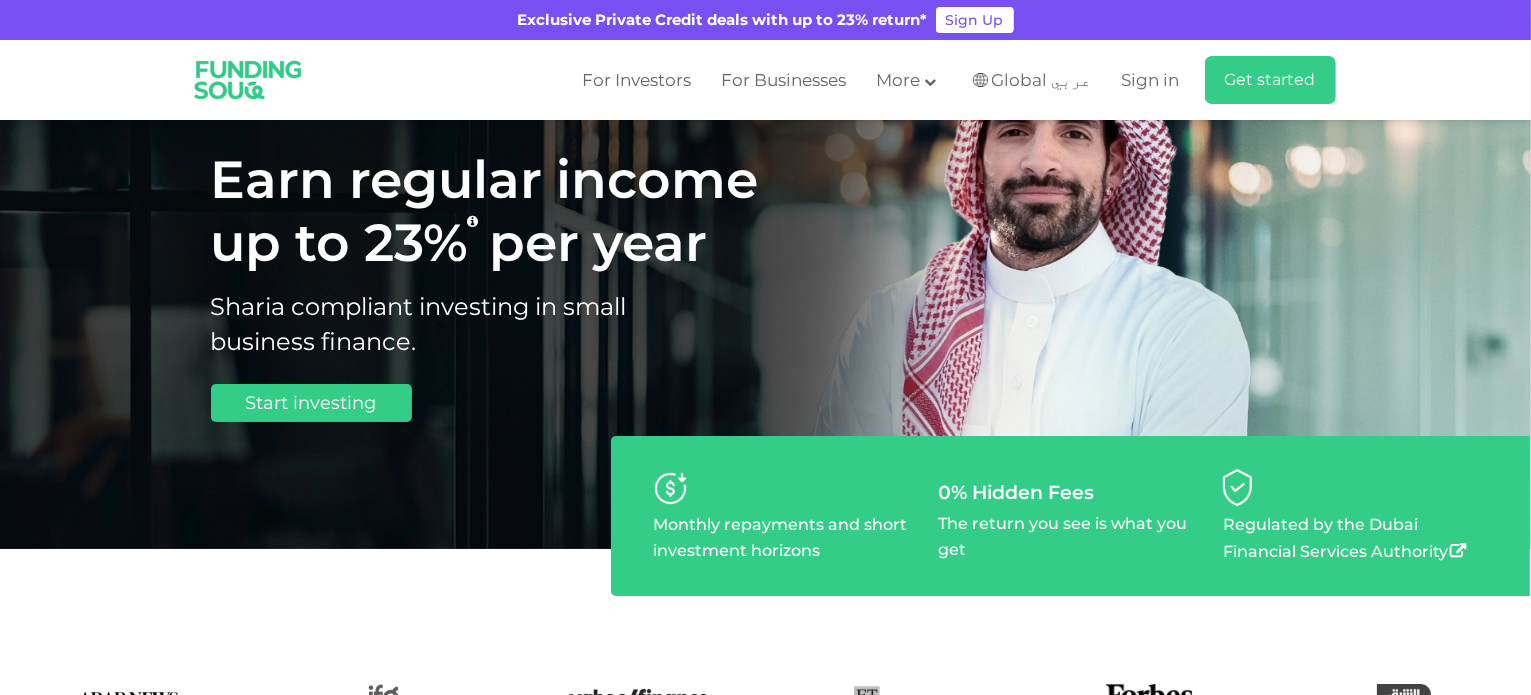 click on "Sharia compliant investing in small
business finance." at bounding box center [506, 324] 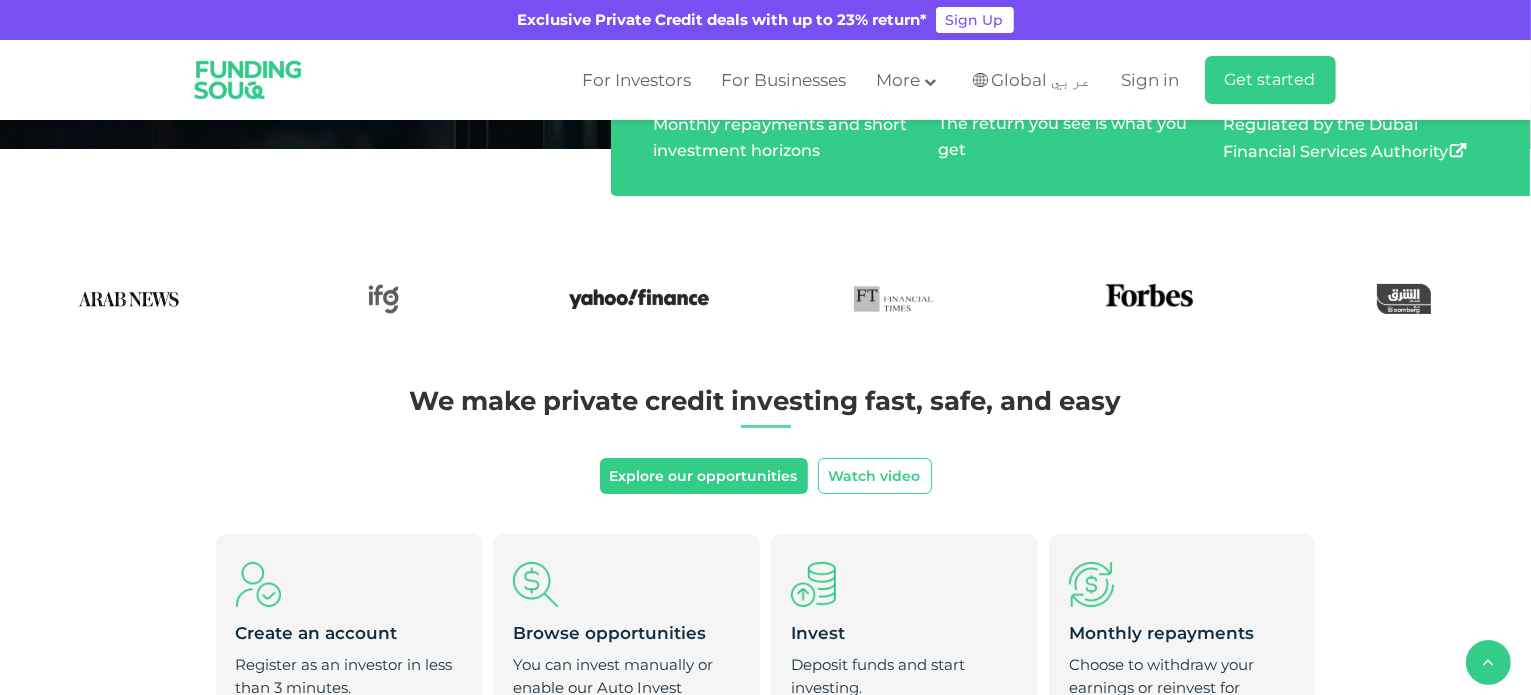 scroll, scrollTop: 700, scrollLeft: 0, axis: vertical 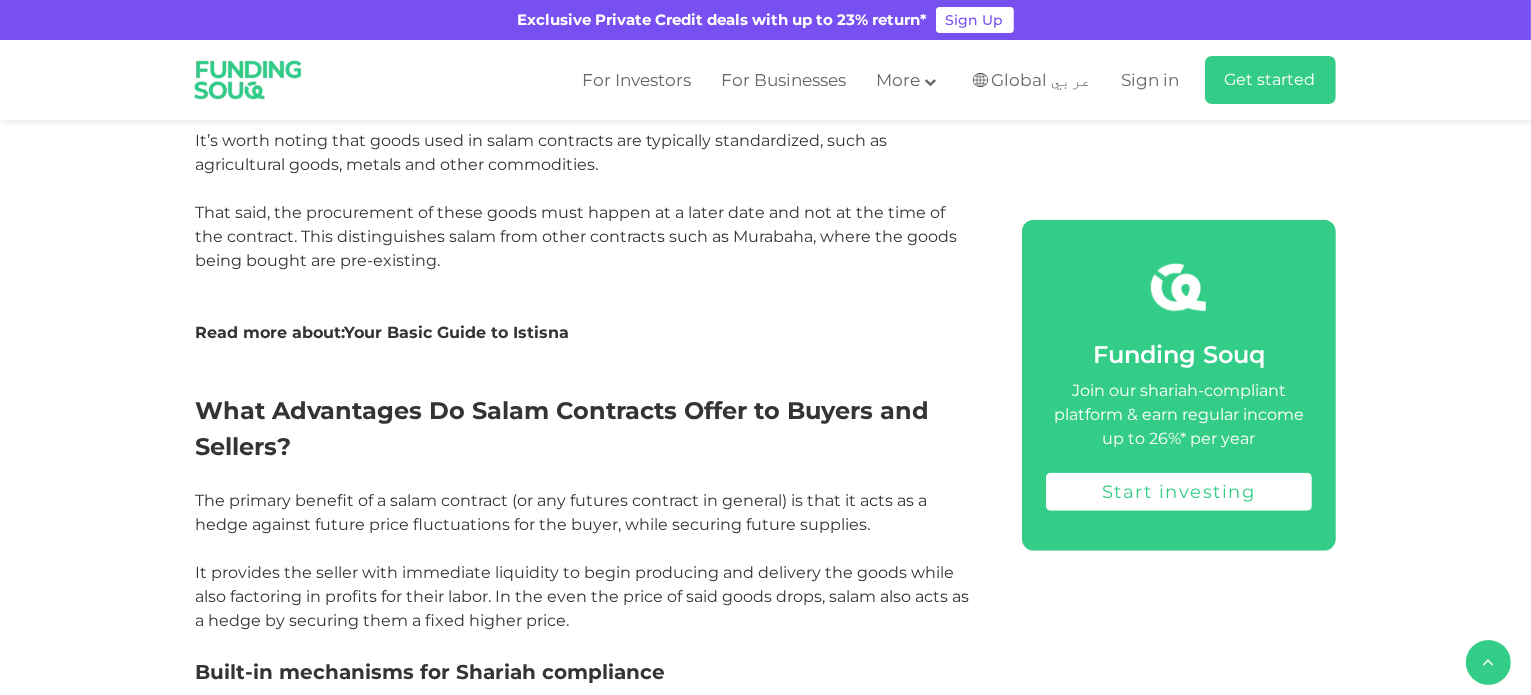 click on "Your Basic Guide to Istisna" at bounding box center (457, 332) 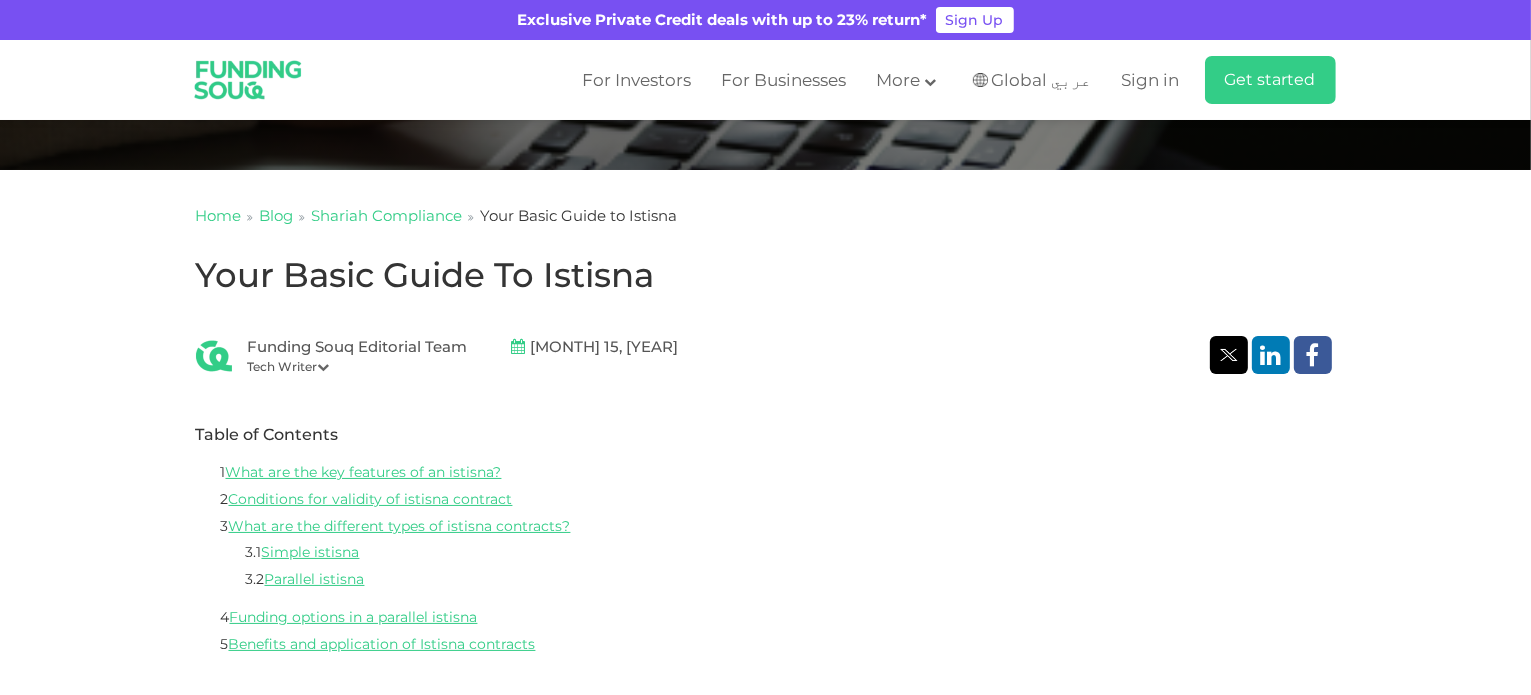 scroll, scrollTop: 0, scrollLeft: 0, axis: both 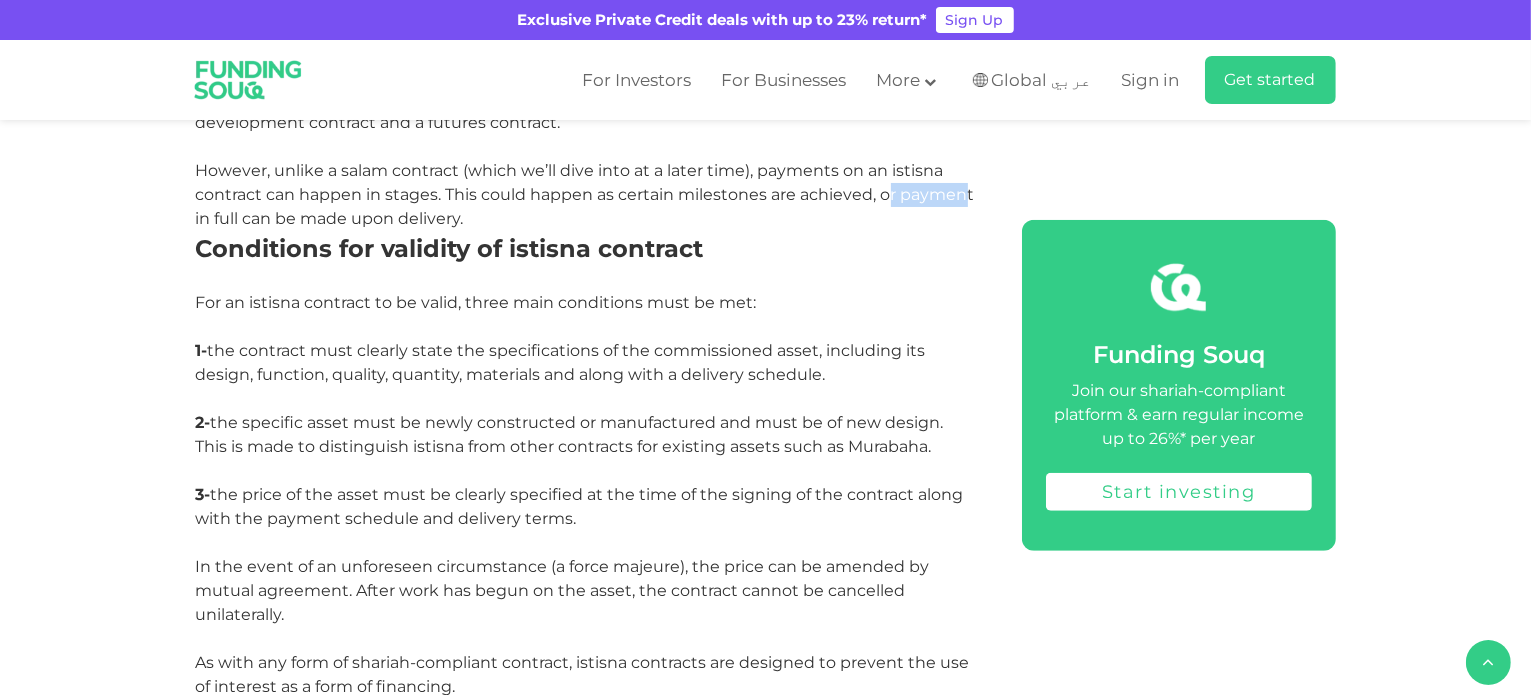 drag, startPoint x: 888, startPoint y: 194, endPoint x: 966, endPoint y: 206, distance: 78.91768 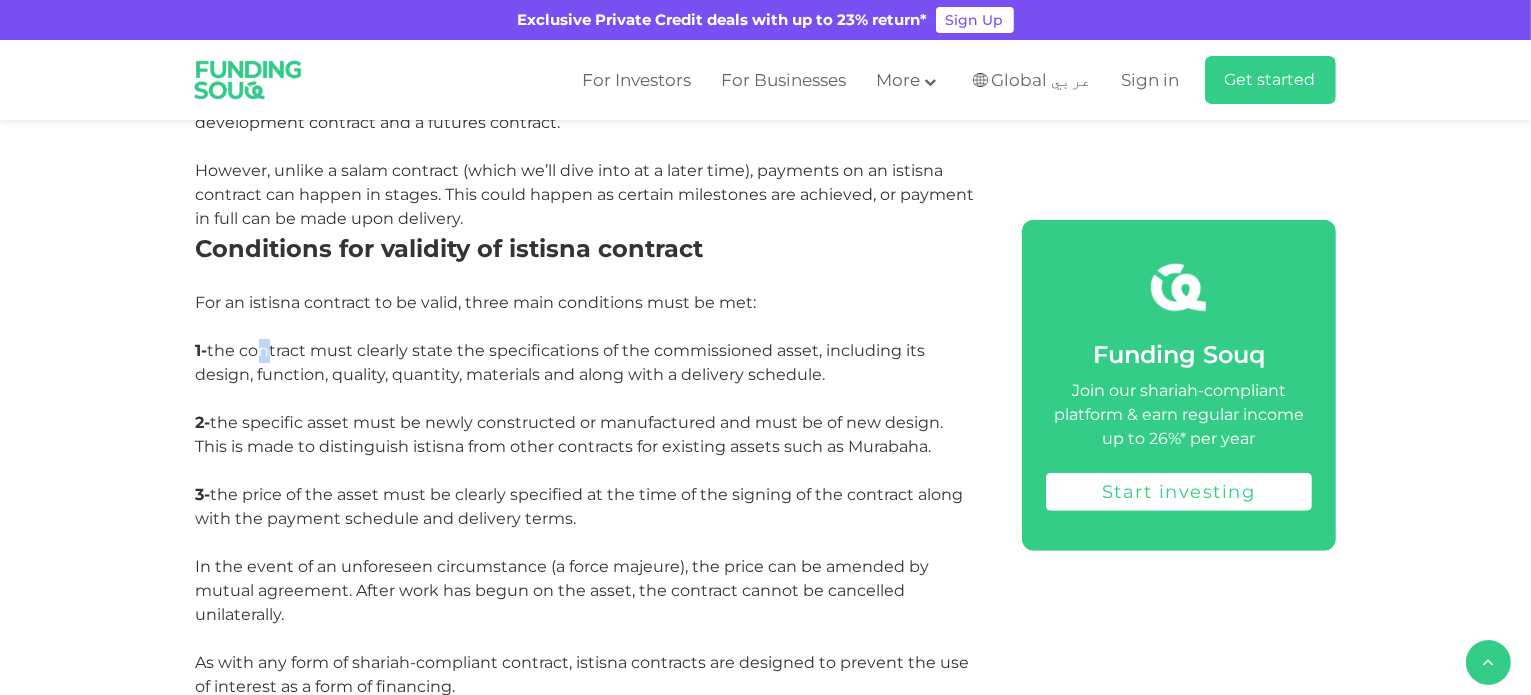click on "1-  the contract must clearly state the specifications of the commissioned asset, including its design, function, quality, quantity, materials and along with a delivery schedule." at bounding box center (561, 362) 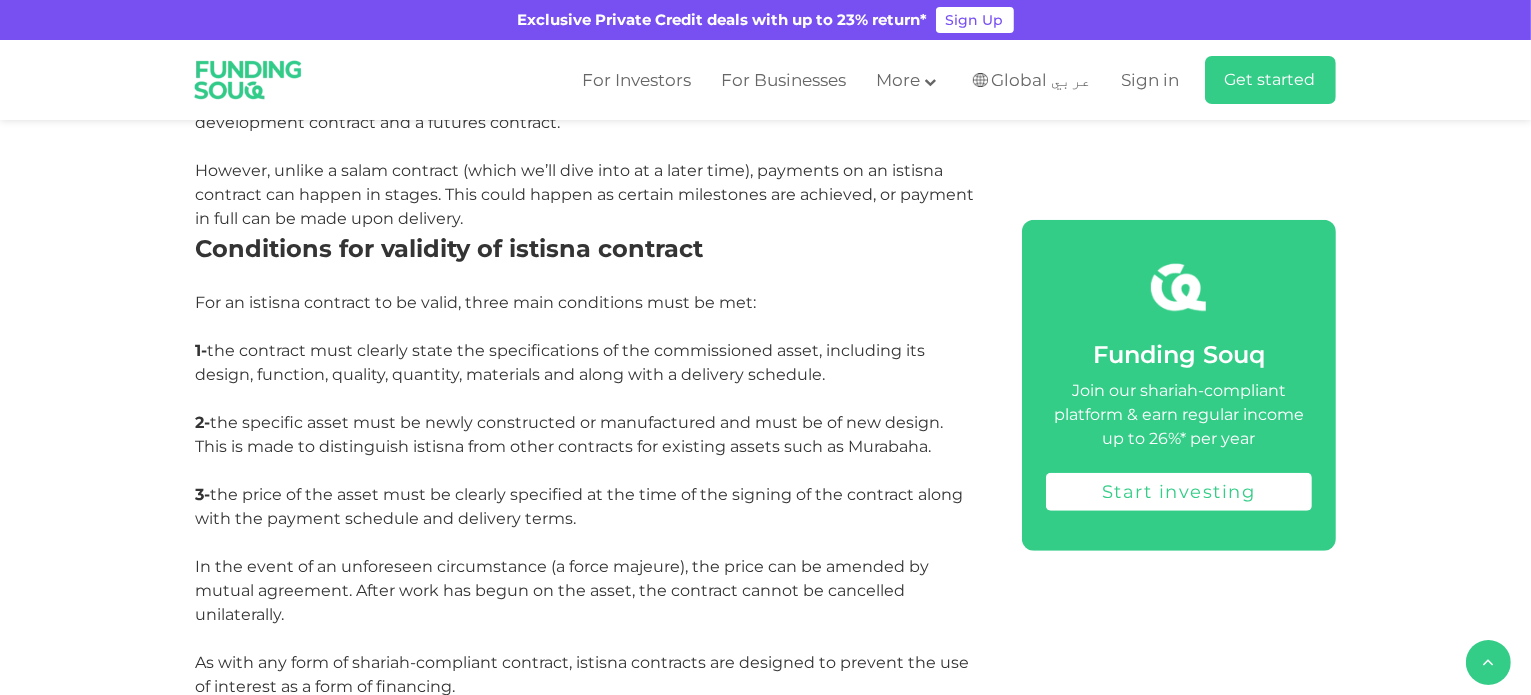 click on "1-  the contract must clearly state the specifications of the commissioned asset, including its design, function, quality, quantity, materials and along with a delivery schedule." at bounding box center (586, 363) 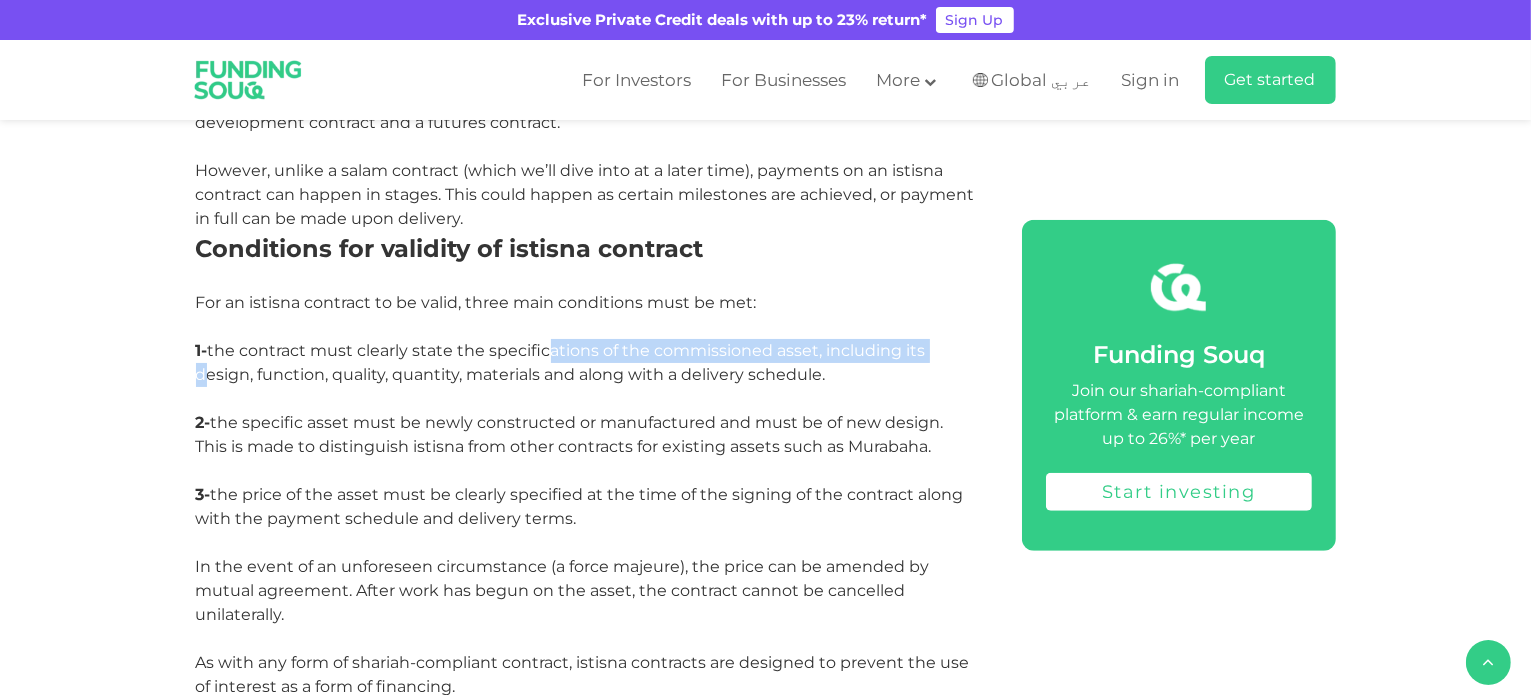 drag, startPoint x: 192, startPoint y: 363, endPoint x: 555, endPoint y: 359, distance: 363.02203 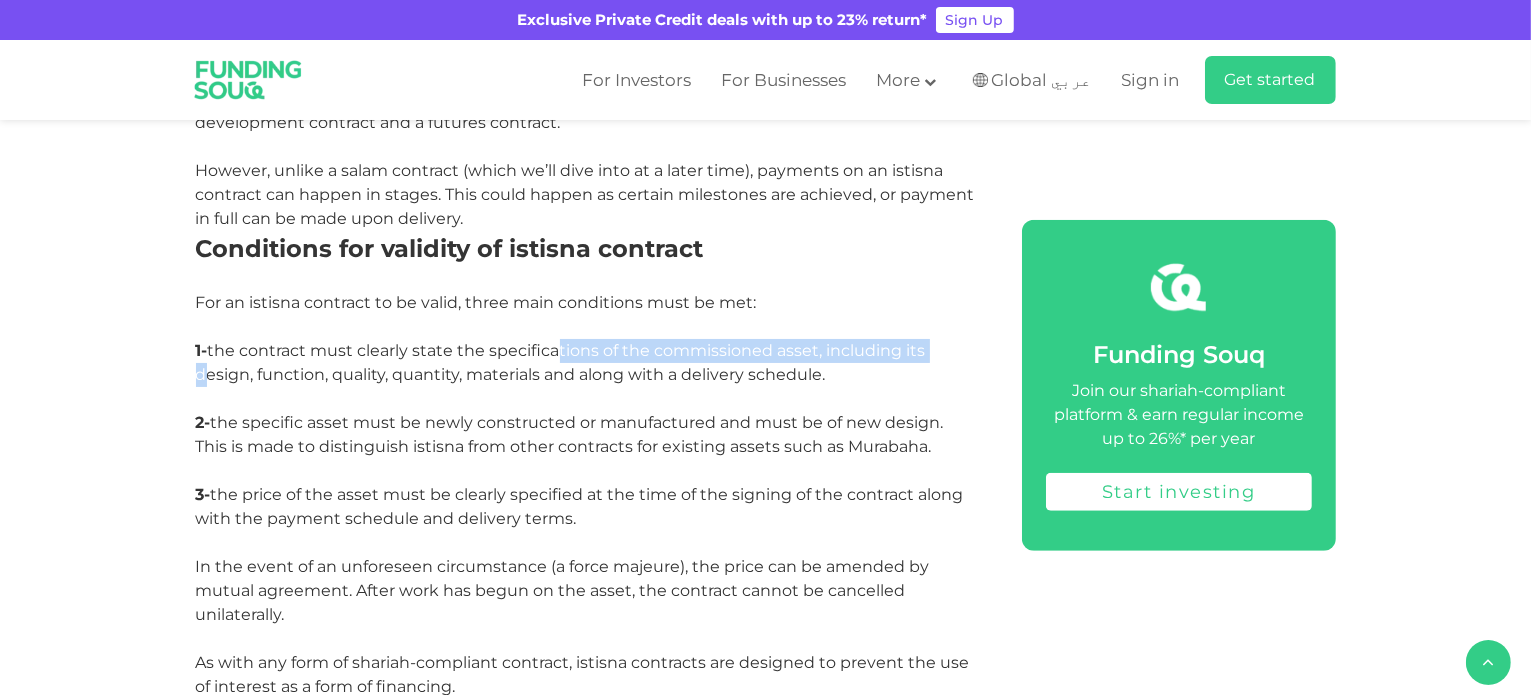 click on "1-  the contract must clearly state the specifications of the commissioned asset, including its design, function, quality, quantity, materials and along with a delivery schedule." at bounding box center (561, 362) 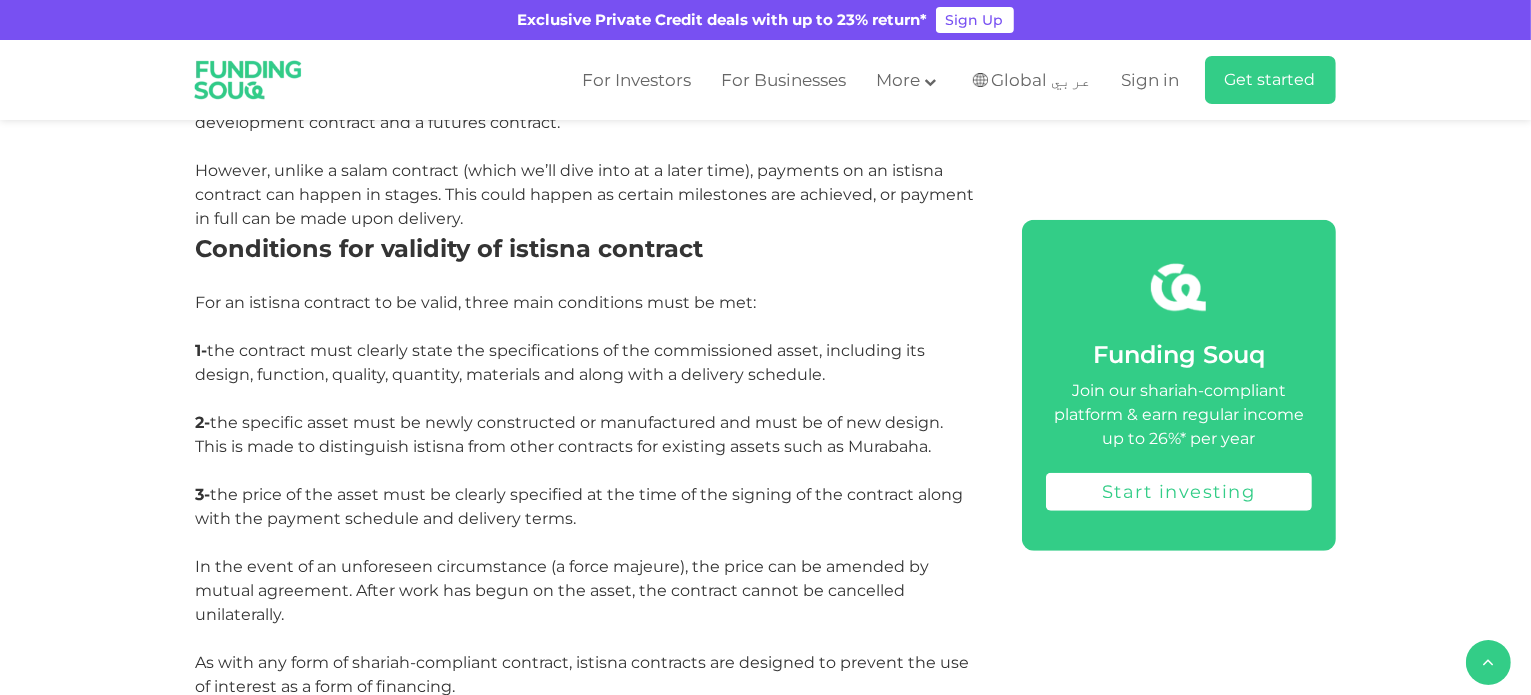 click on "2-  the specific asset must be newly constructed or manufactured and must be of new design. This is made to distinguish istisna from other contracts for existing assets such as Murabaha." at bounding box center [586, 435] 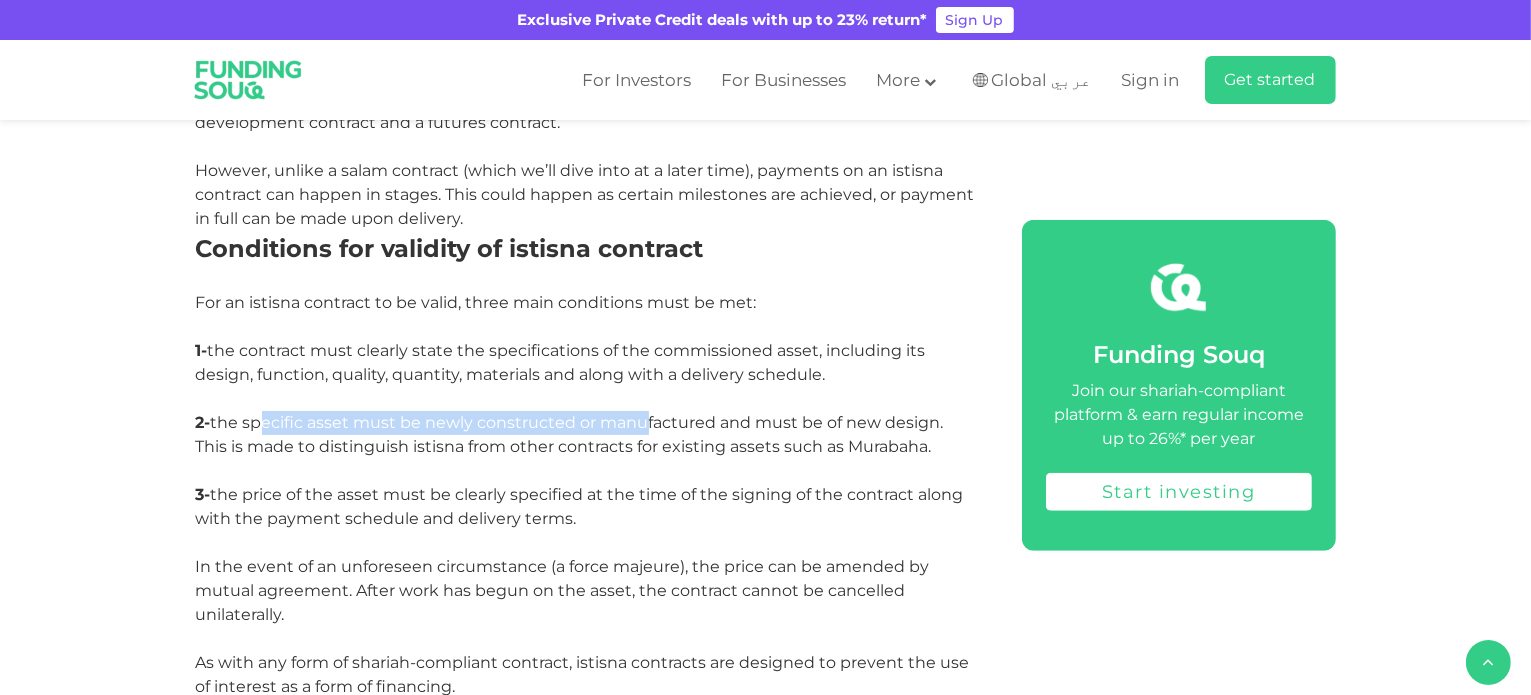 drag, startPoint x: 264, startPoint y: 419, endPoint x: 667, endPoint y: 416, distance: 403.01117 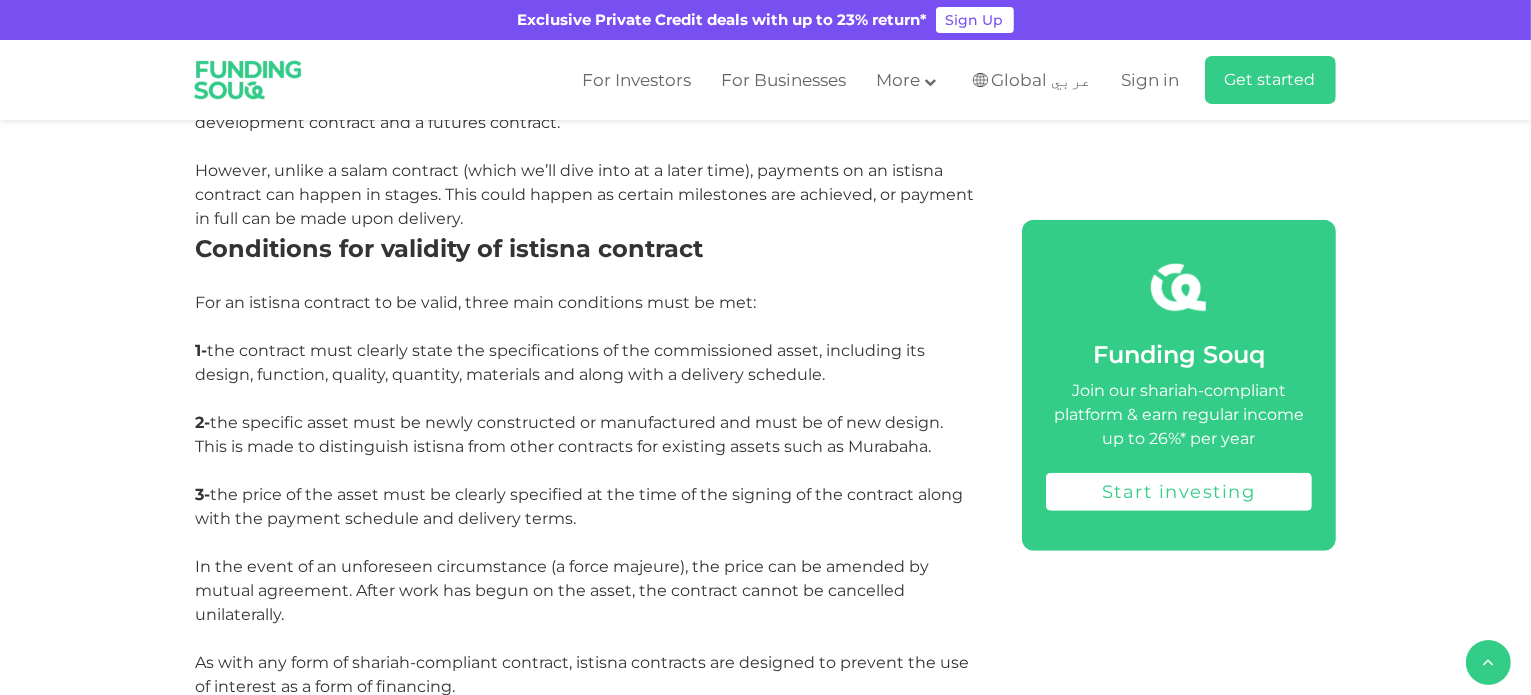 click on "2-  the specific asset must be newly constructed or manufactured and must be of new design. This is made to distinguish istisna from other contracts for existing assets such as Murabaha." at bounding box center [570, 434] 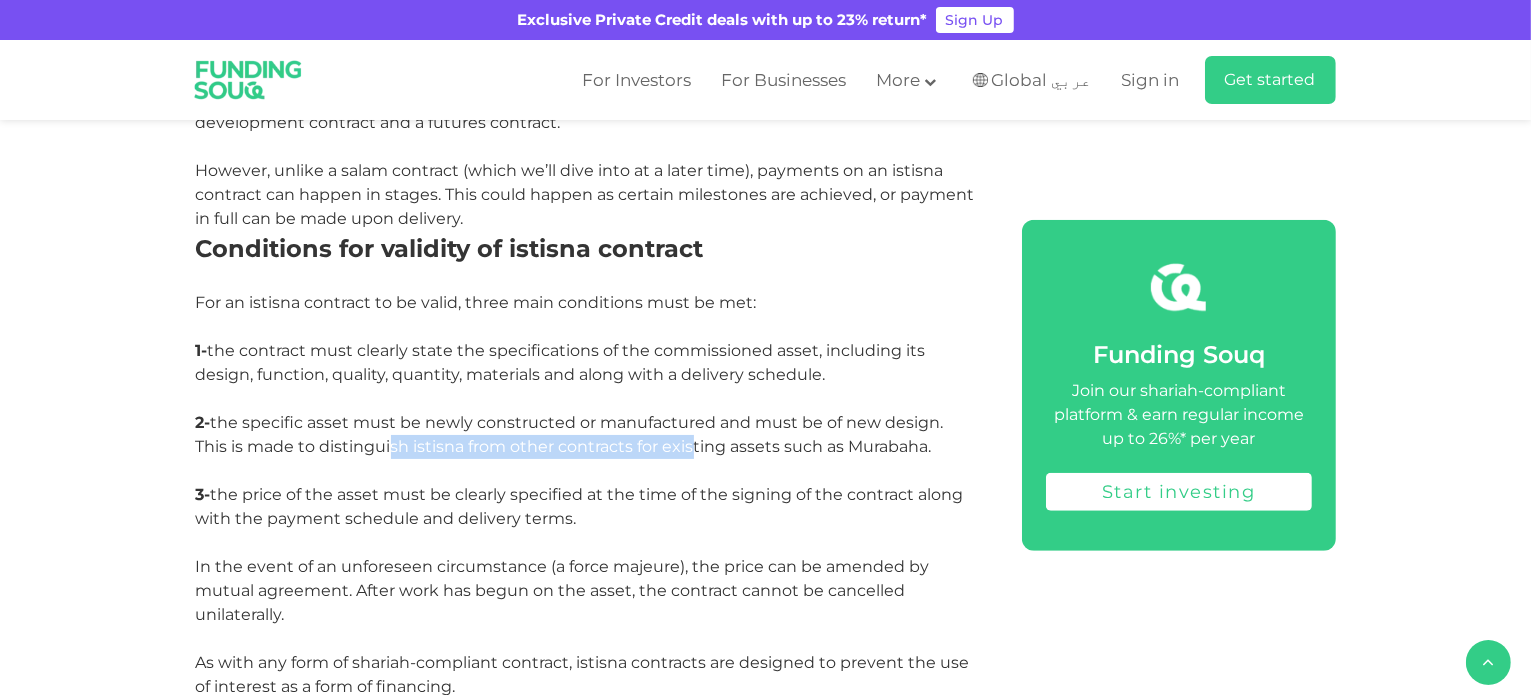 drag, startPoint x: 390, startPoint y: 443, endPoint x: 705, endPoint y: 441, distance: 315.00635 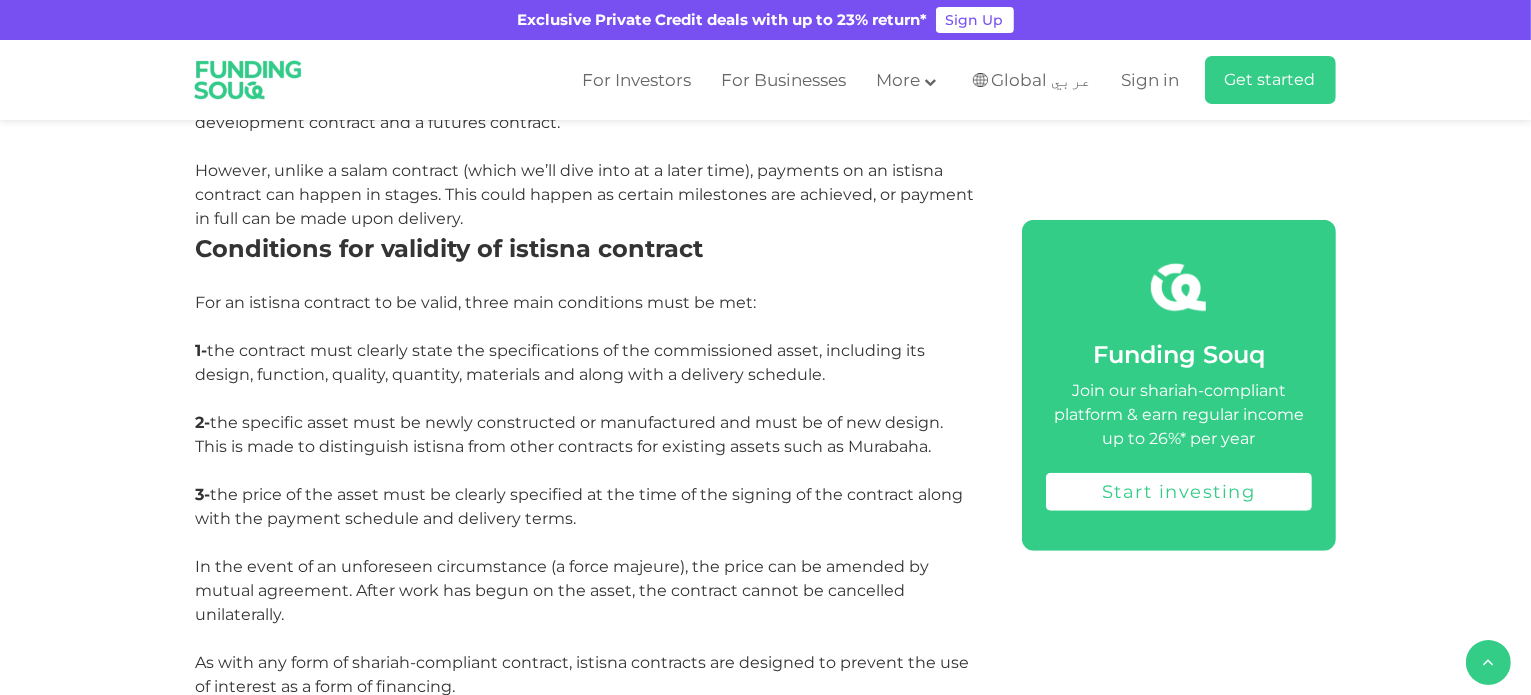 click on "2-  the specific asset must be newly constructed or manufactured and must be of new design. This is made to distinguish istisna from other contracts for existing assets such as Murabaha." at bounding box center [570, 434] 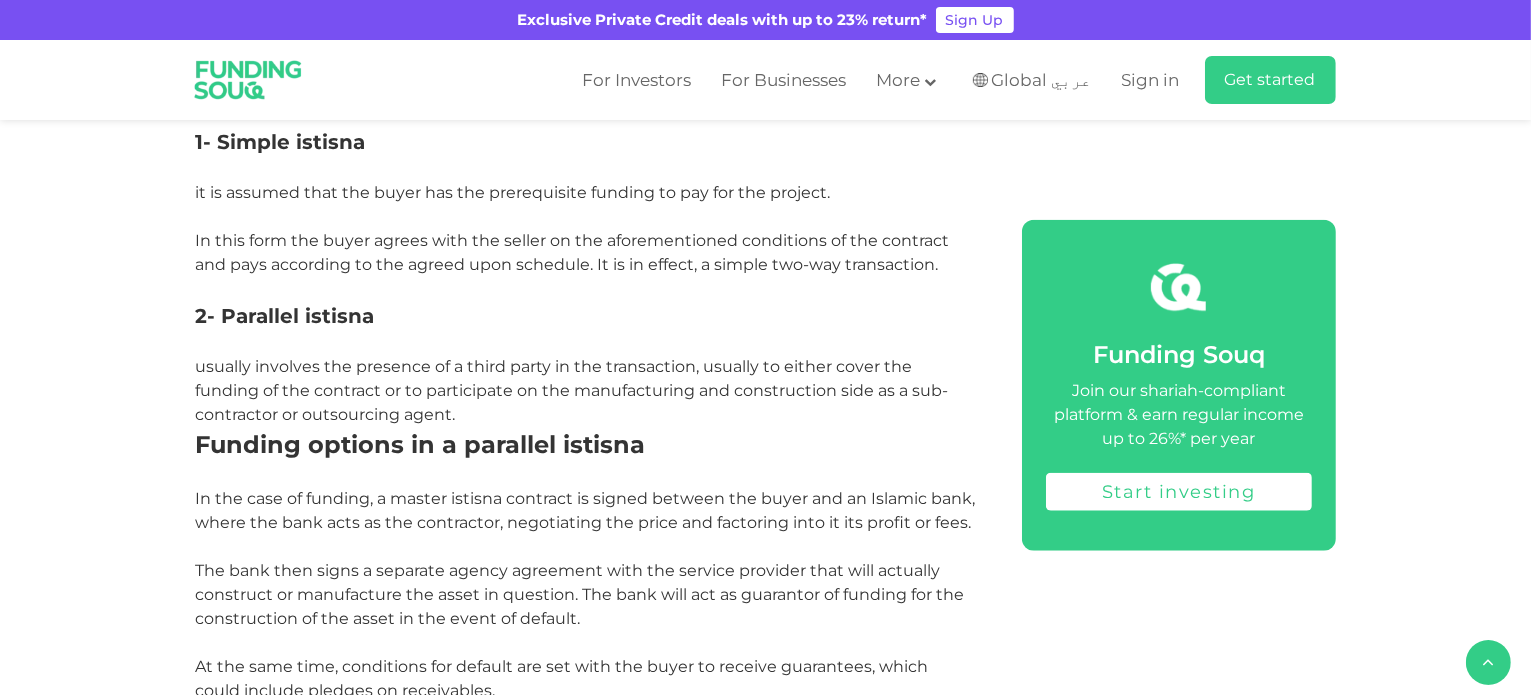 scroll, scrollTop: 2000, scrollLeft: 0, axis: vertical 